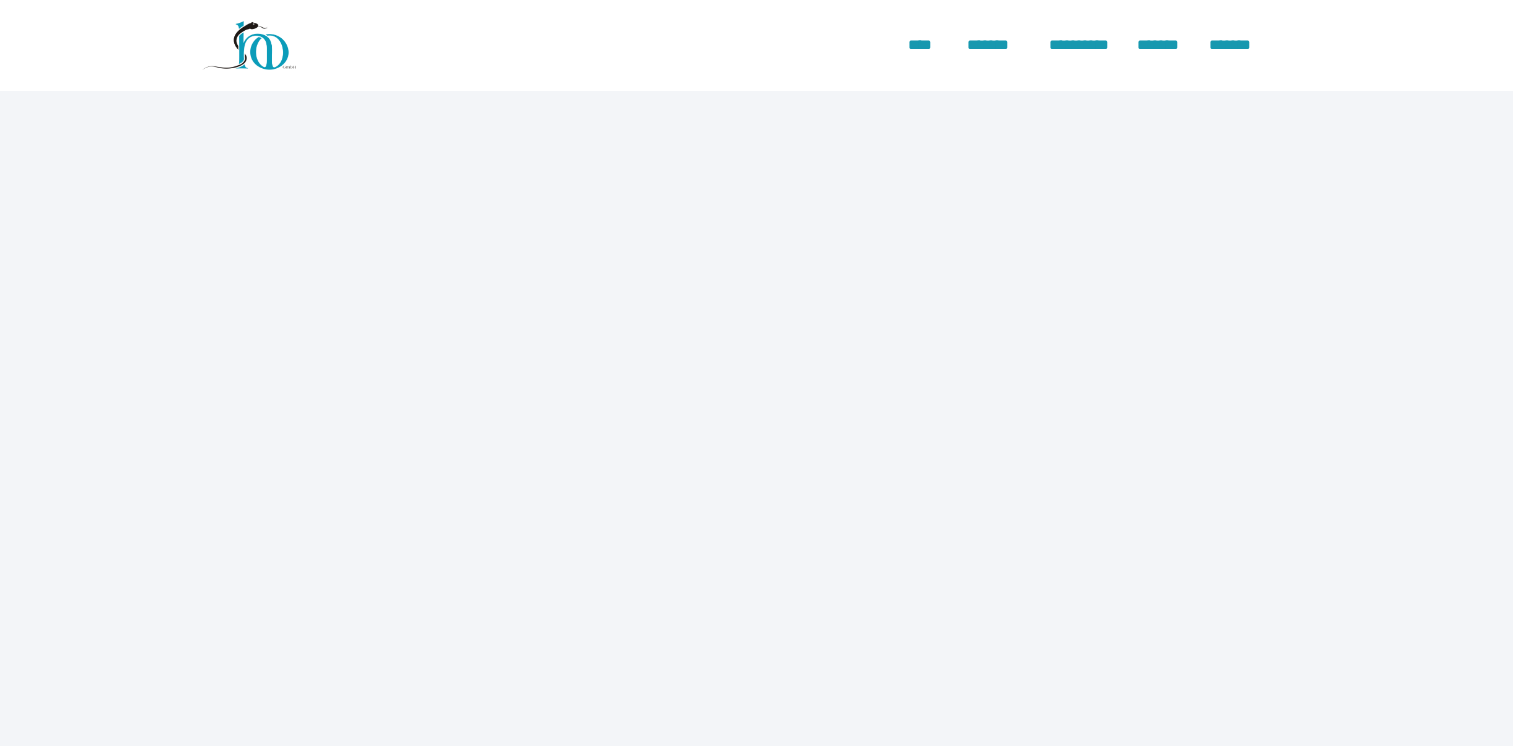 scroll, scrollTop: 0, scrollLeft: 0, axis: both 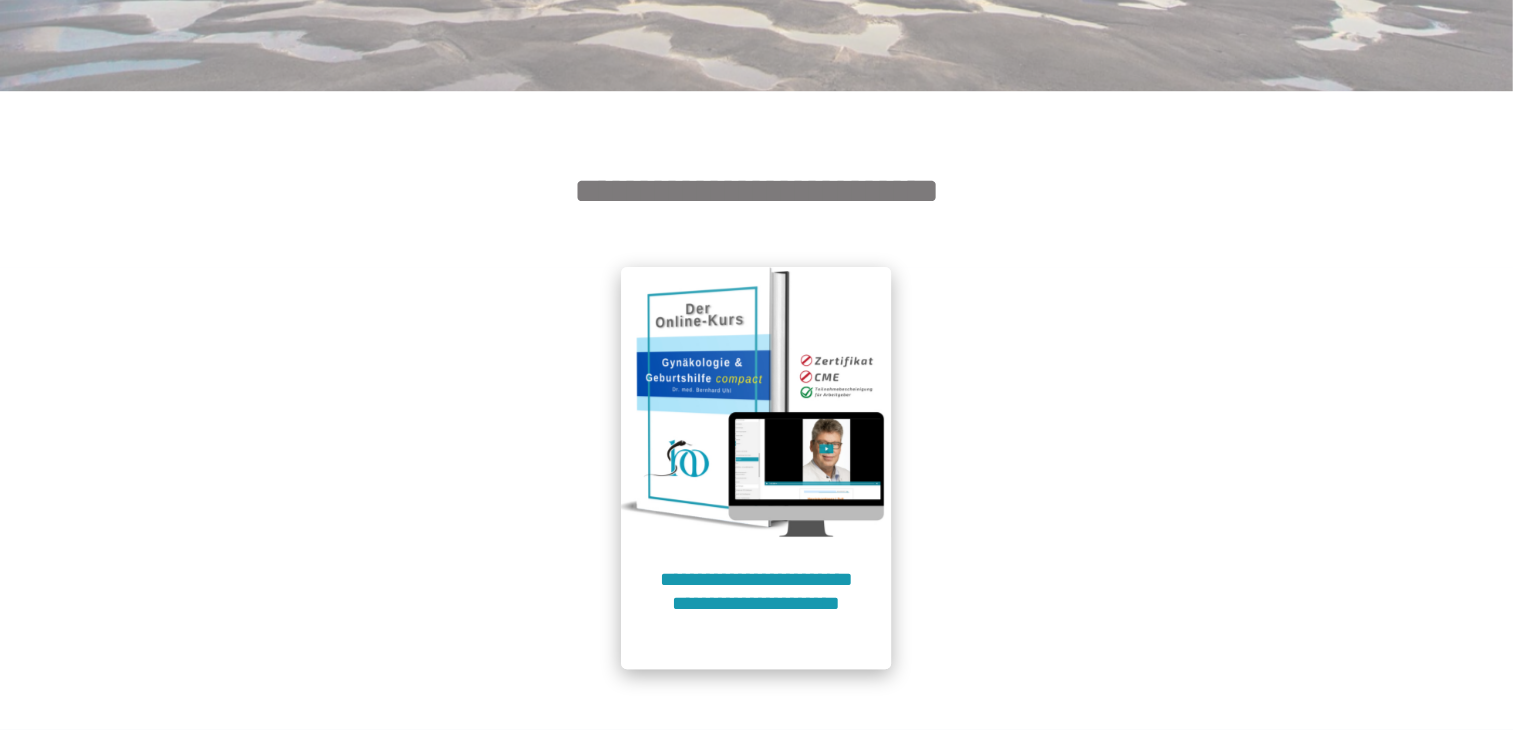 click at bounding box center [756, 402] 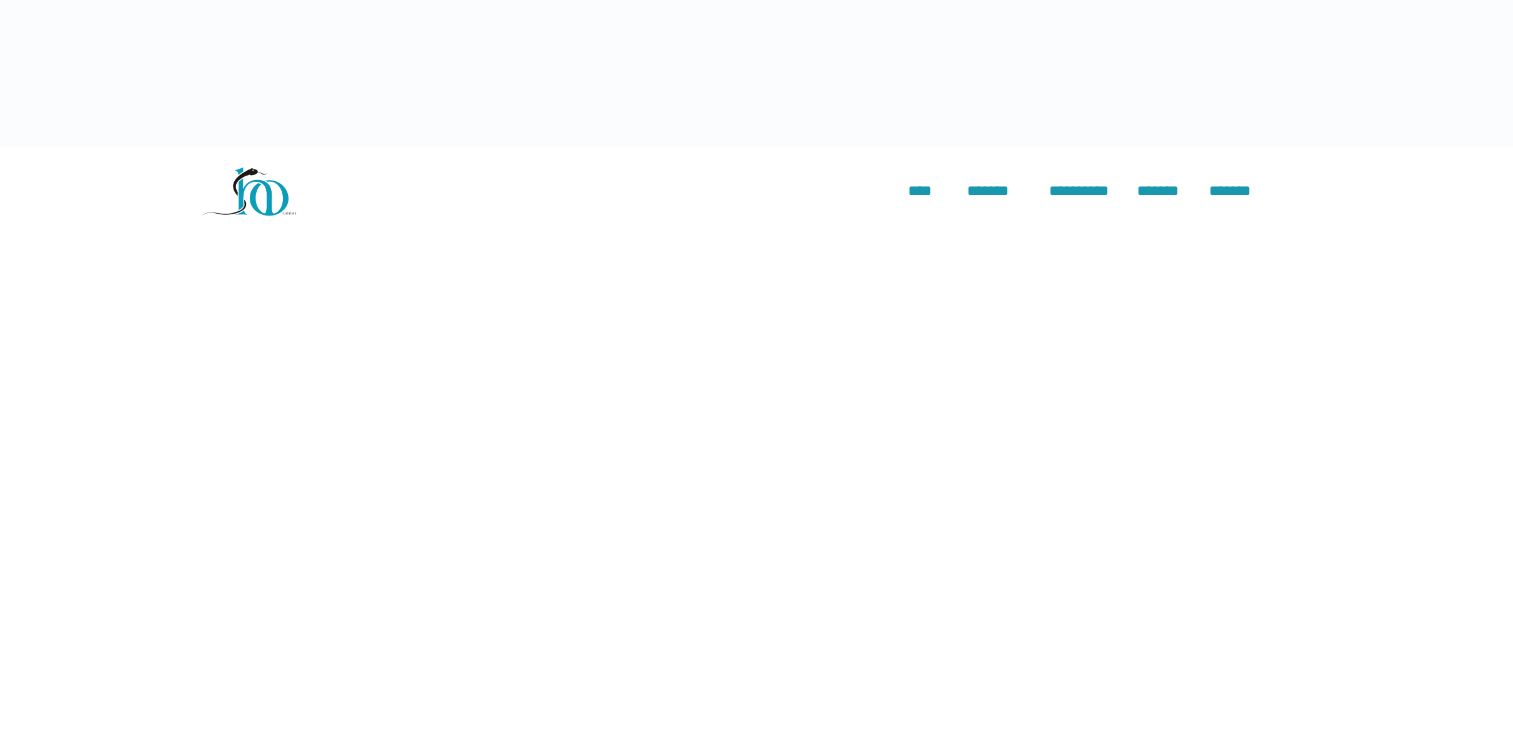 scroll, scrollTop: 91, scrollLeft: 0, axis: vertical 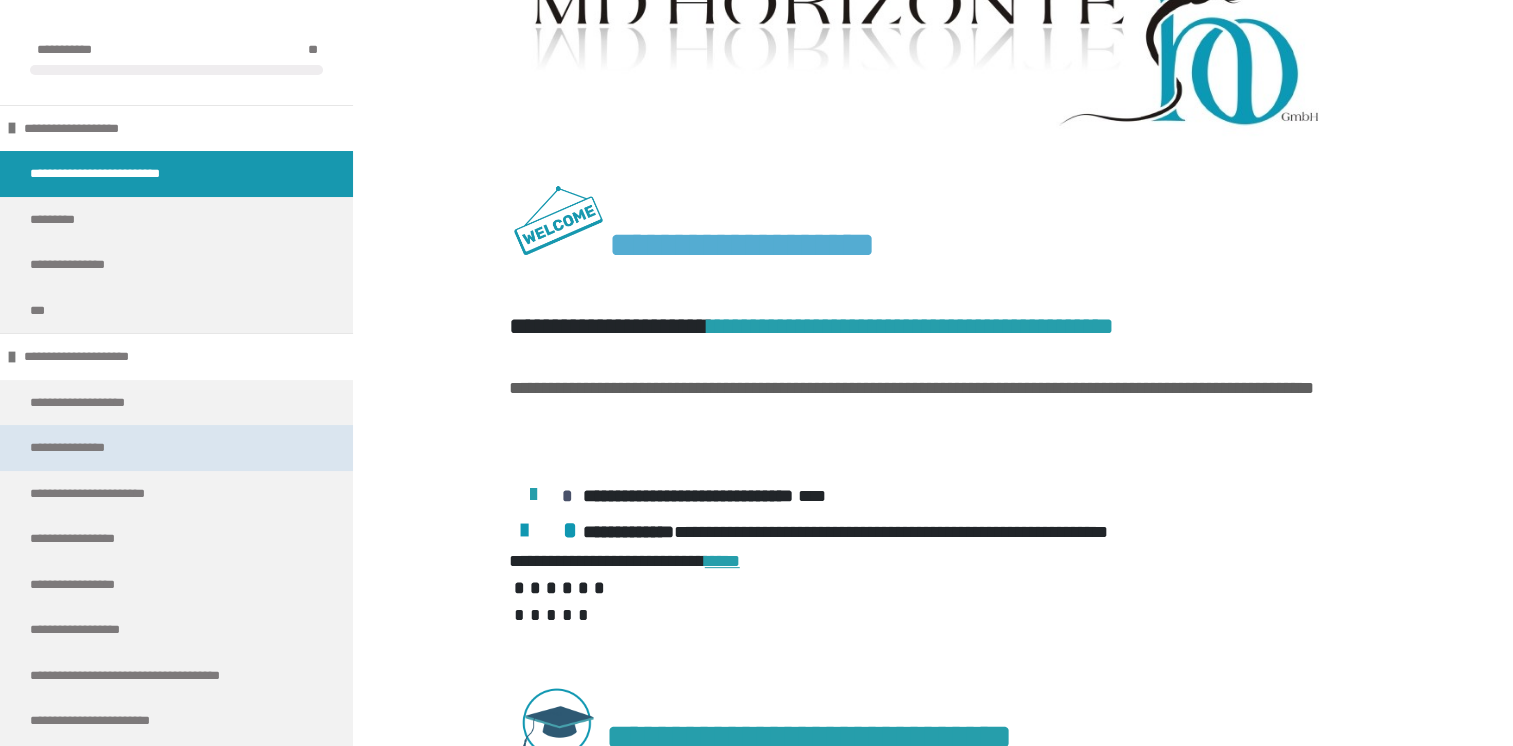click on "**********" at bounding box center (79, 448) 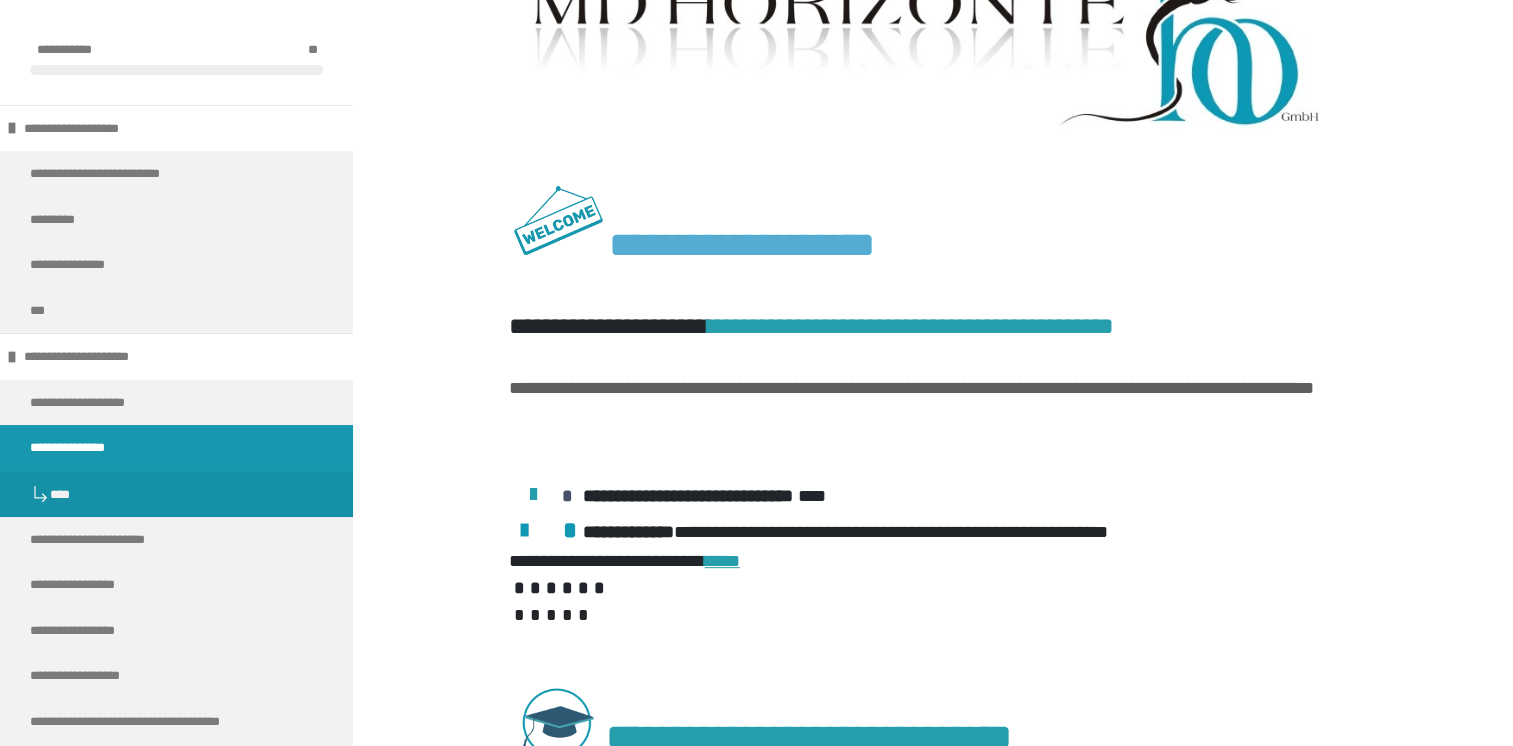 scroll, scrollTop: 439, scrollLeft: 0, axis: vertical 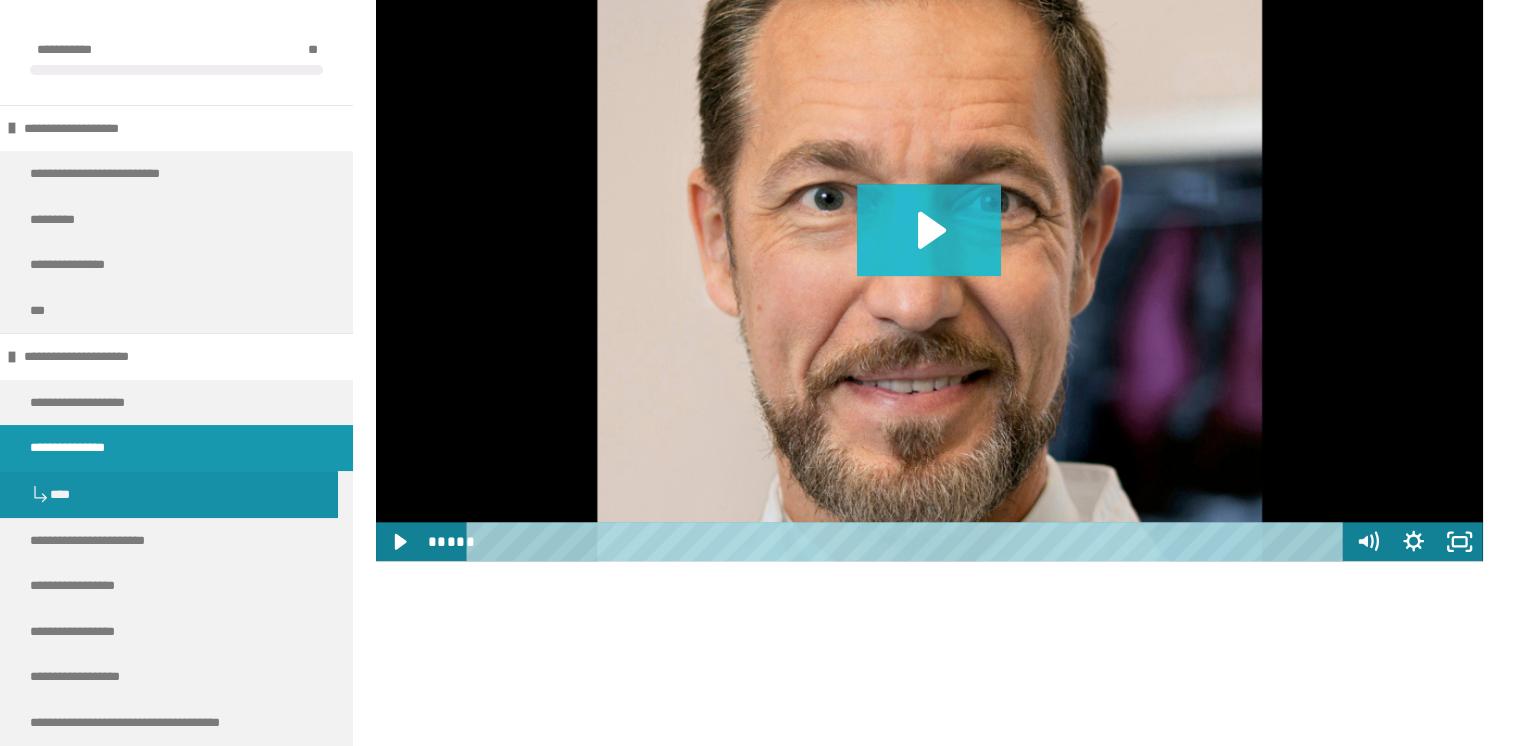 click 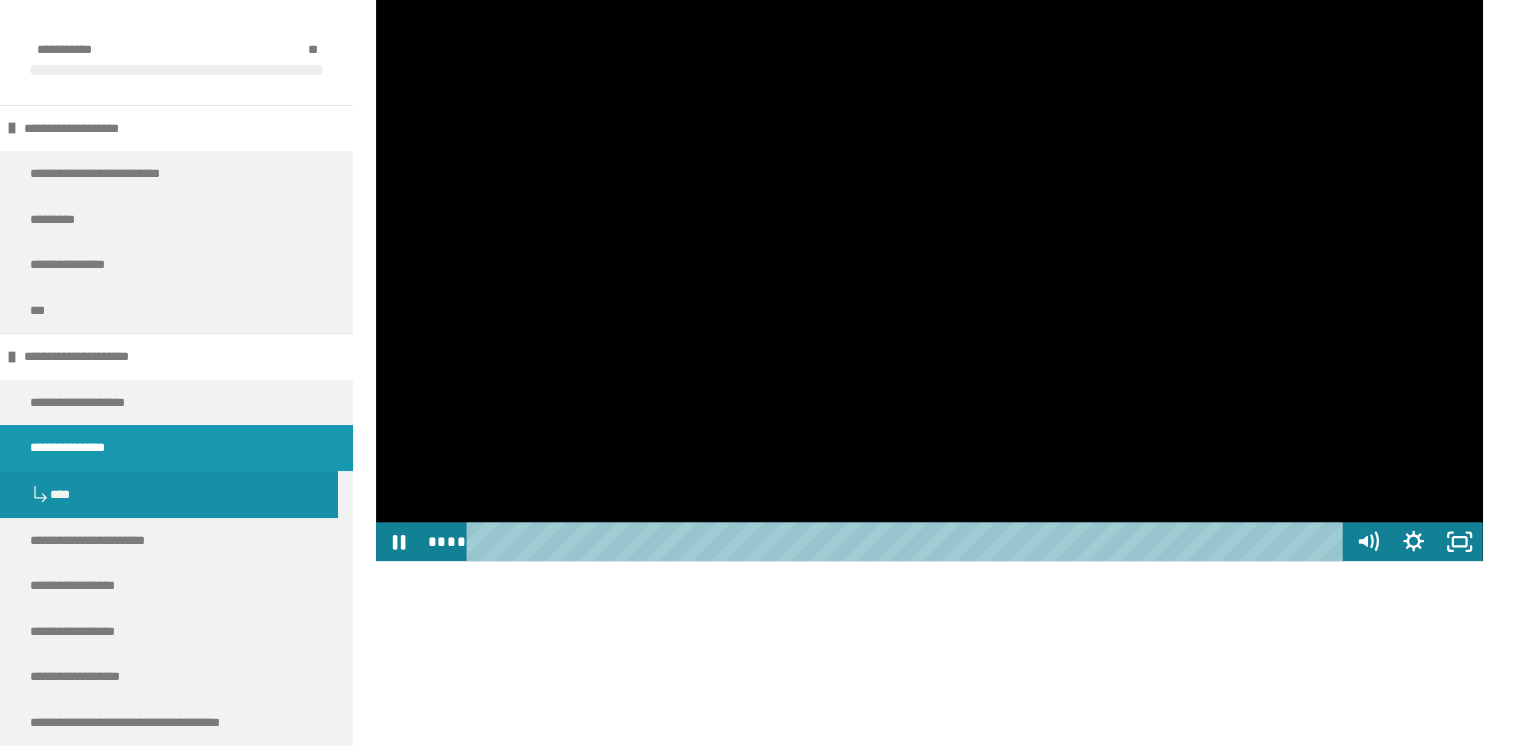 type 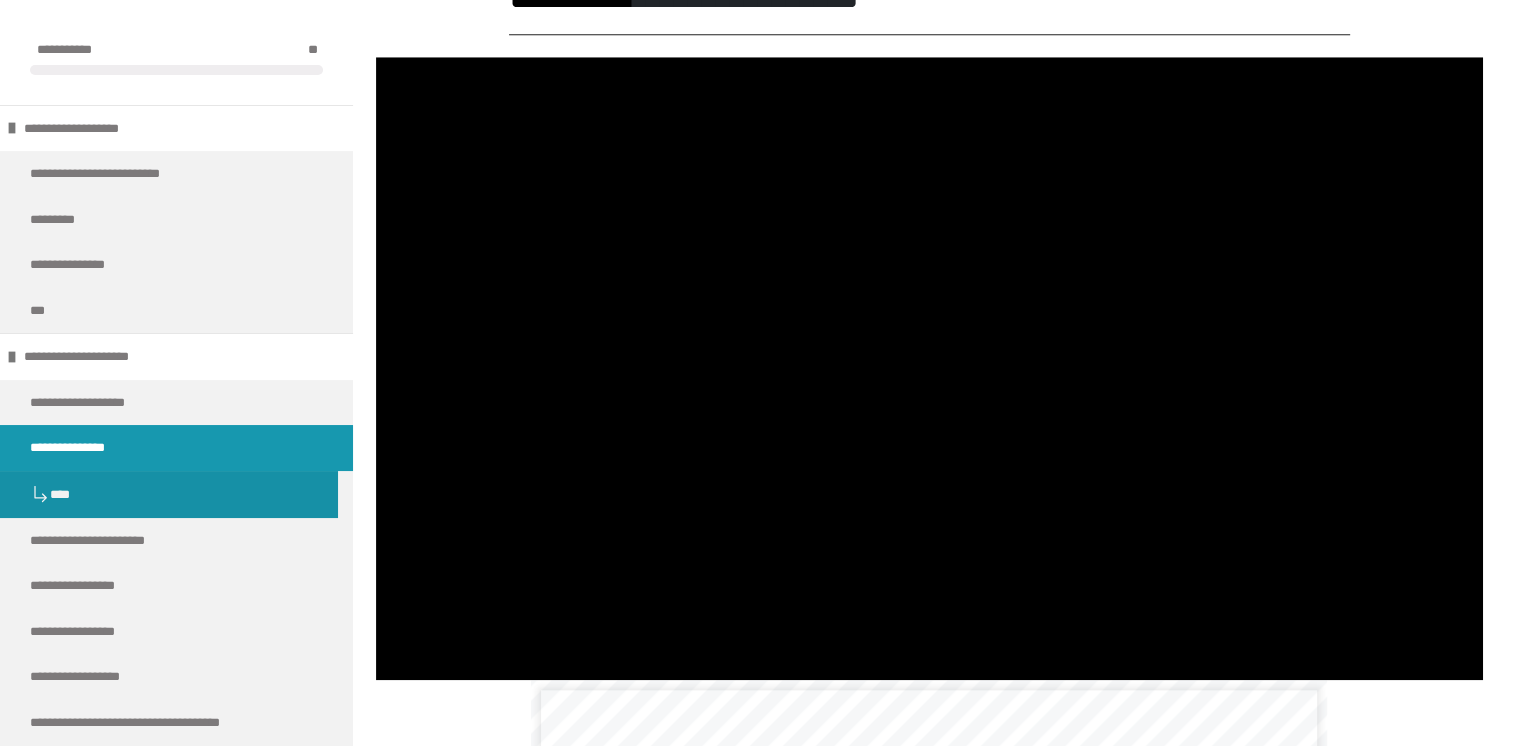 scroll, scrollTop: 1902, scrollLeft: 0, axis: vertical 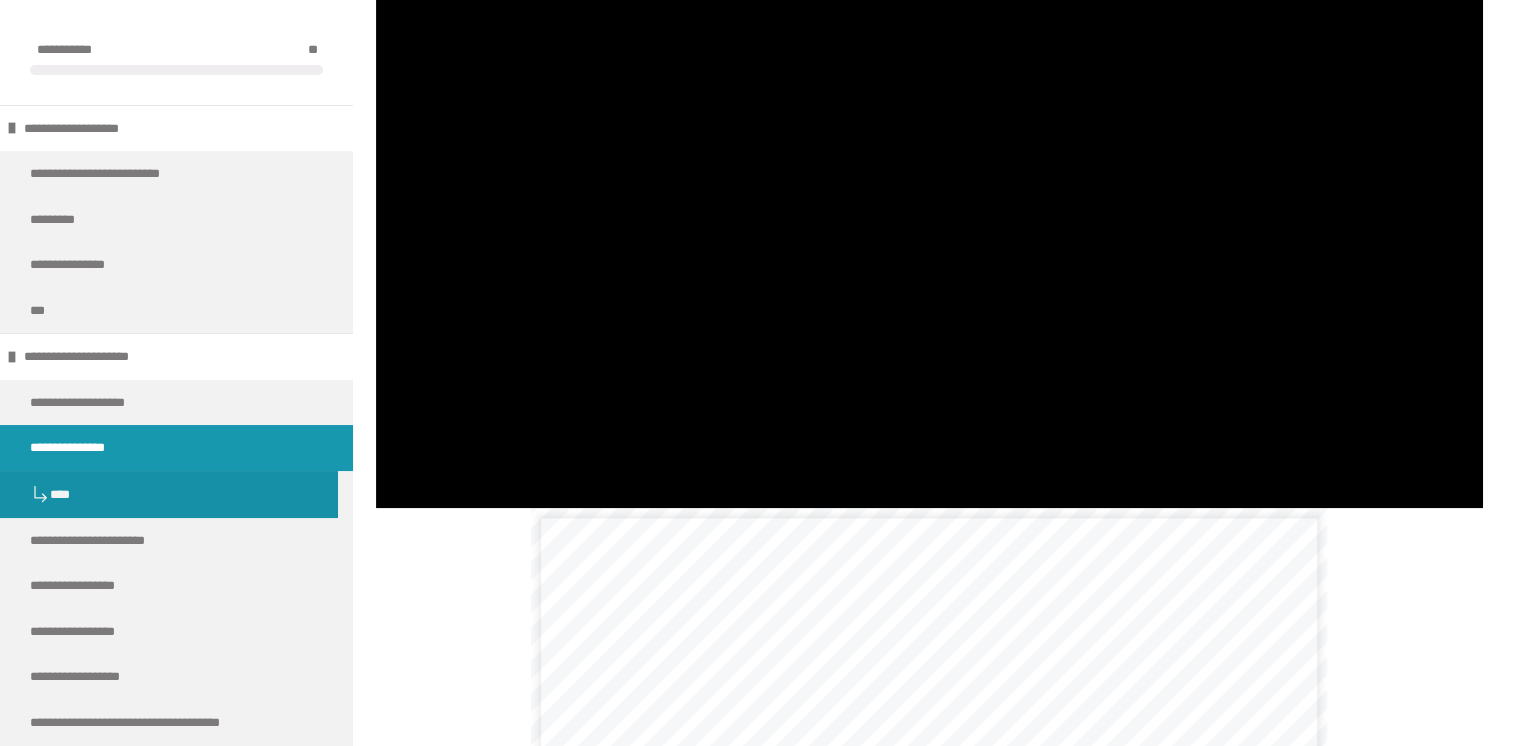 click at bounding box center [376, -115] 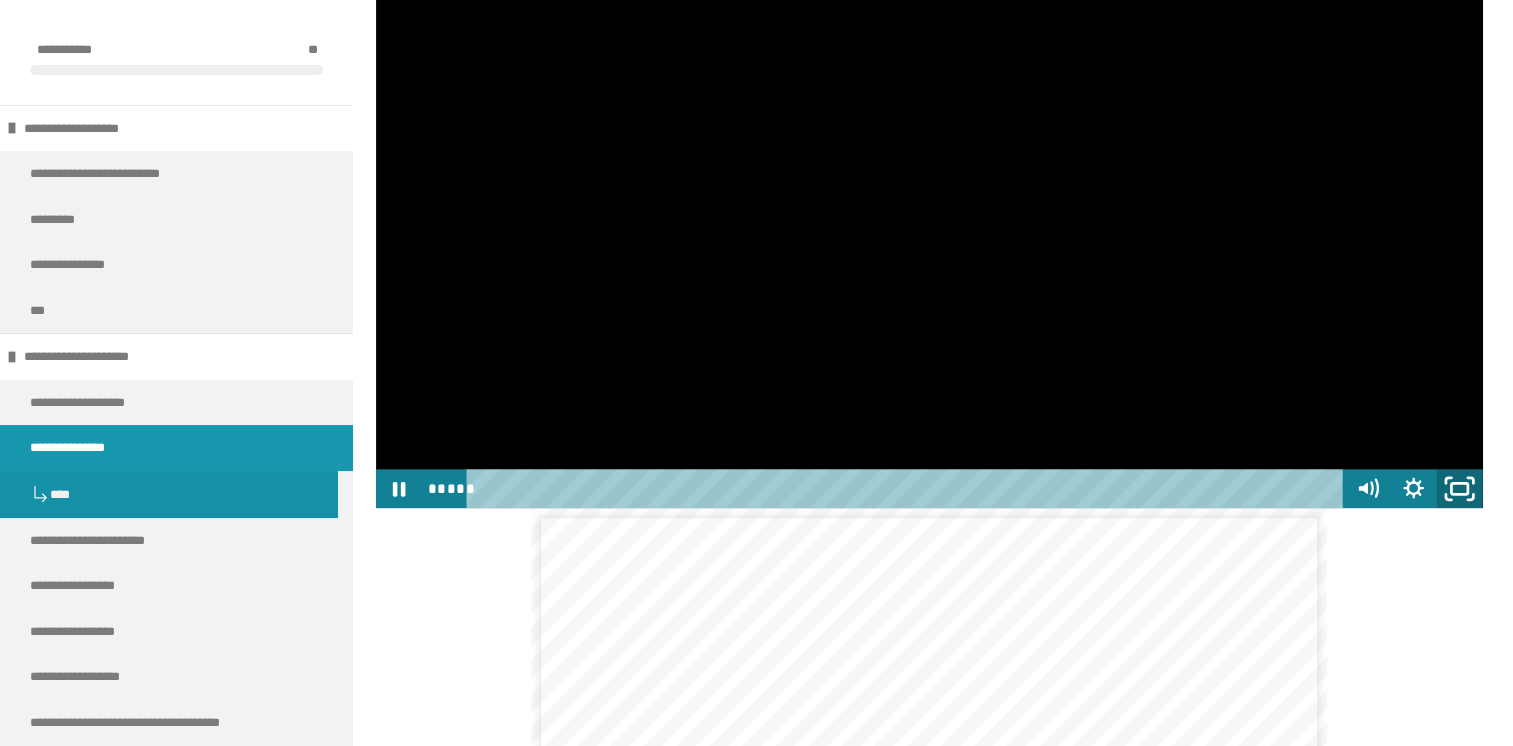 click 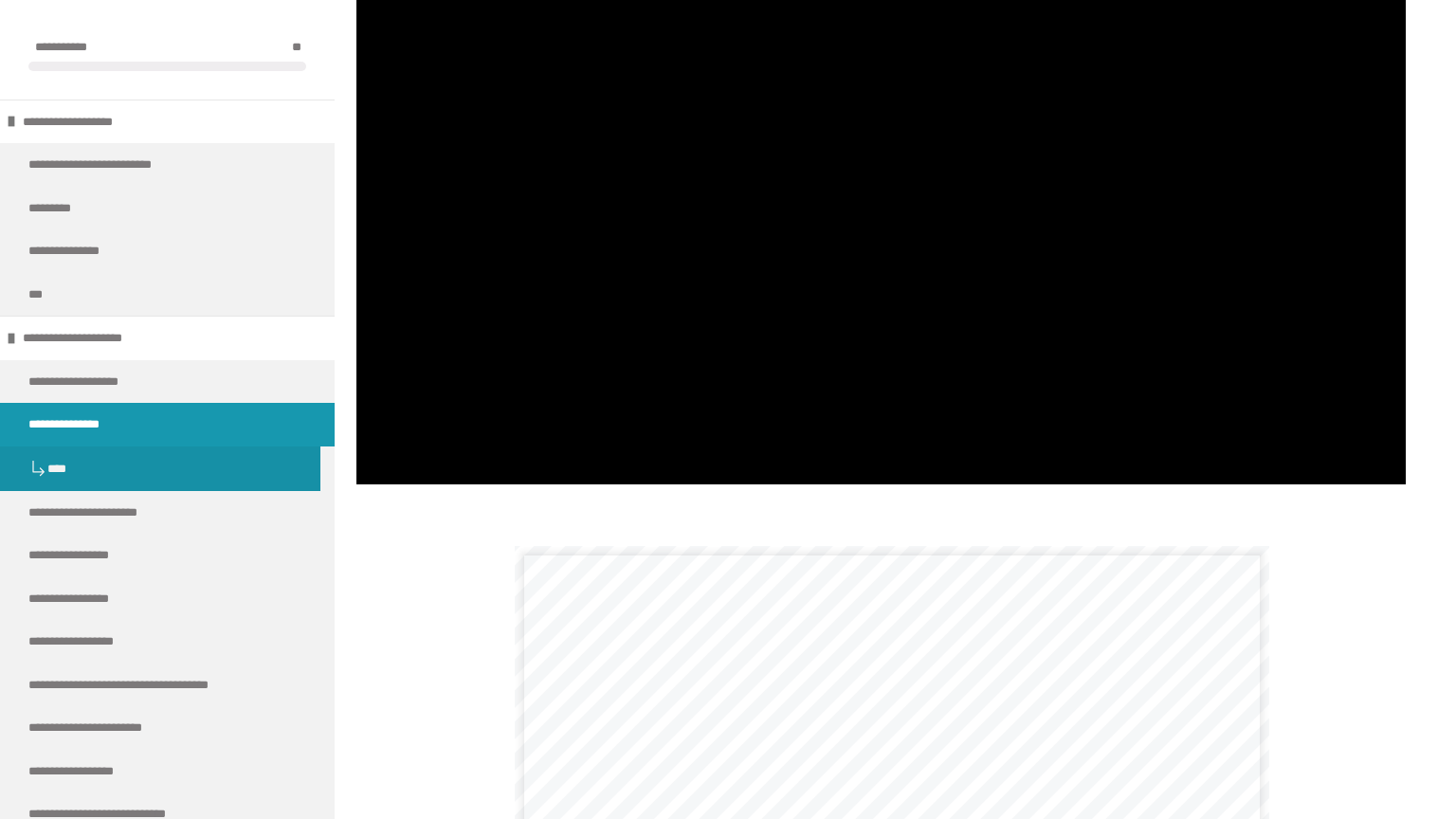 type 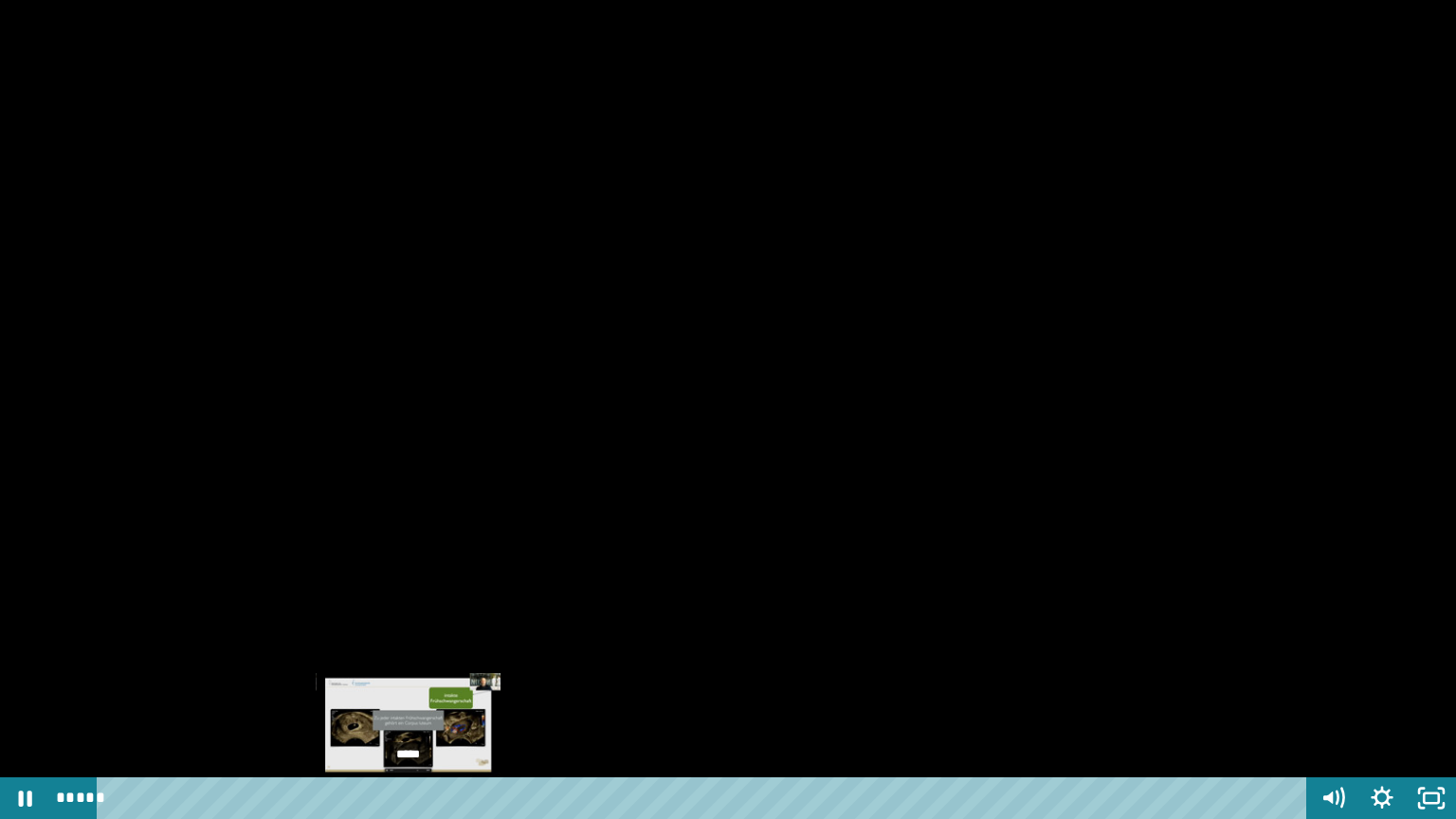 click on "*****" at bounding box center (705, 798) 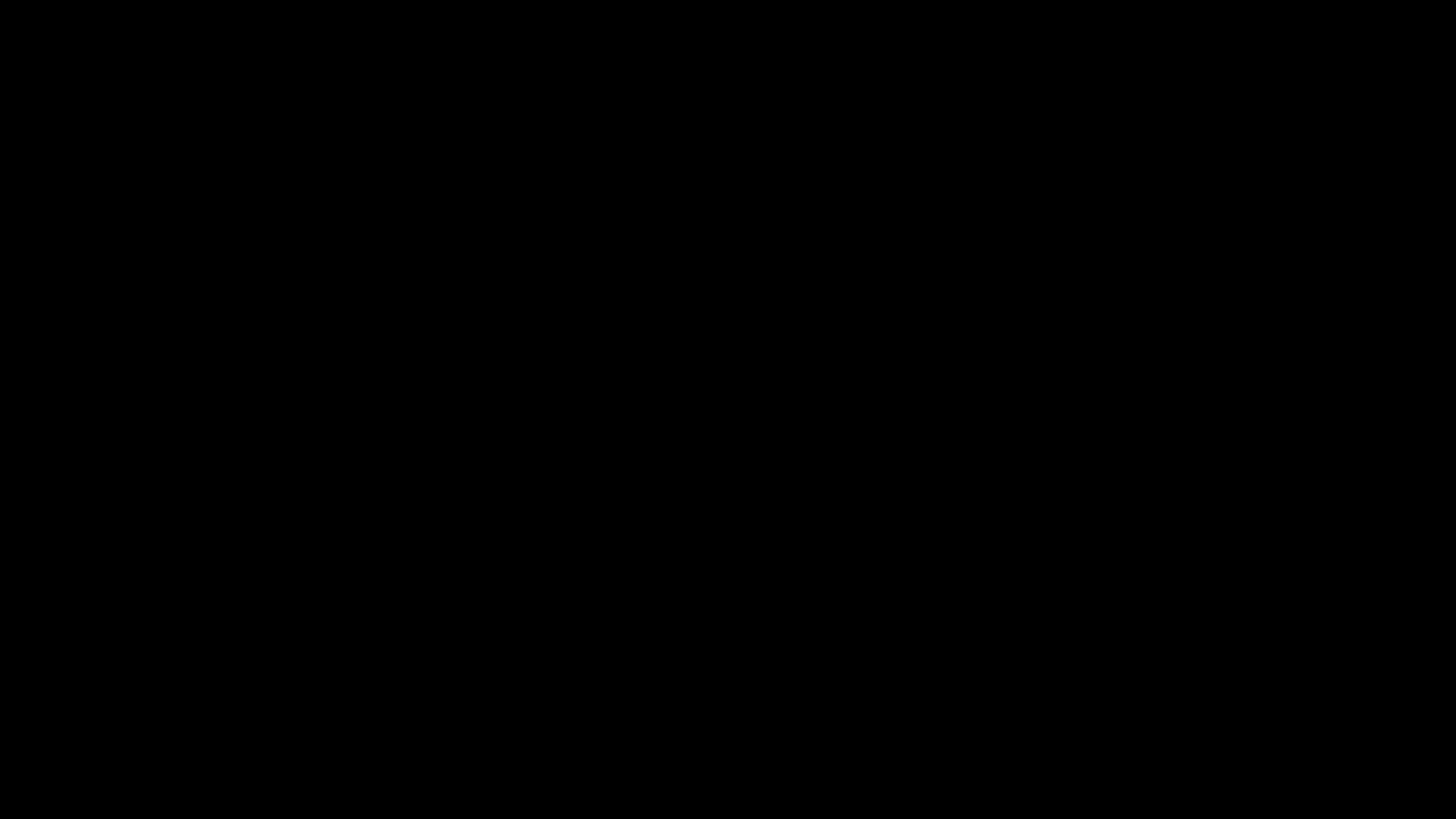 click at bounding box center (728, 410) 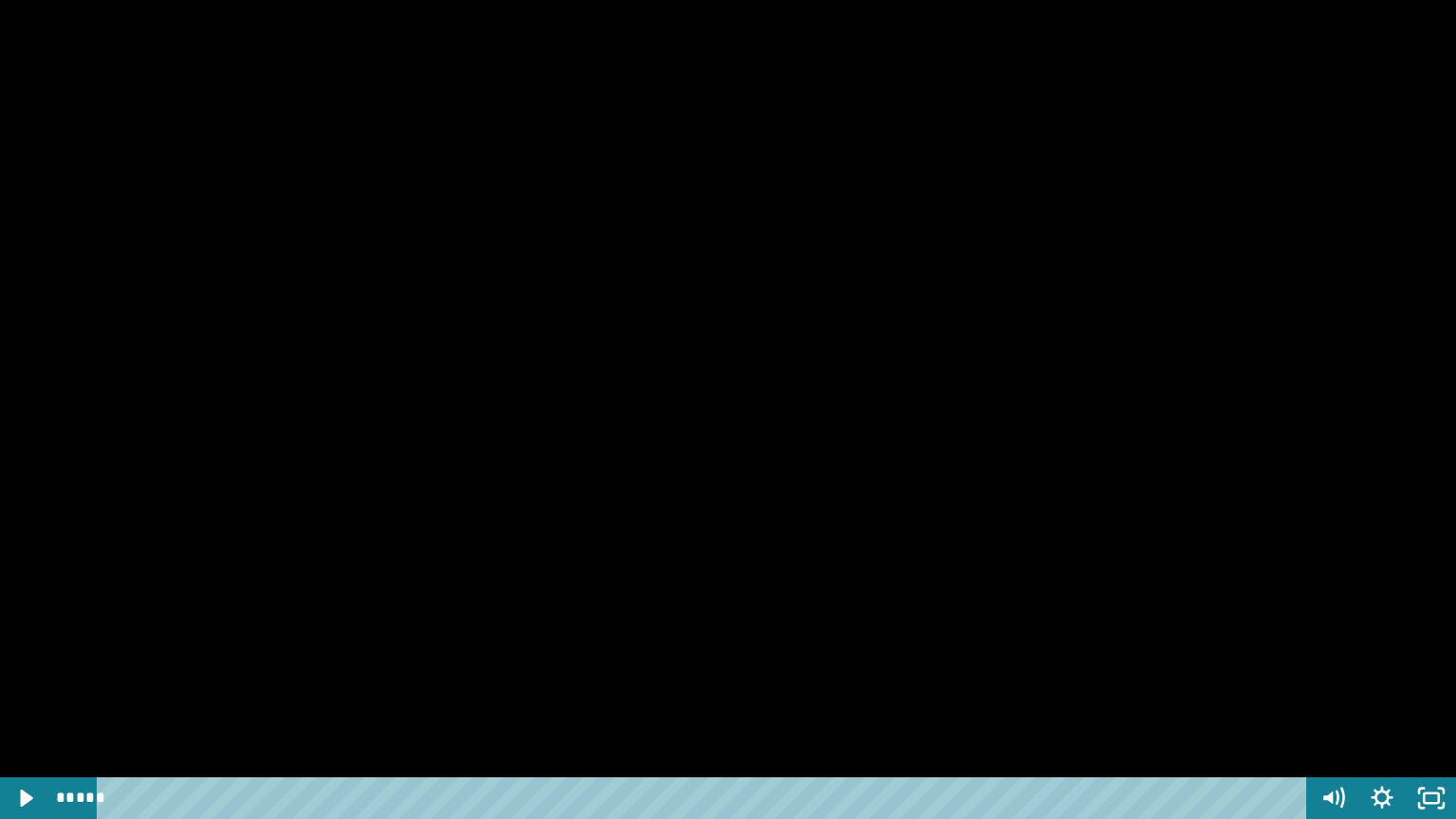 click at bounding box center [0, 0] 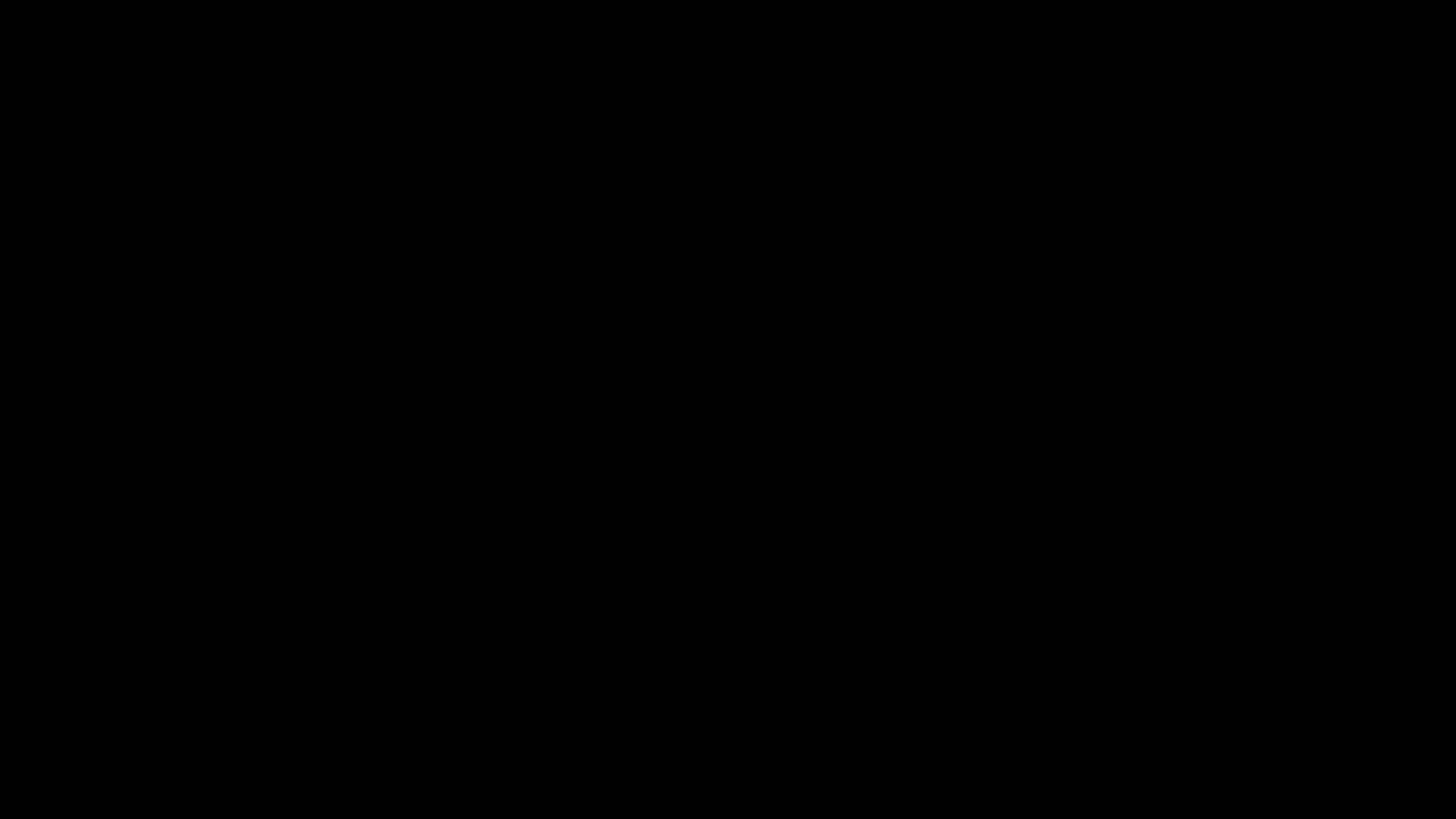 click at bounding box center [0, 0] 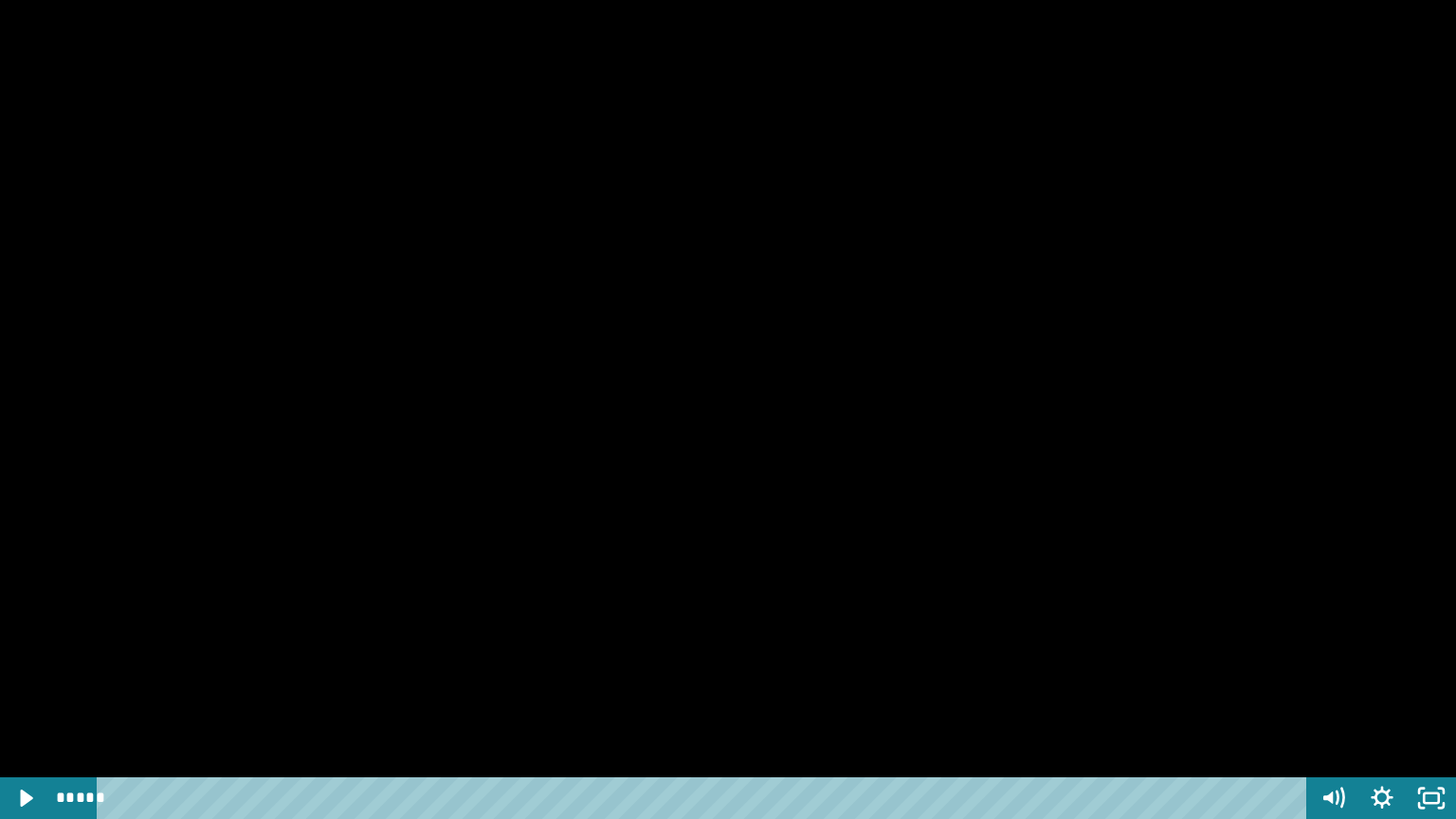click at bounding box center (0, 0) 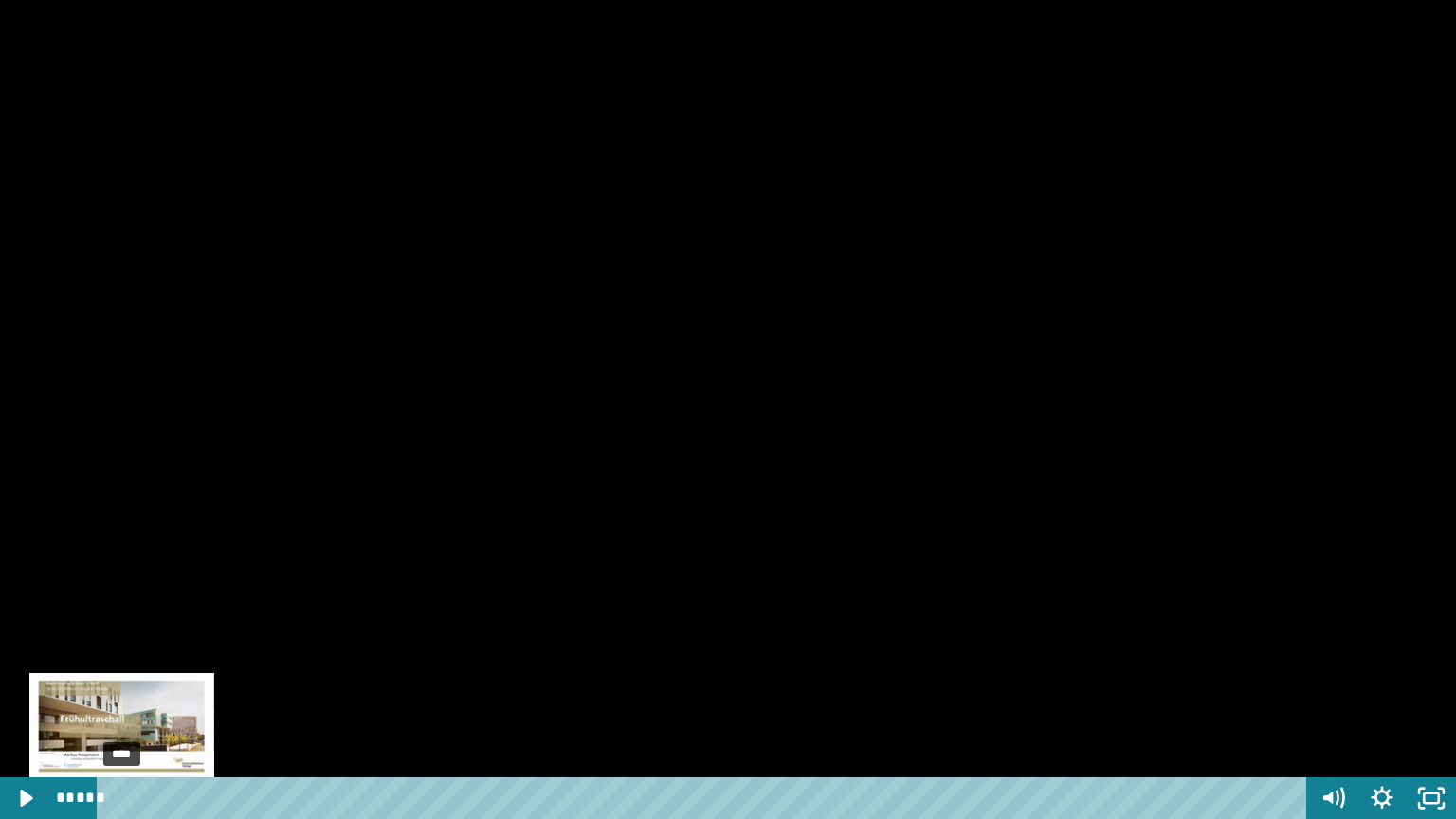 click on "****" at bounding box center (705, 798) 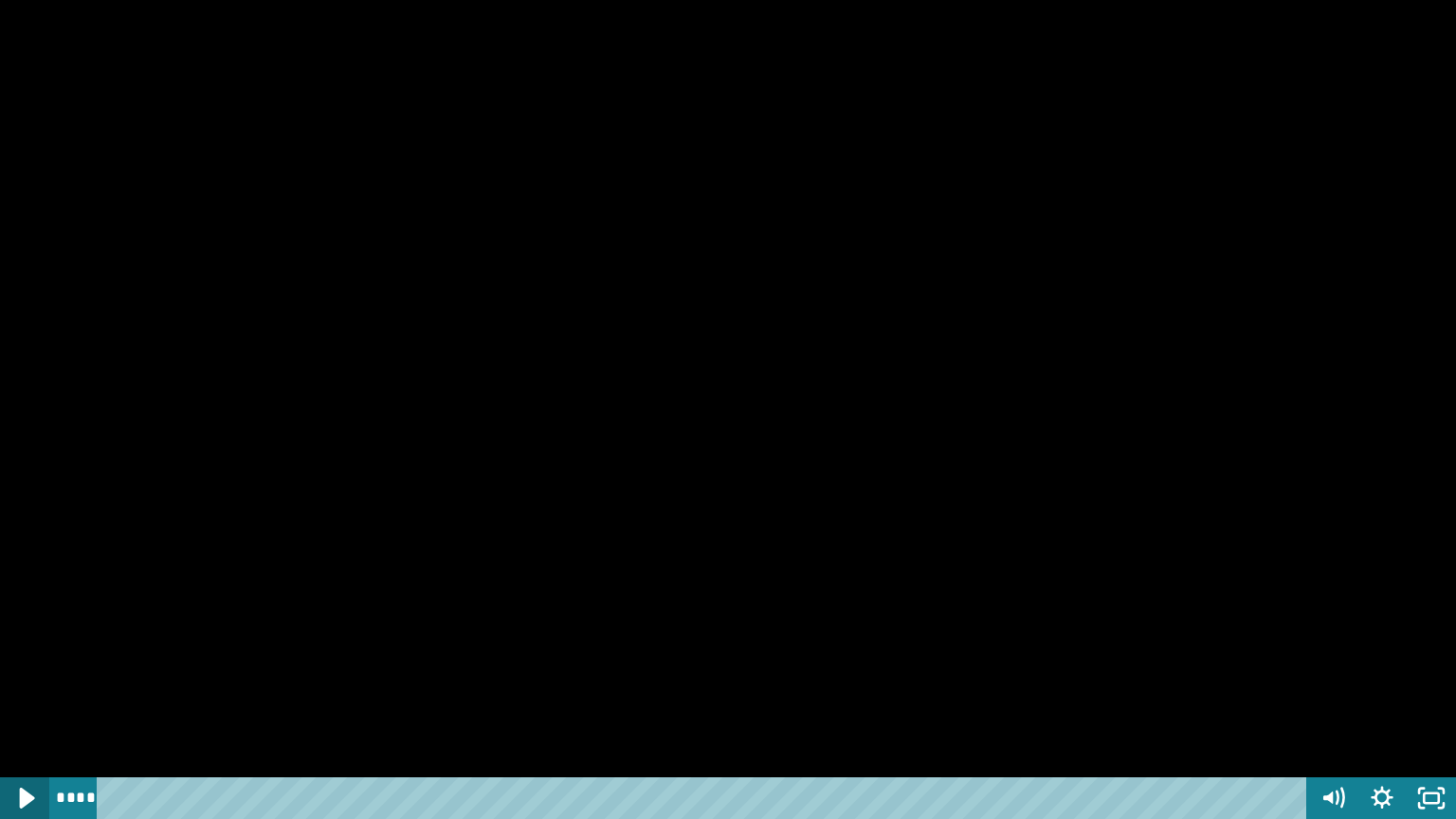 click 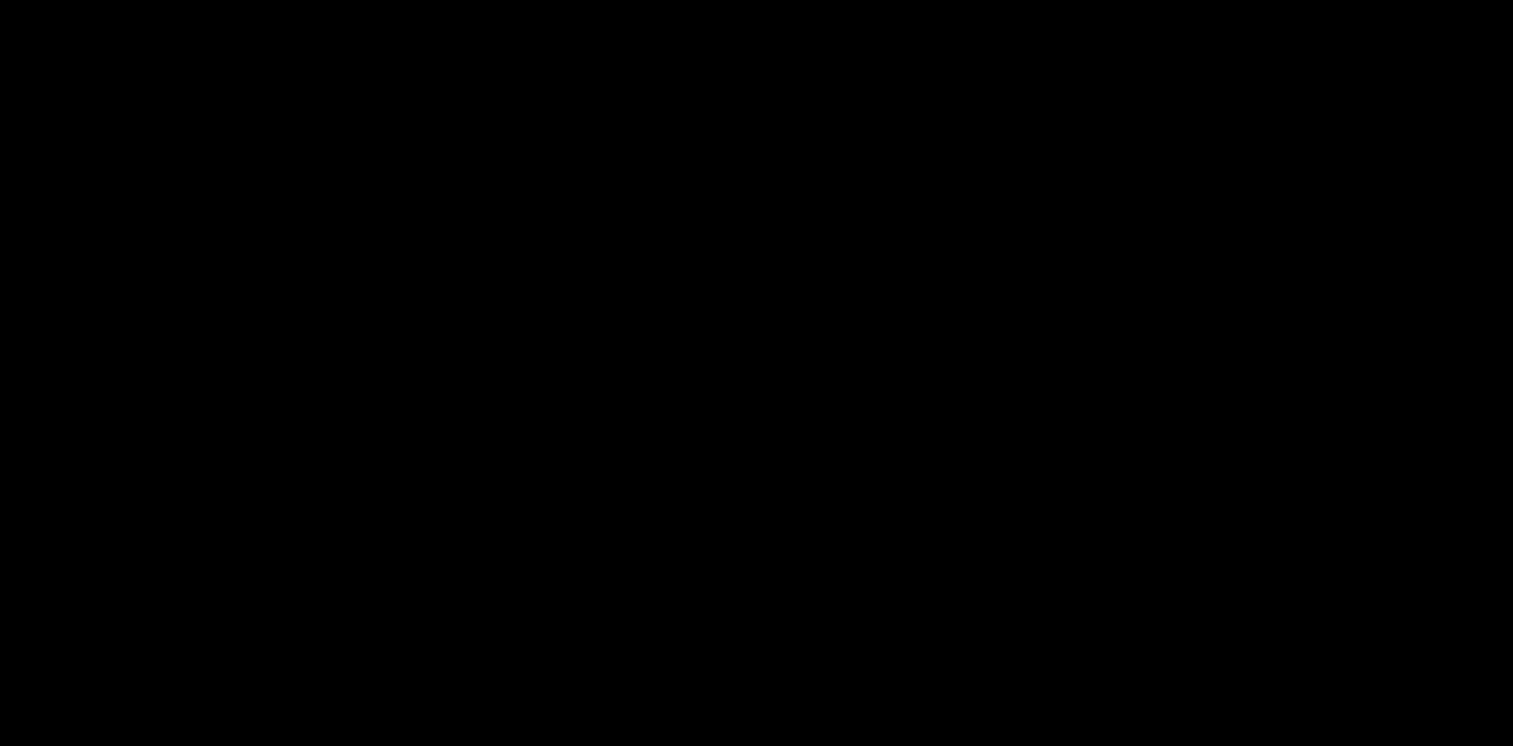 type 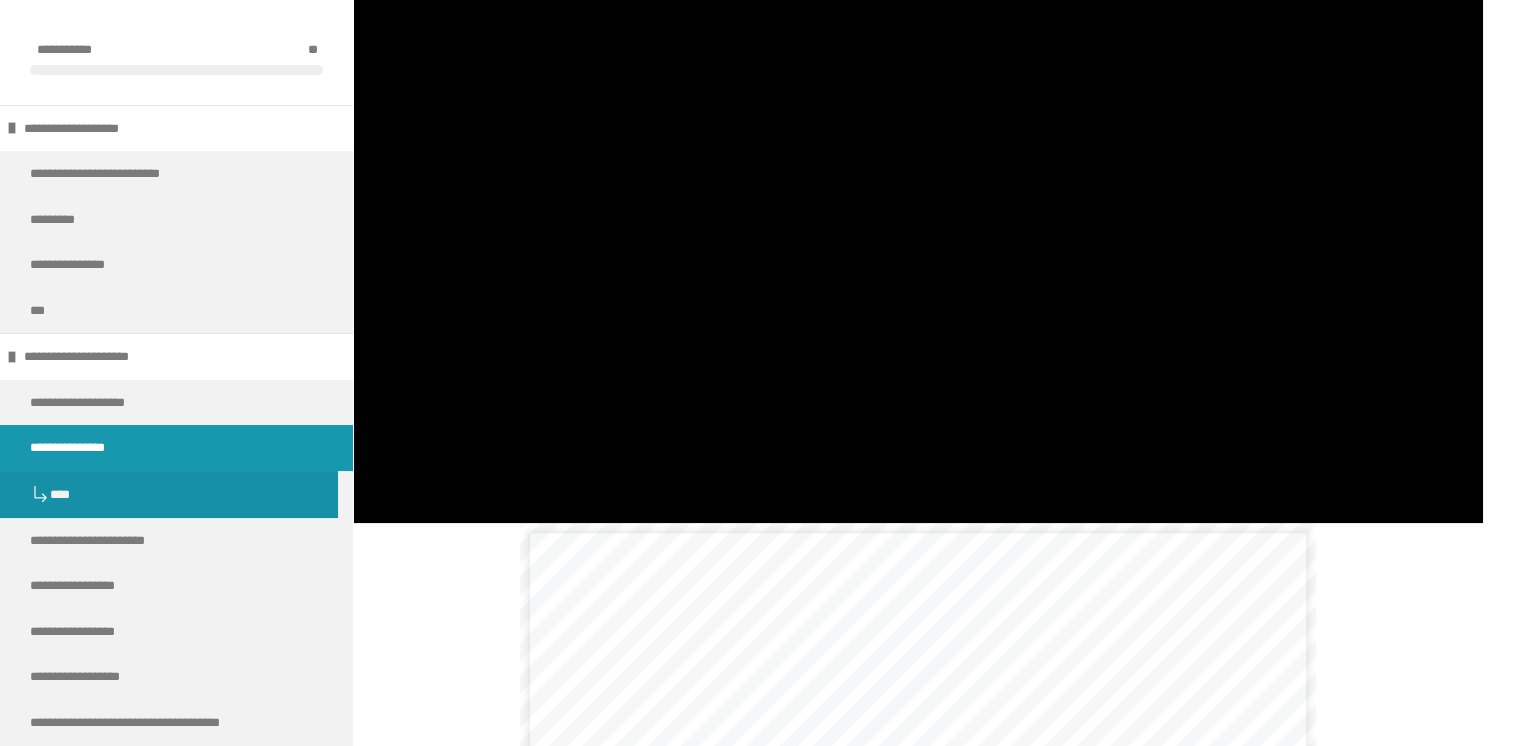 click at bounding box center (376, 503) 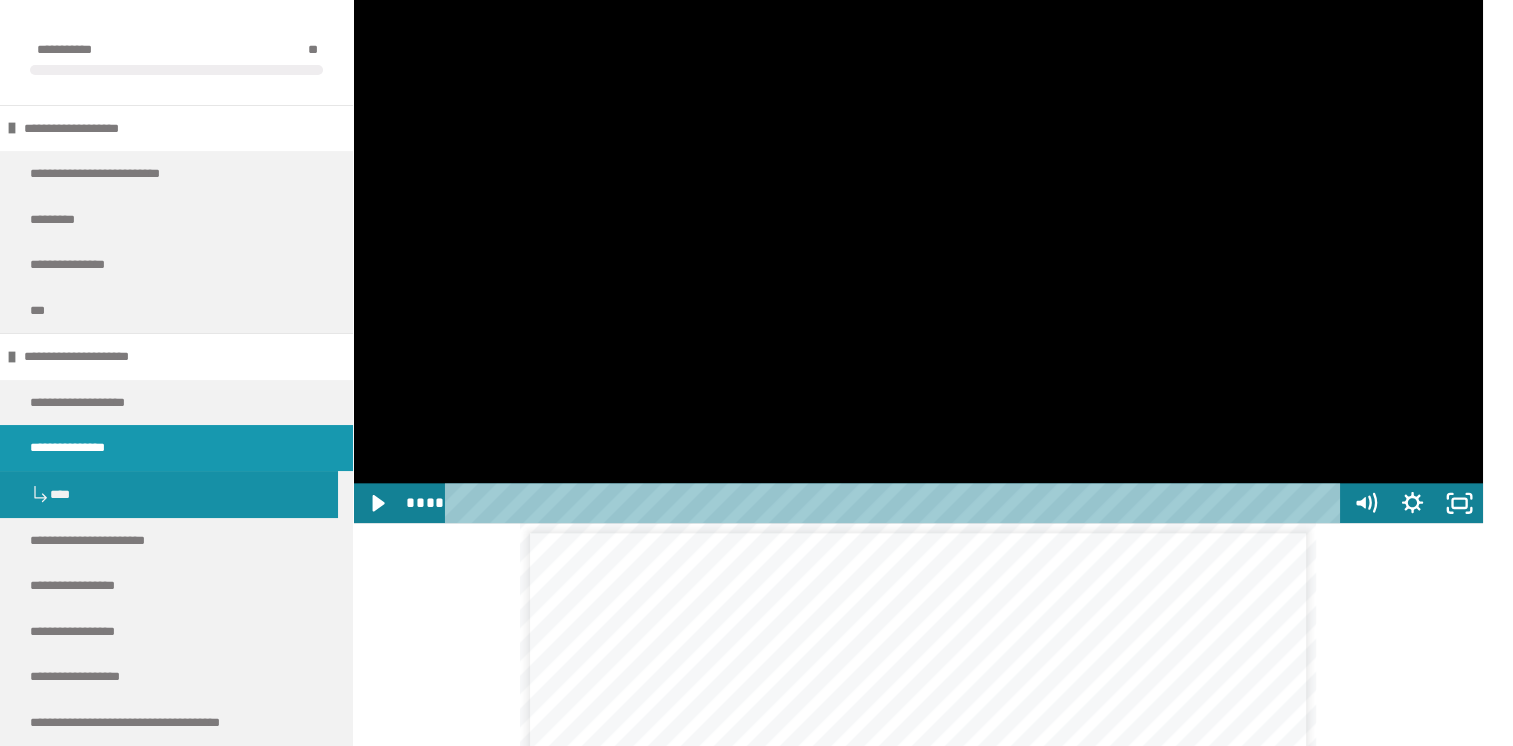 click at bounding box center (918, 206) 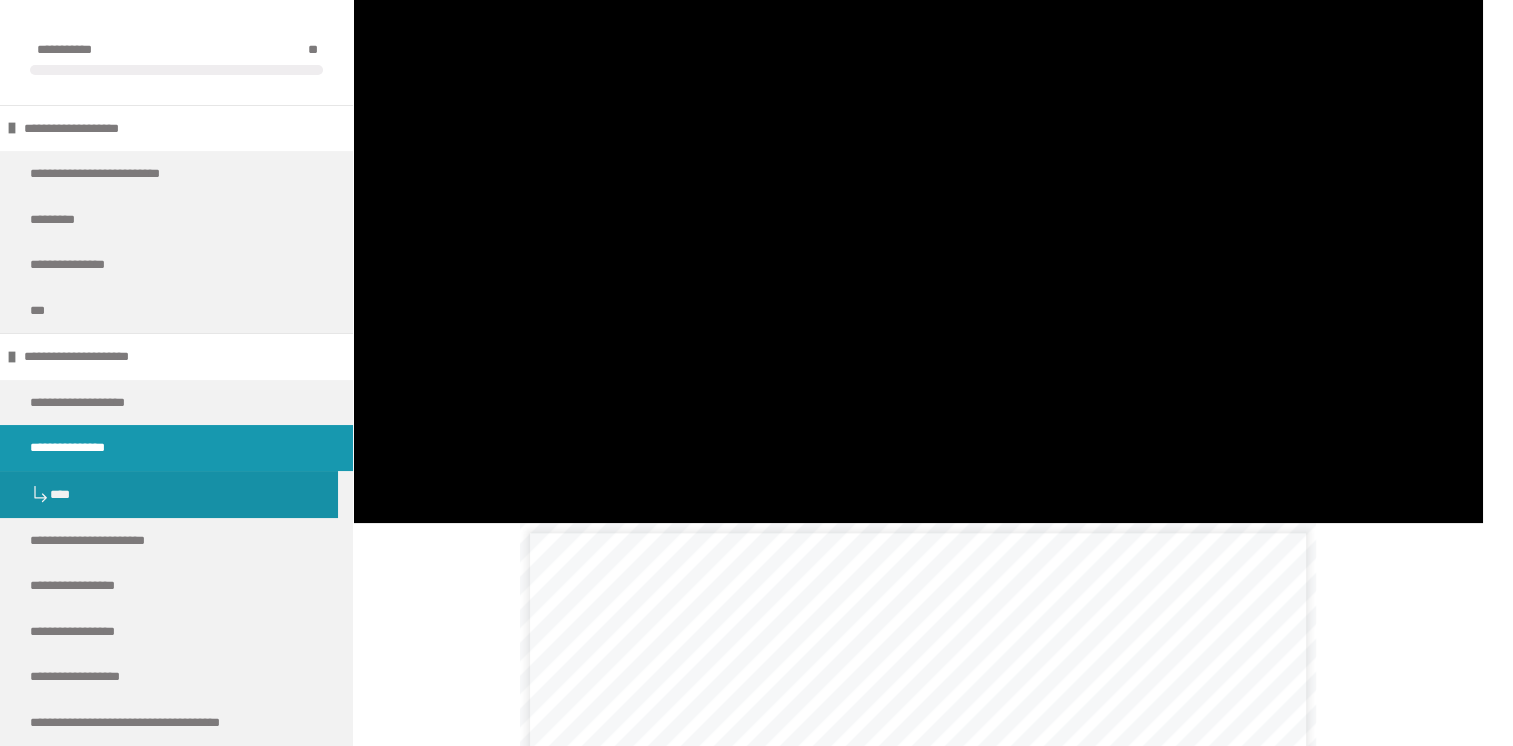 click at bounding box center (353, -112) 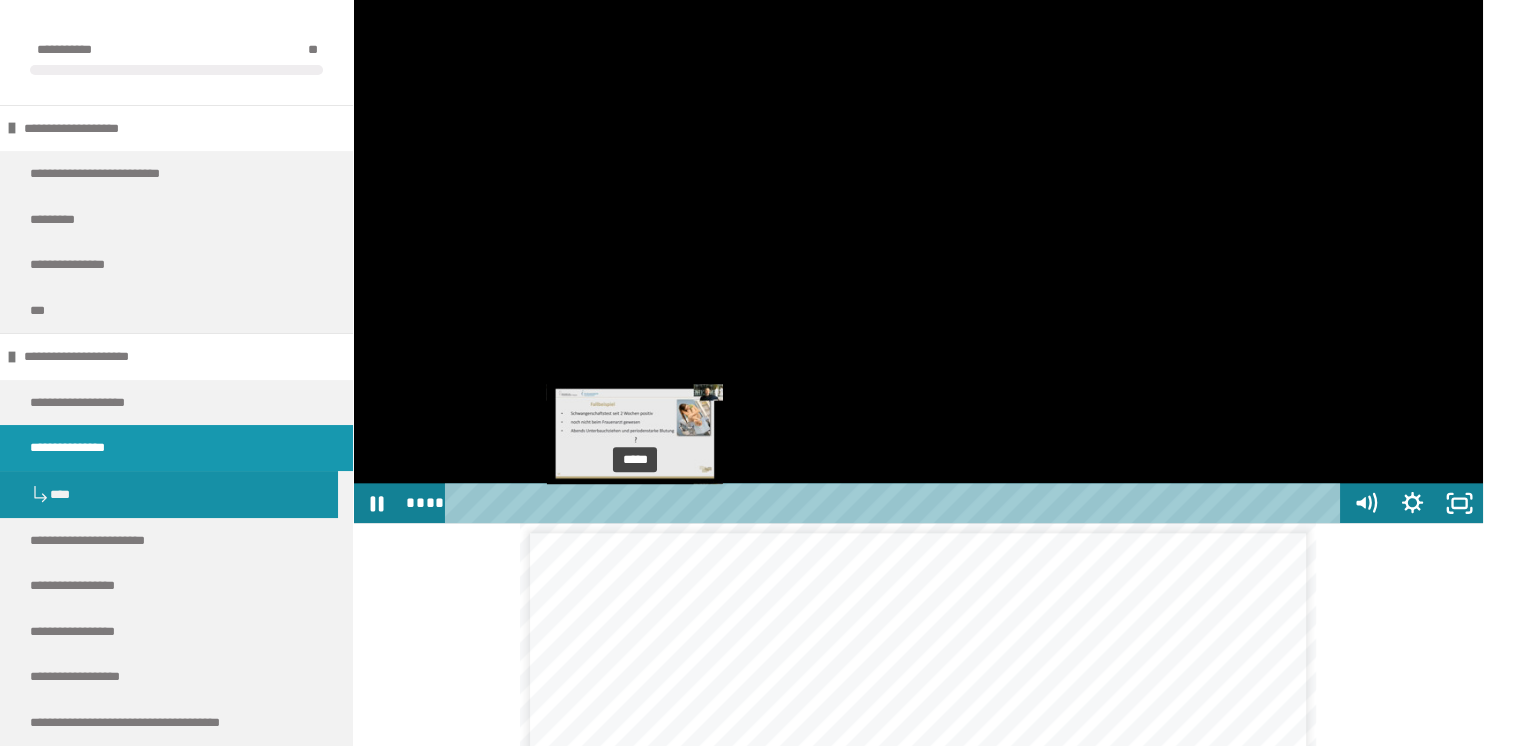 click on "*****" at bounding box center (896, 503) 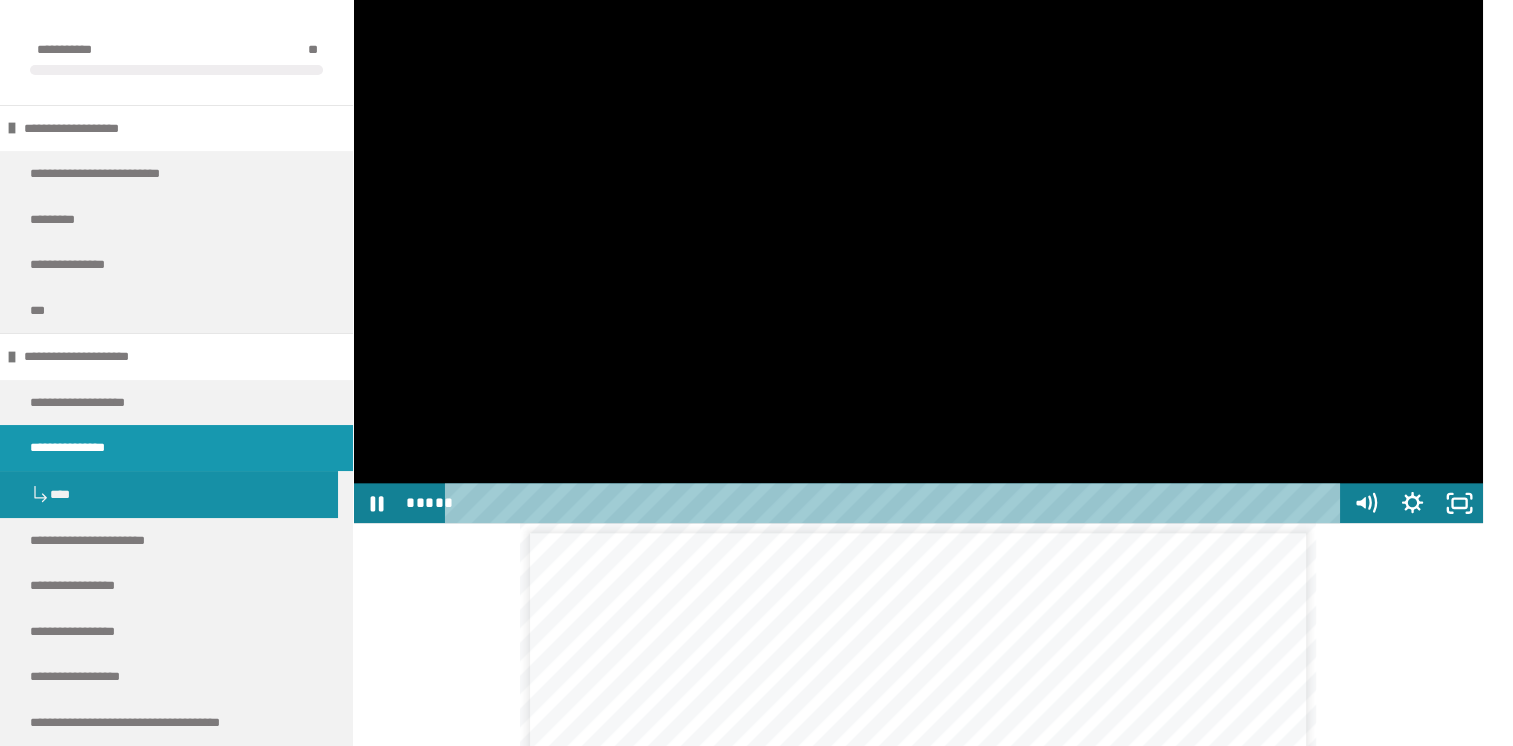 click at bounding box center (918, 206) 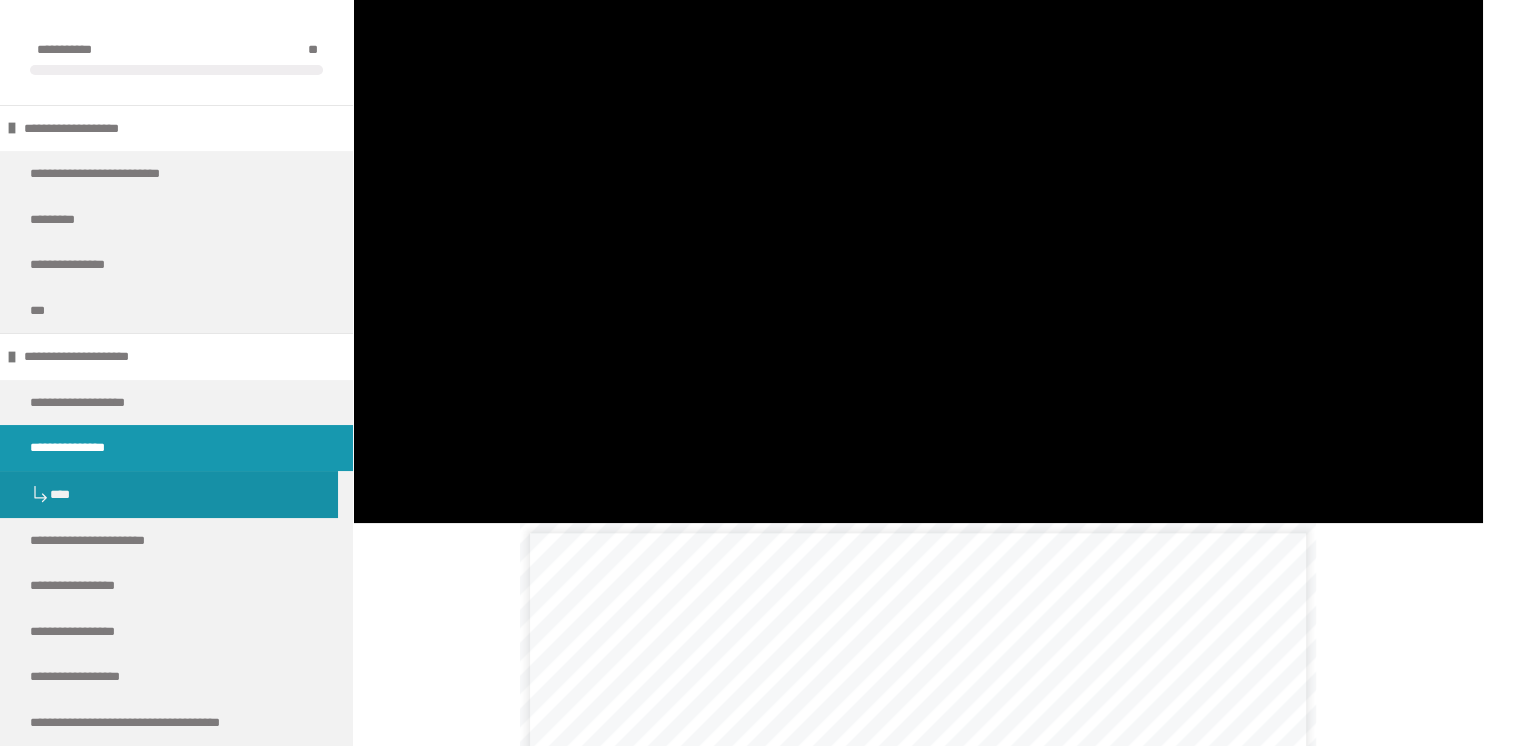 click at bounding box center (918, 206) 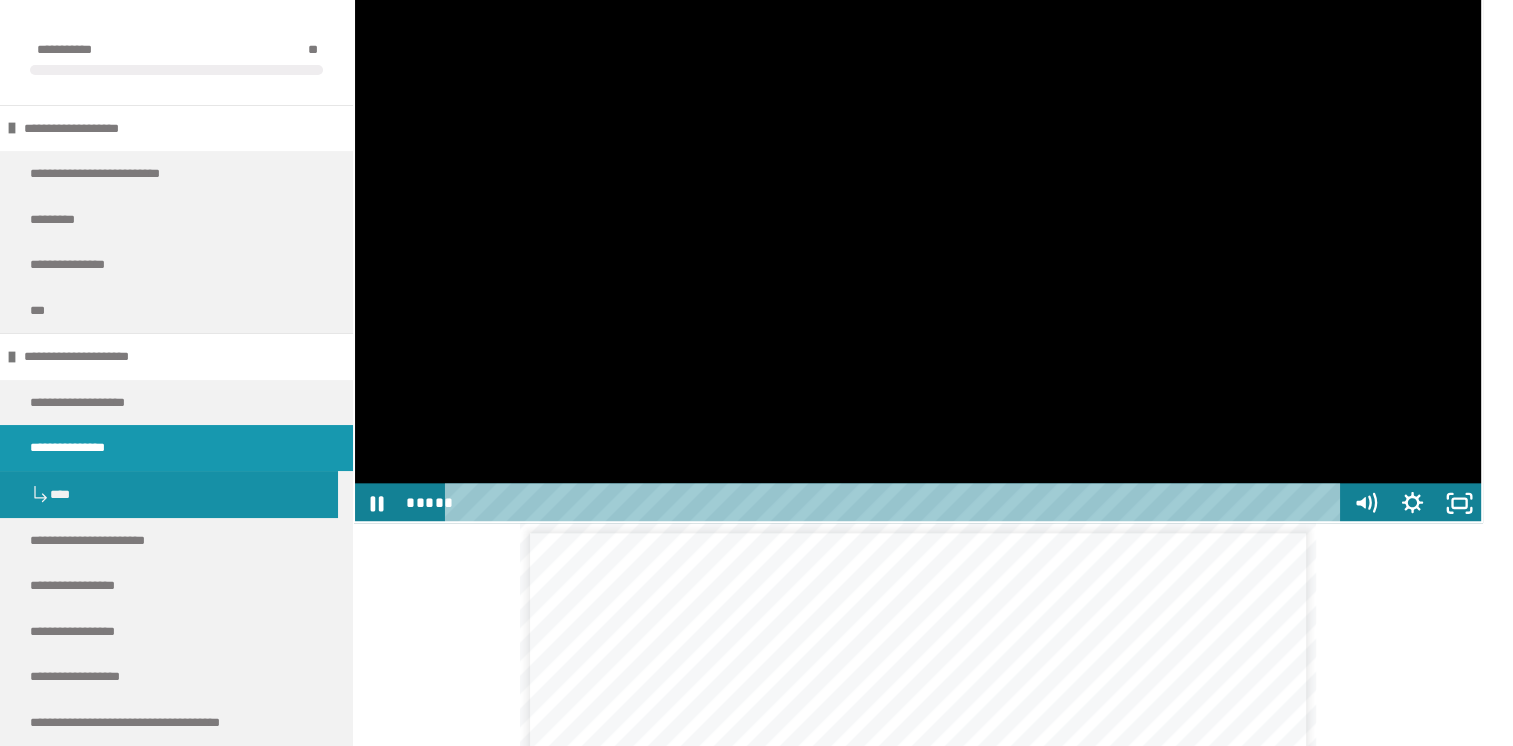 click at bounding box center (353, -112) 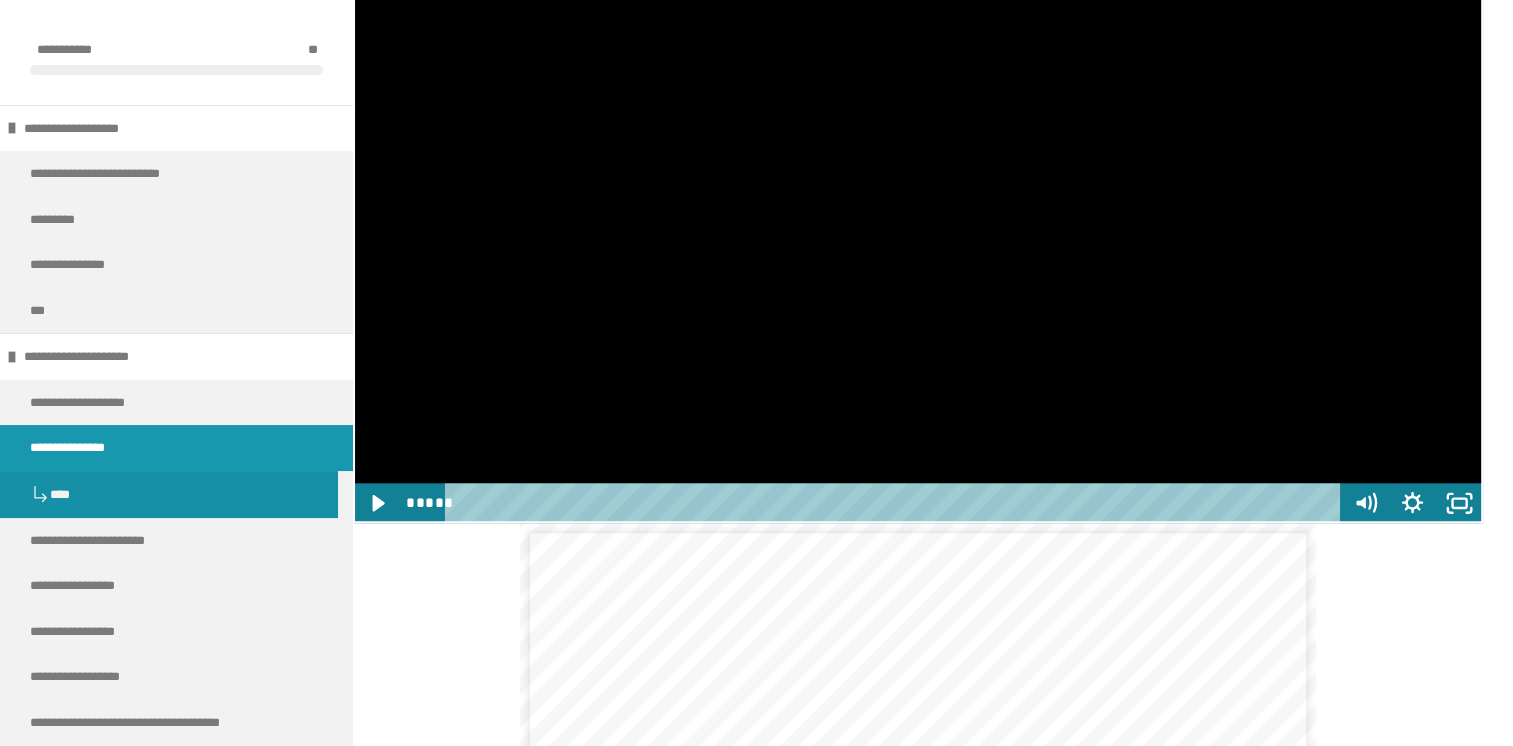 click at bounding box center (353, -112) 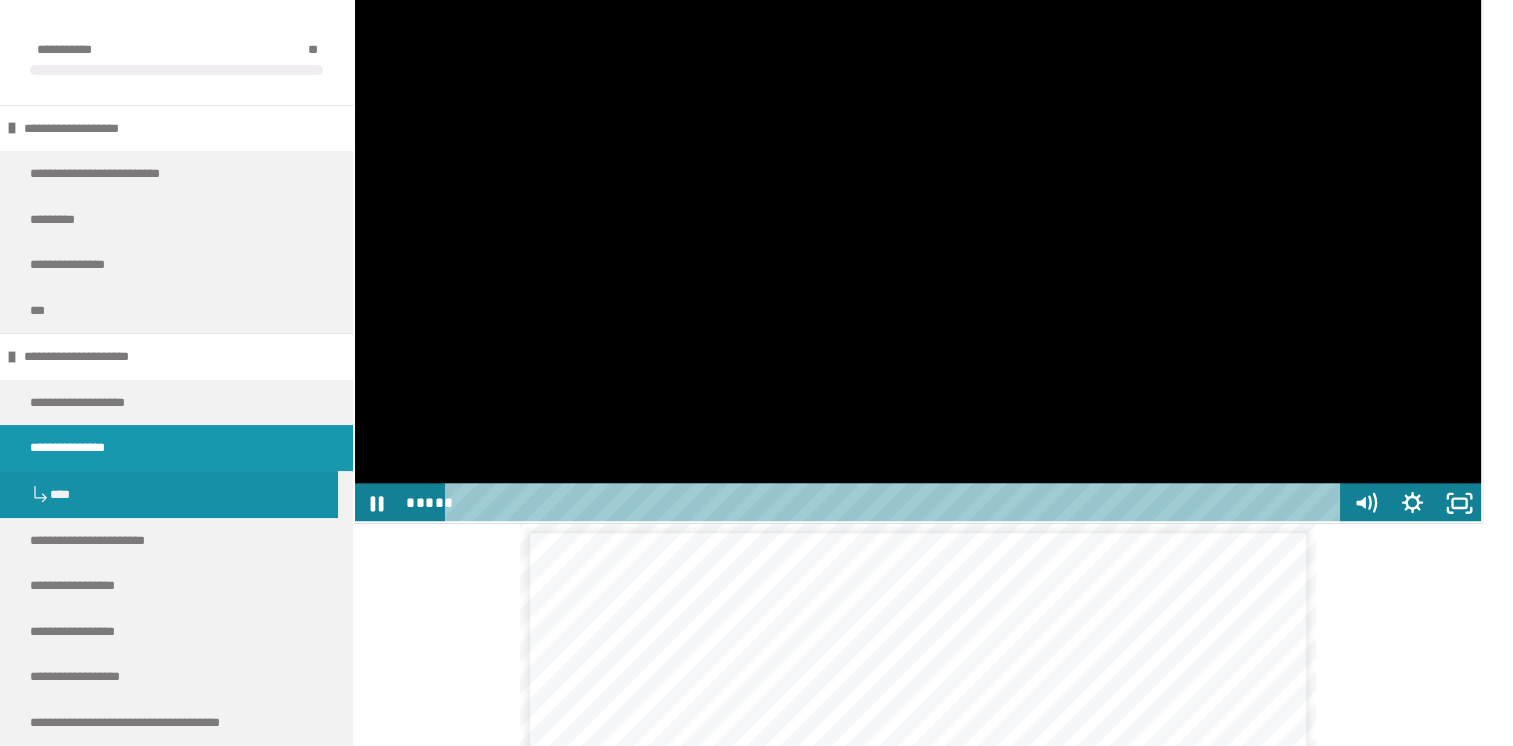 click at bounding box center [353, -112] 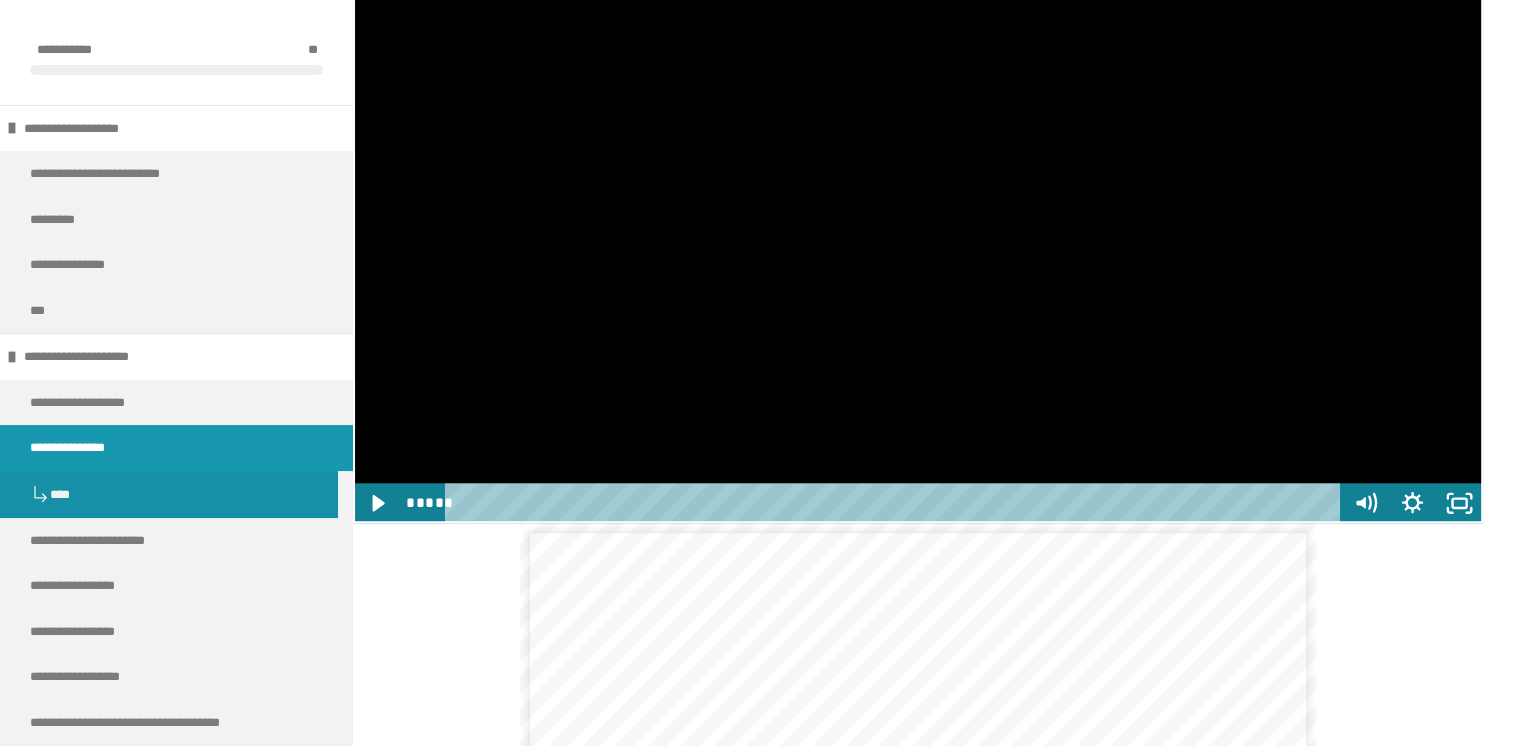 click at bounding box center [353, -112] 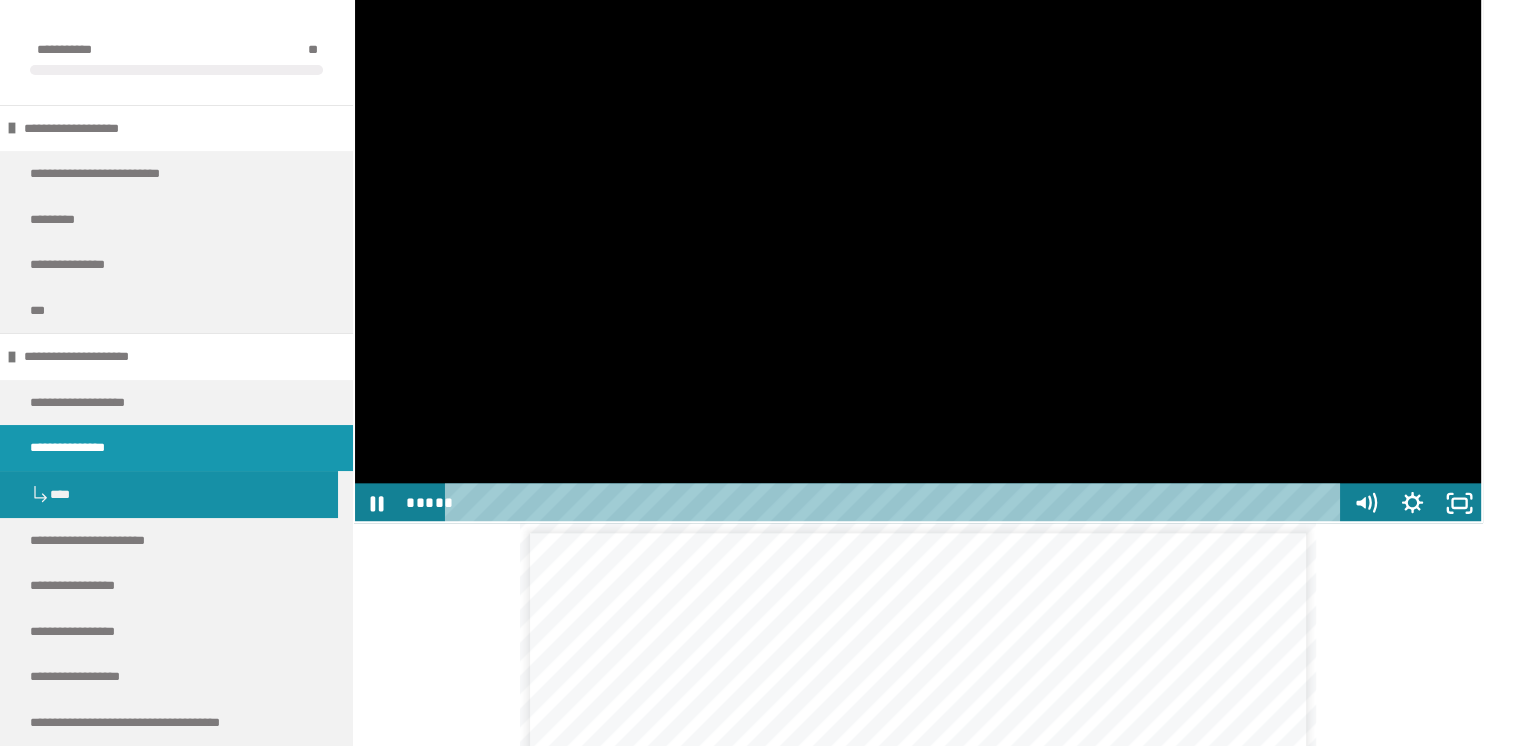 click at bounding box center (353, -112) 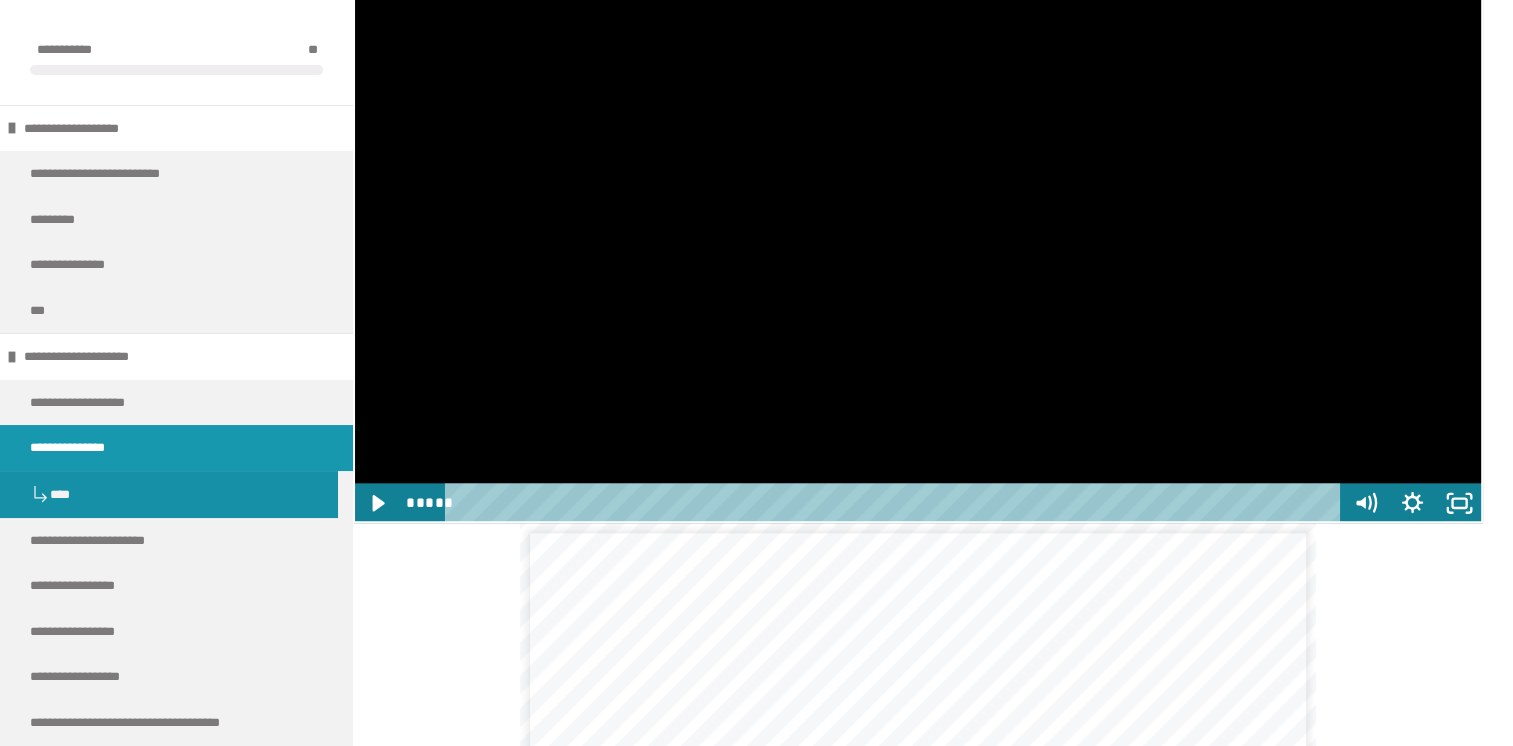 click at bounding box center (353, -112) 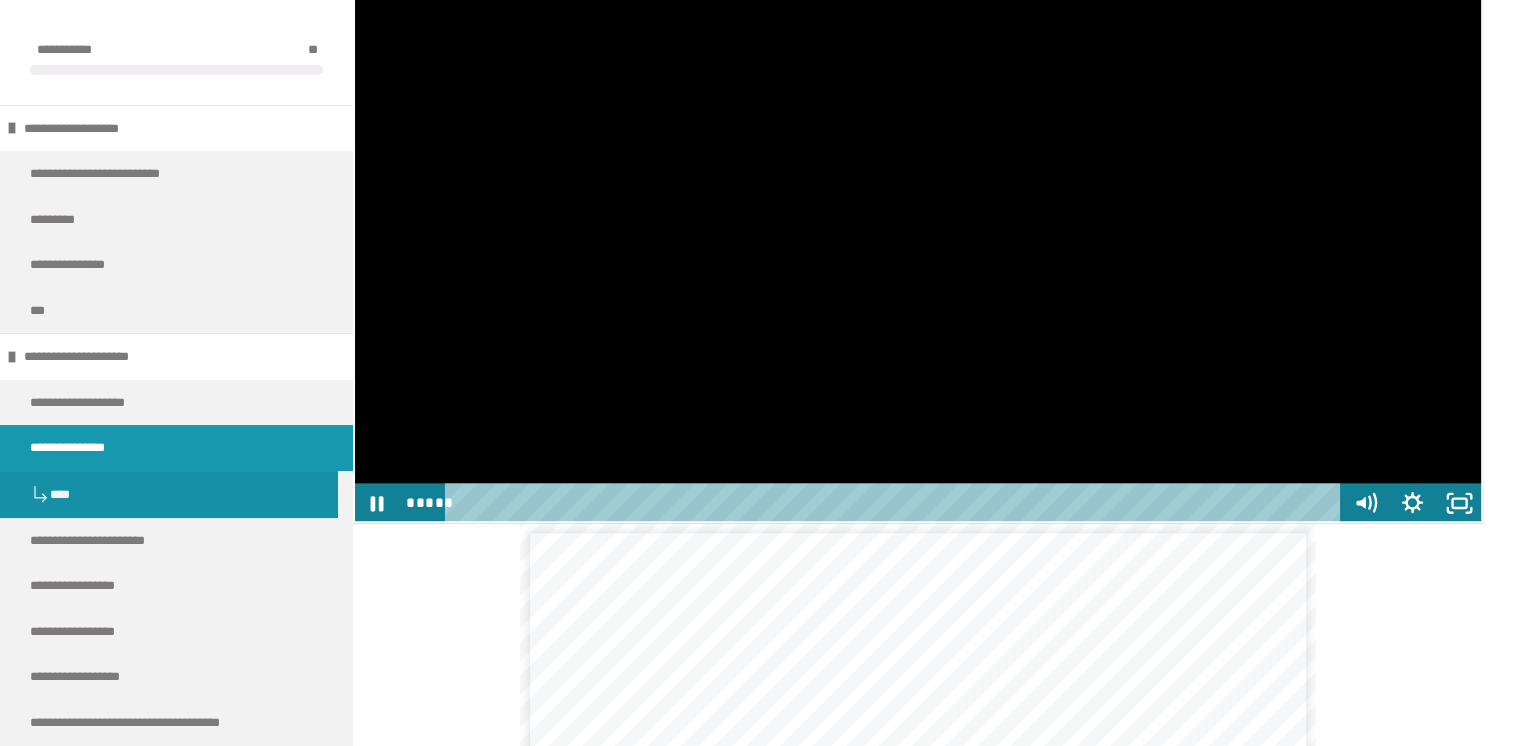 click at bounding box center [353, -112] 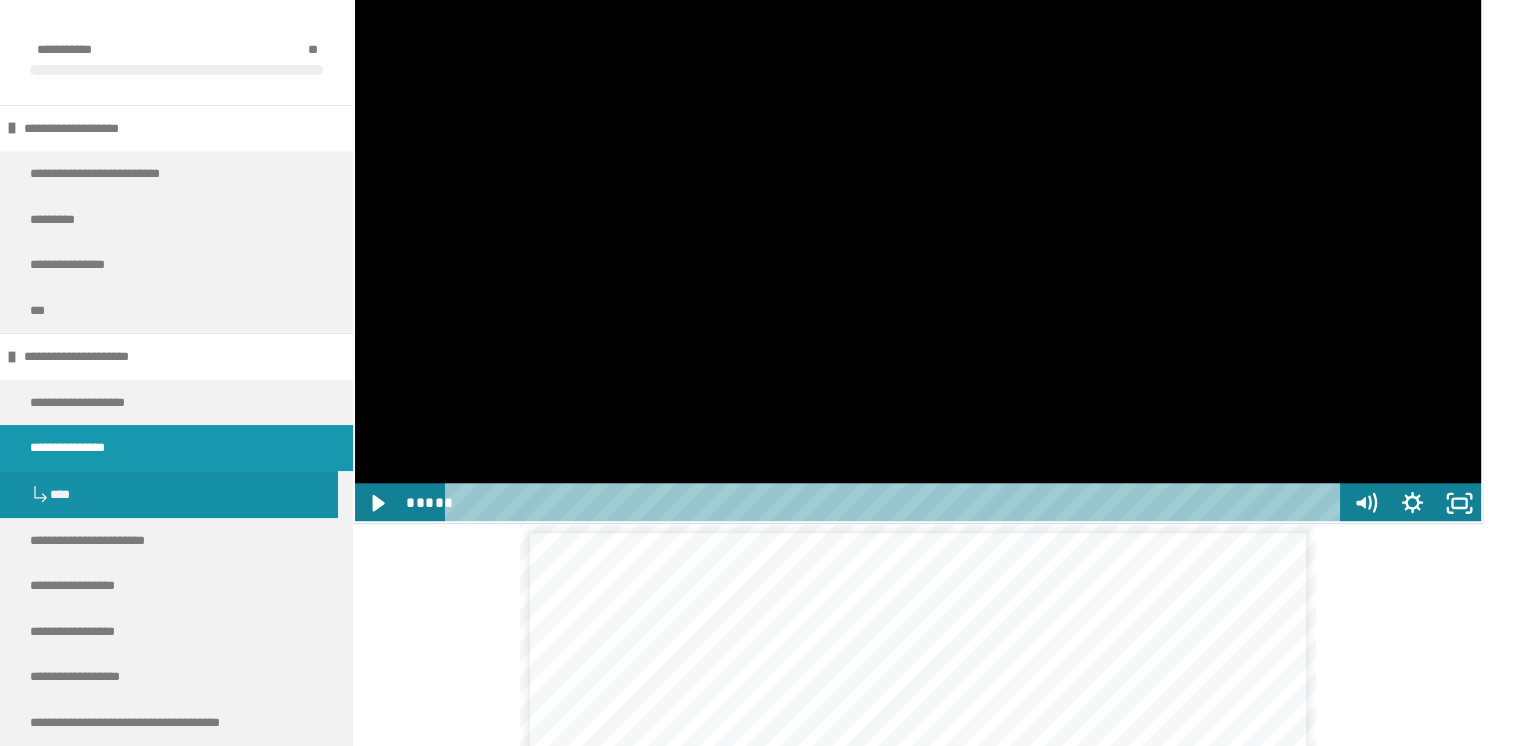 click at bounding box center [353, -112] 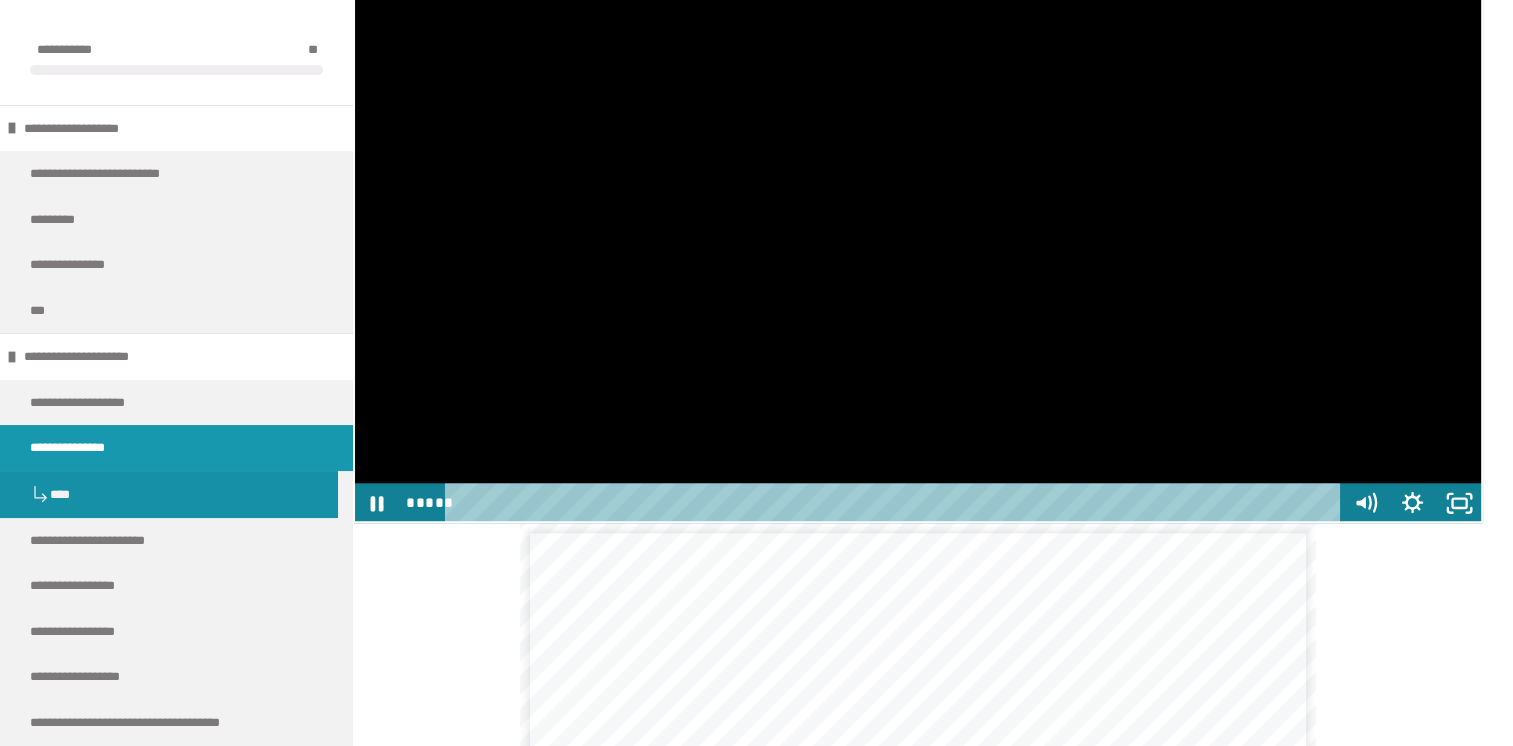 click at bounding box center (353, -112) 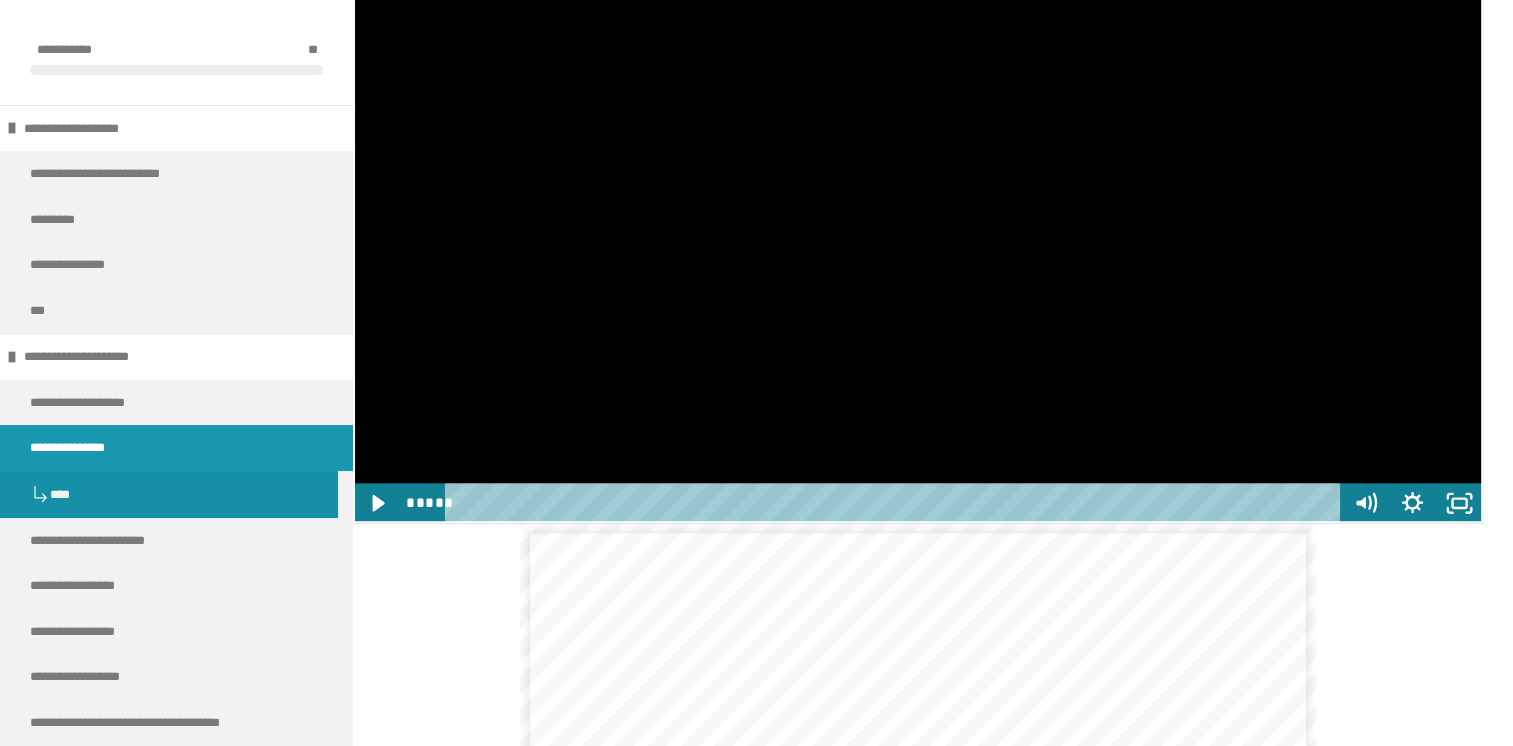 click at bounding box center [353, -112] 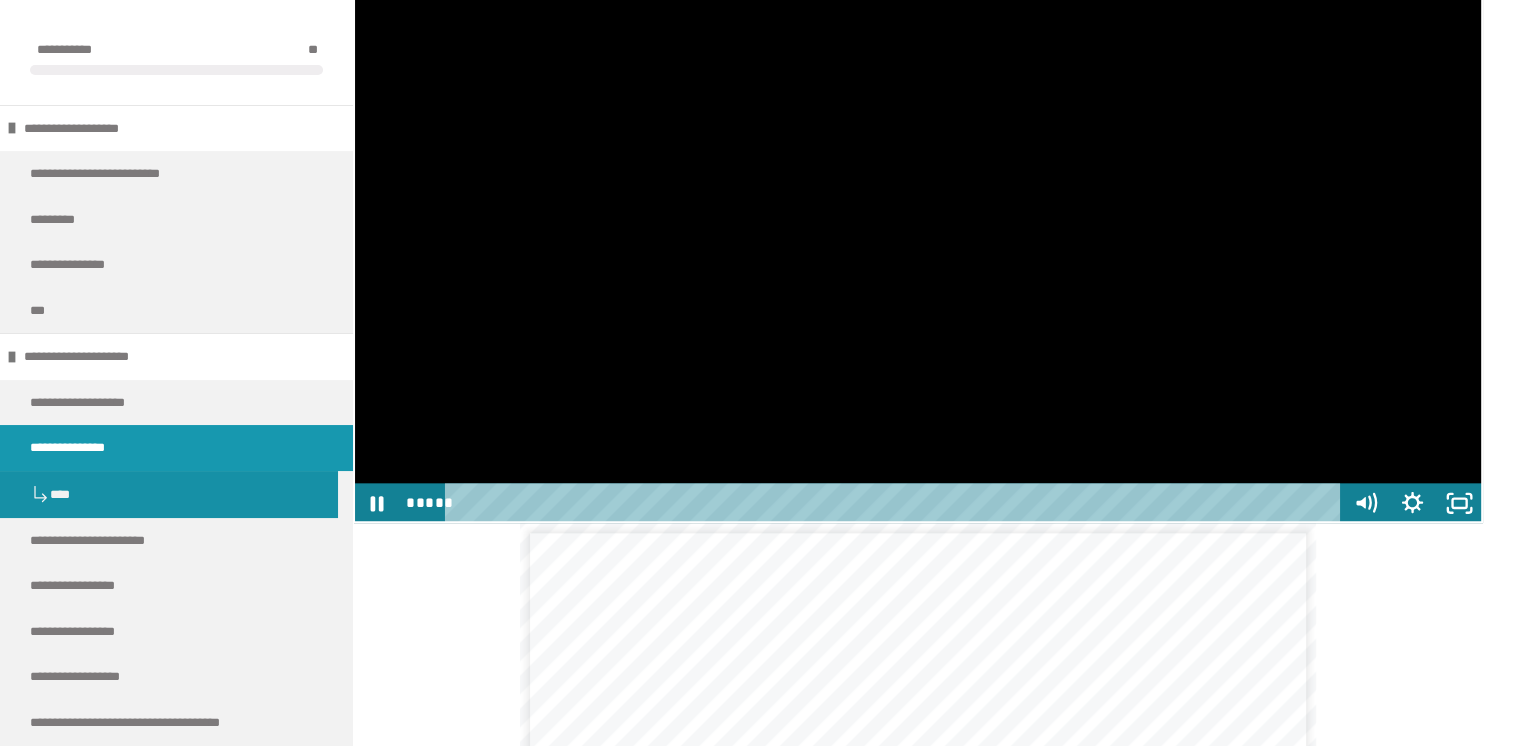 click at bounding box center (353, -112) 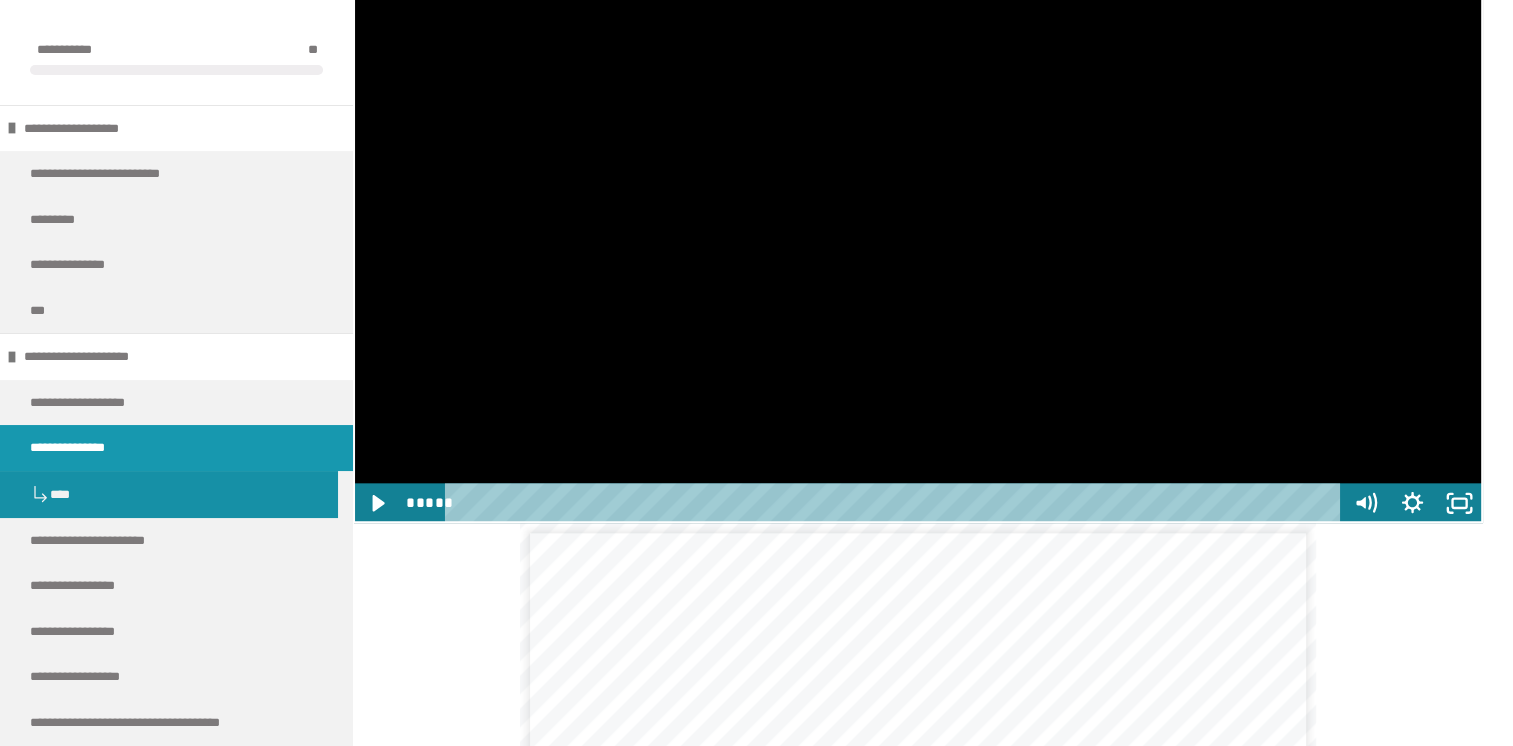 click at bounding box center (353, -112) 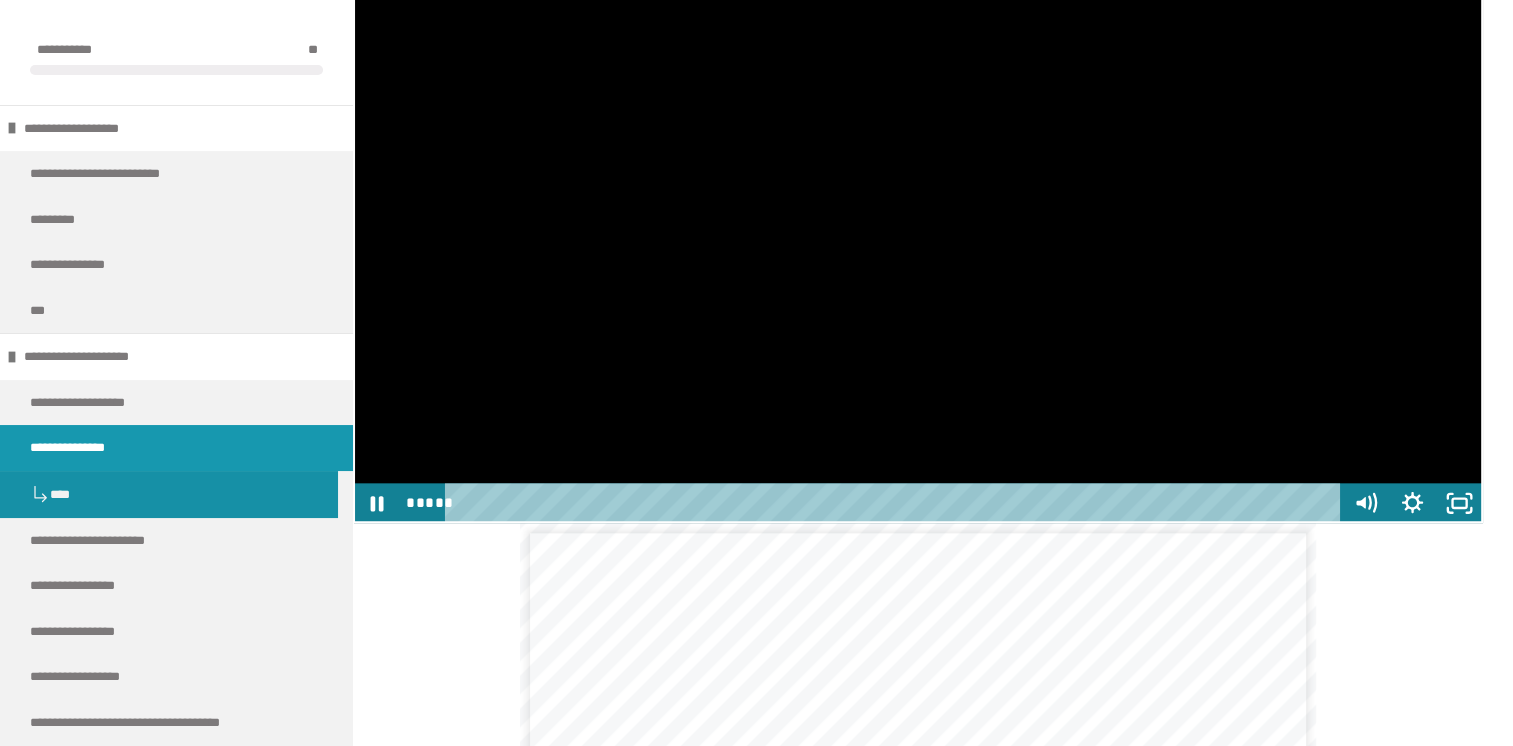 click at bounding box center (353, -112) 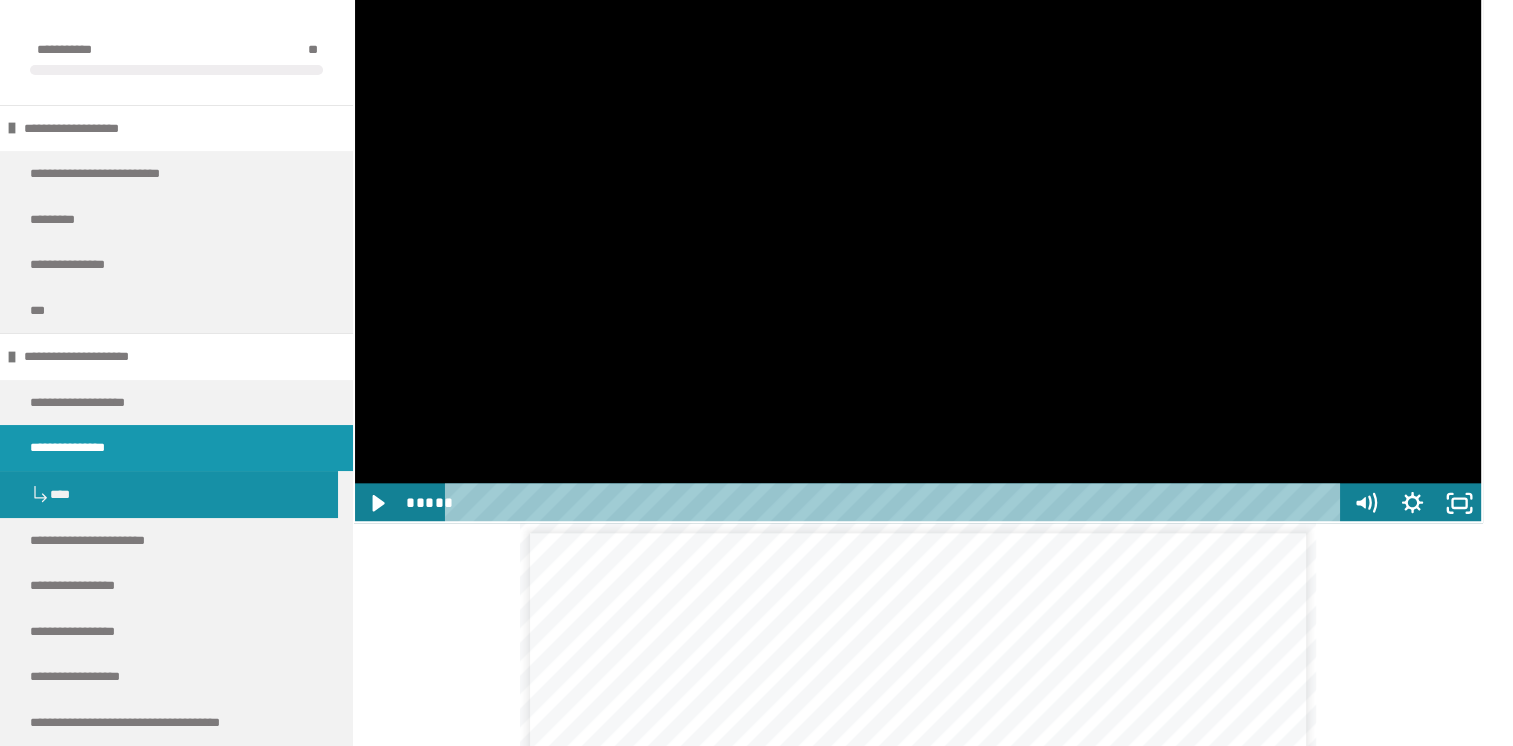 click at bounding box center [353, -112] 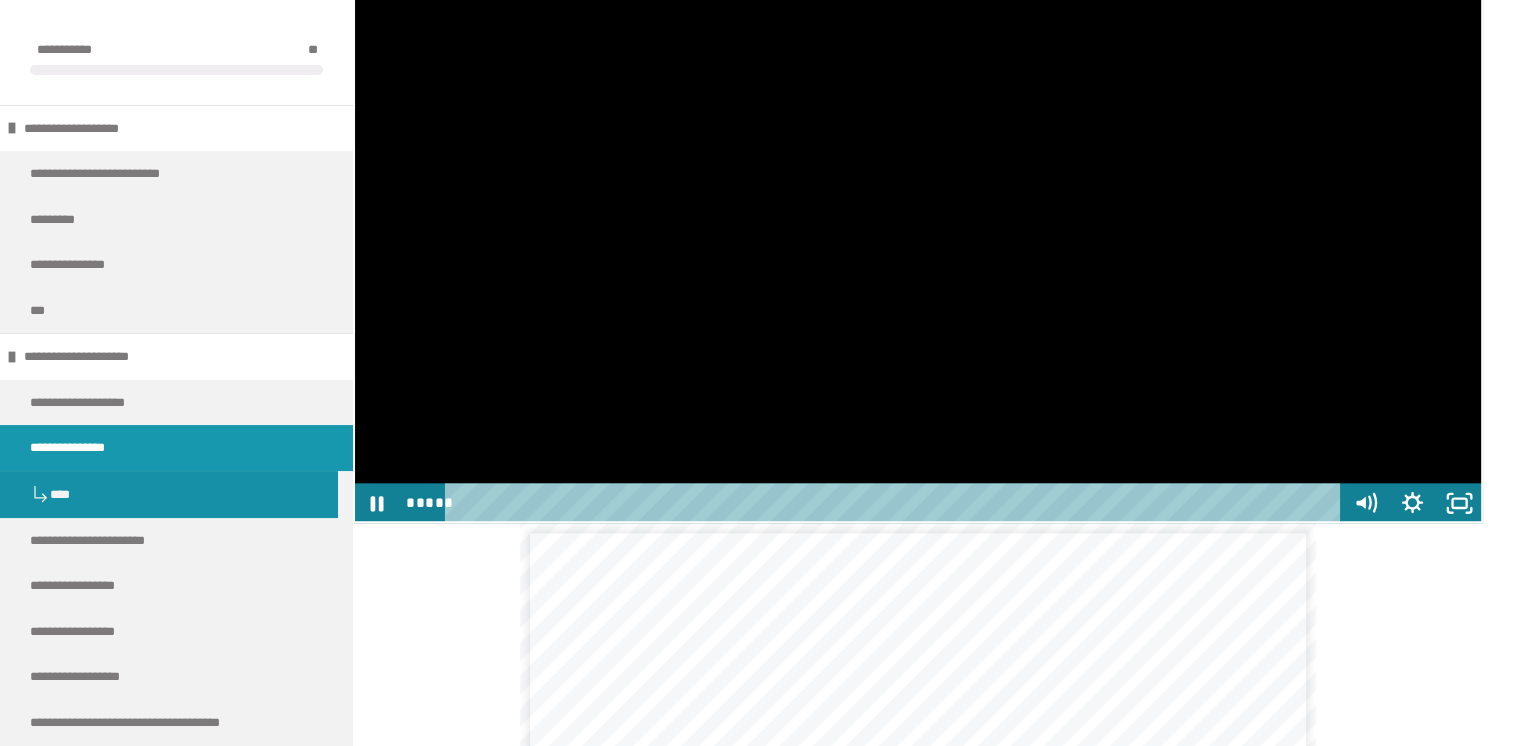 click at bounding box center [353, -112] 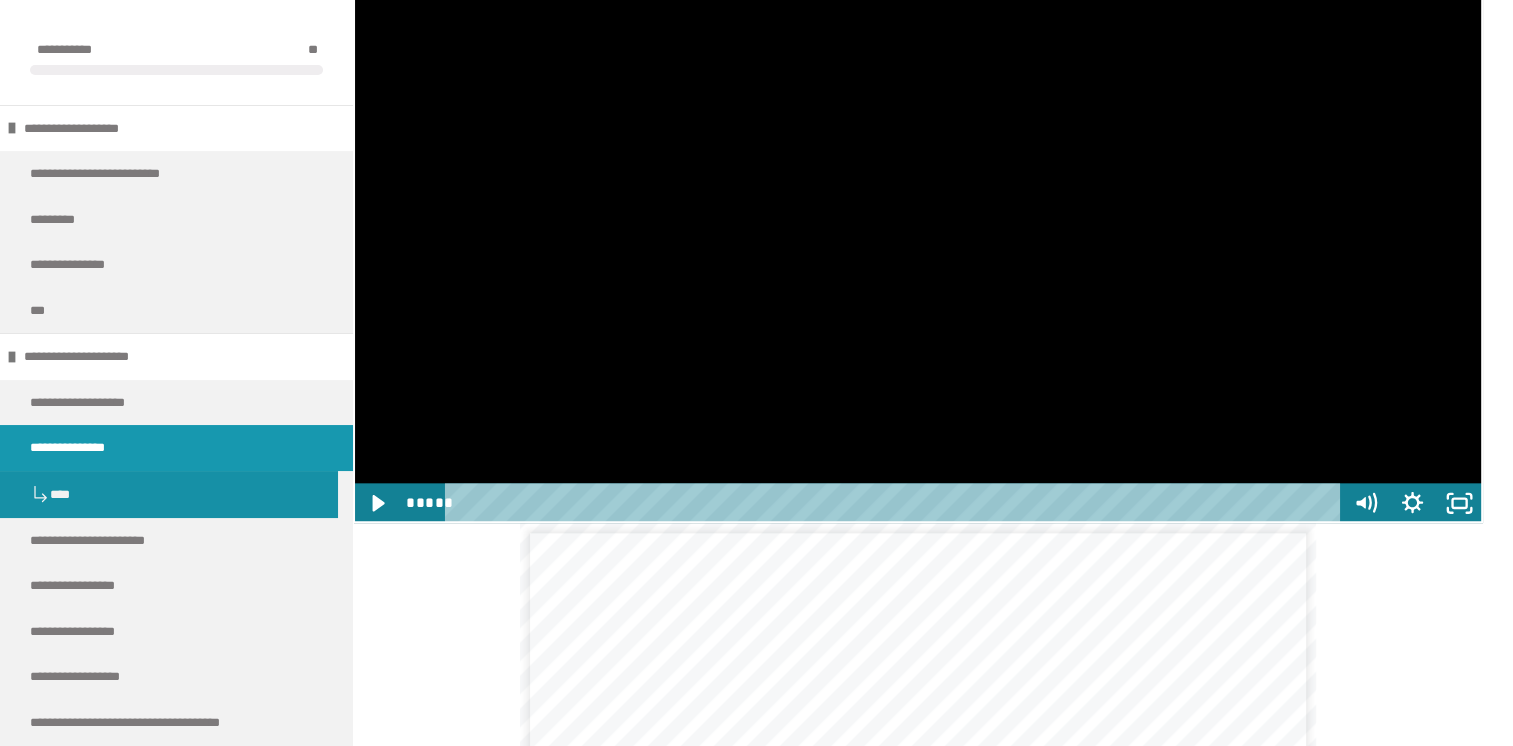 click at bounding box center (353, -112) 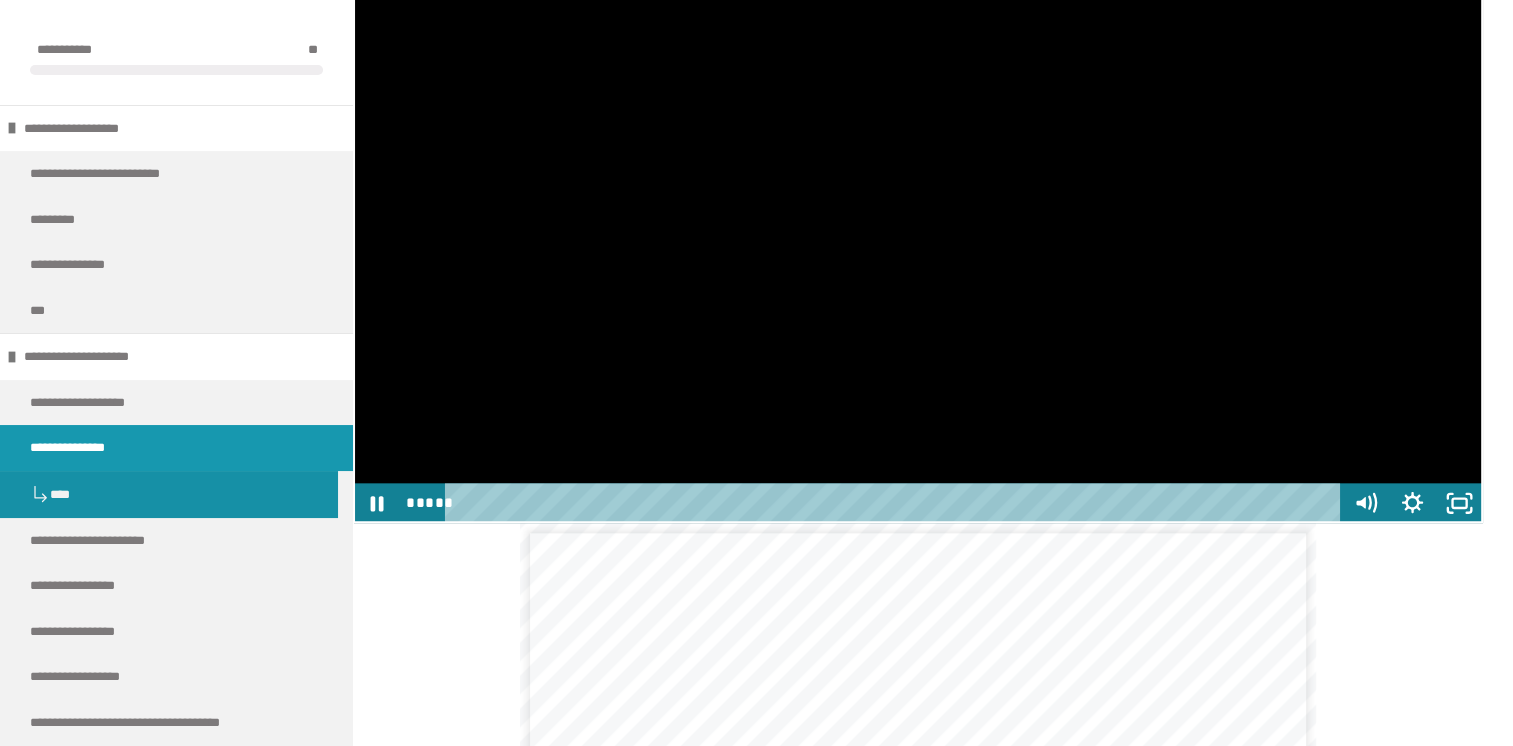 click at bounding box center [353, -112] 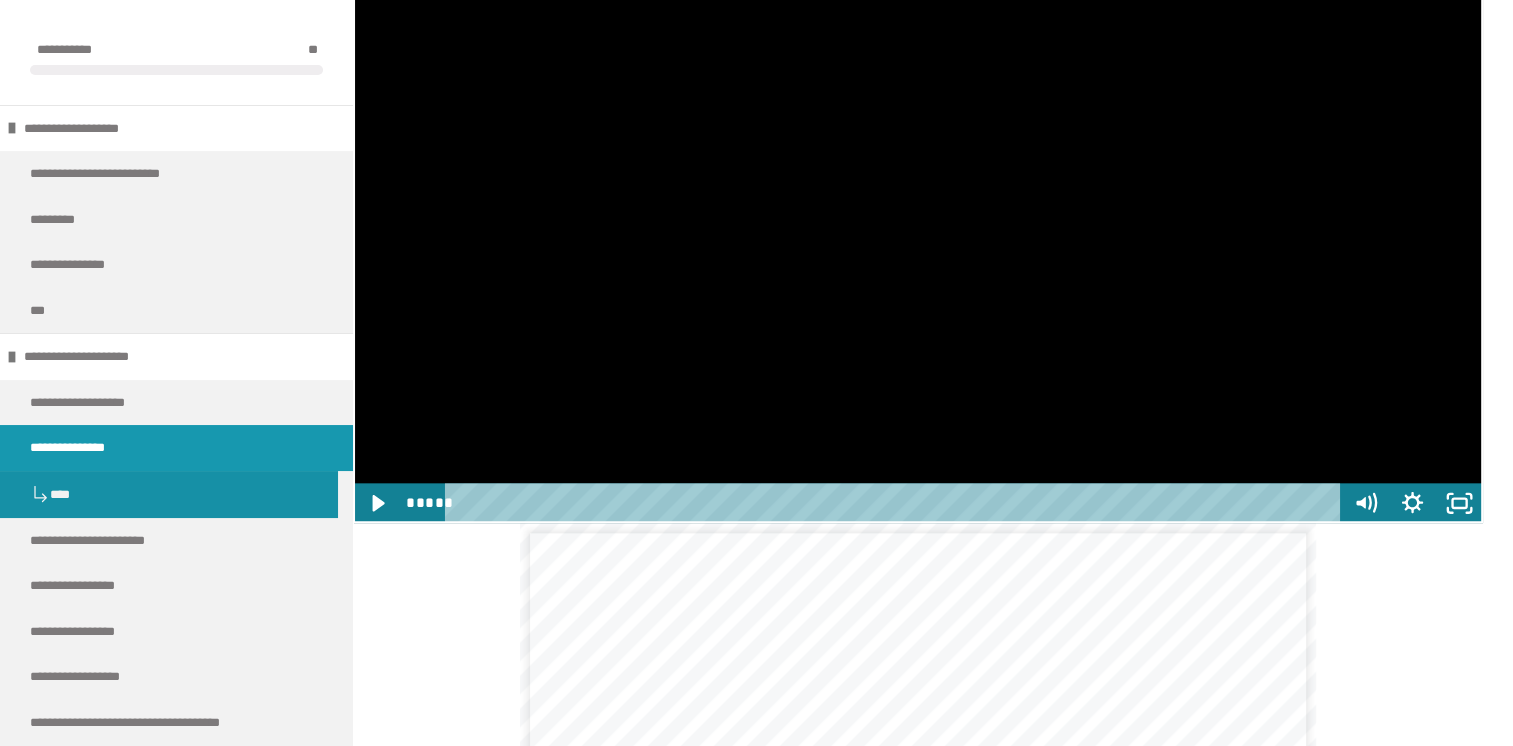 click at bounding box center [353, -112] 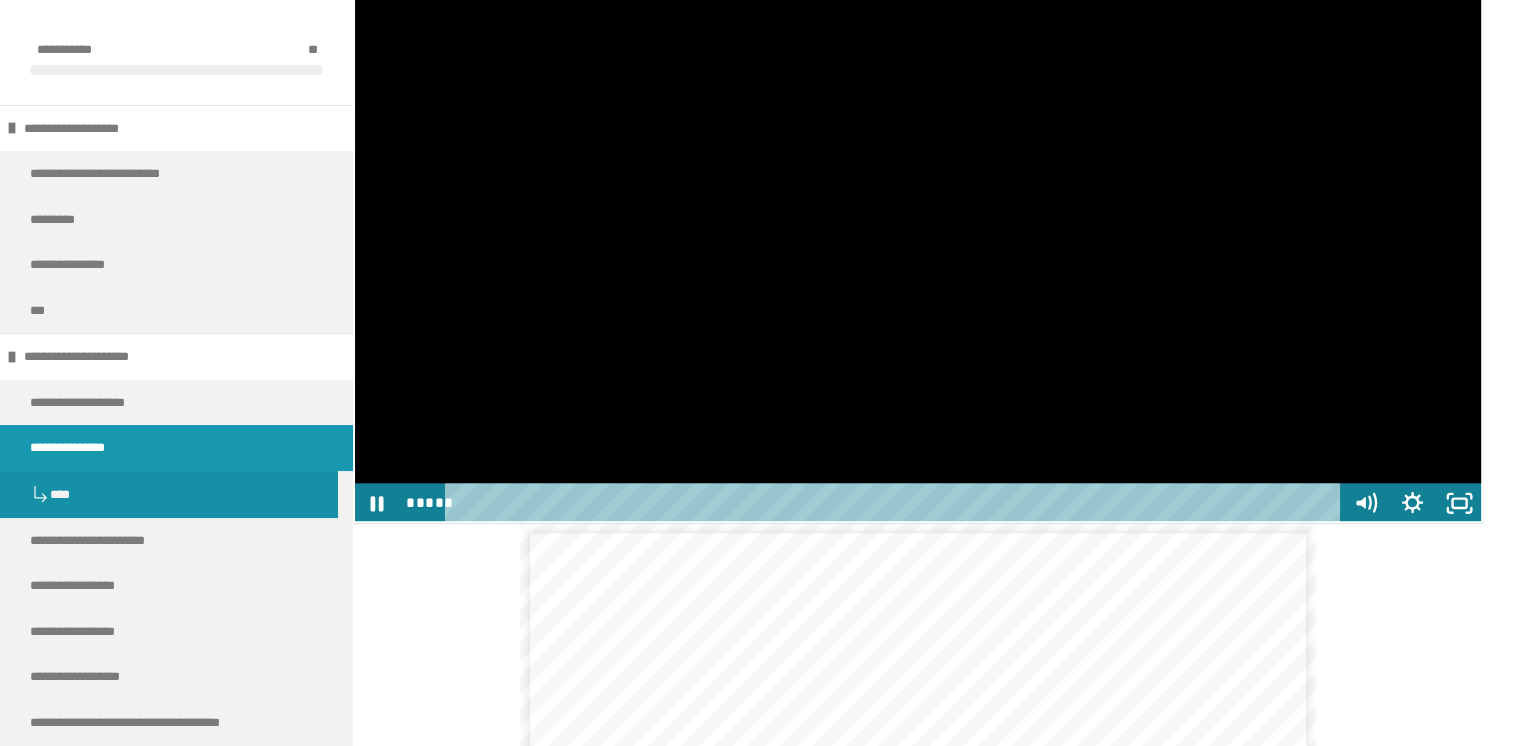 click at bounding box center [353, -112] 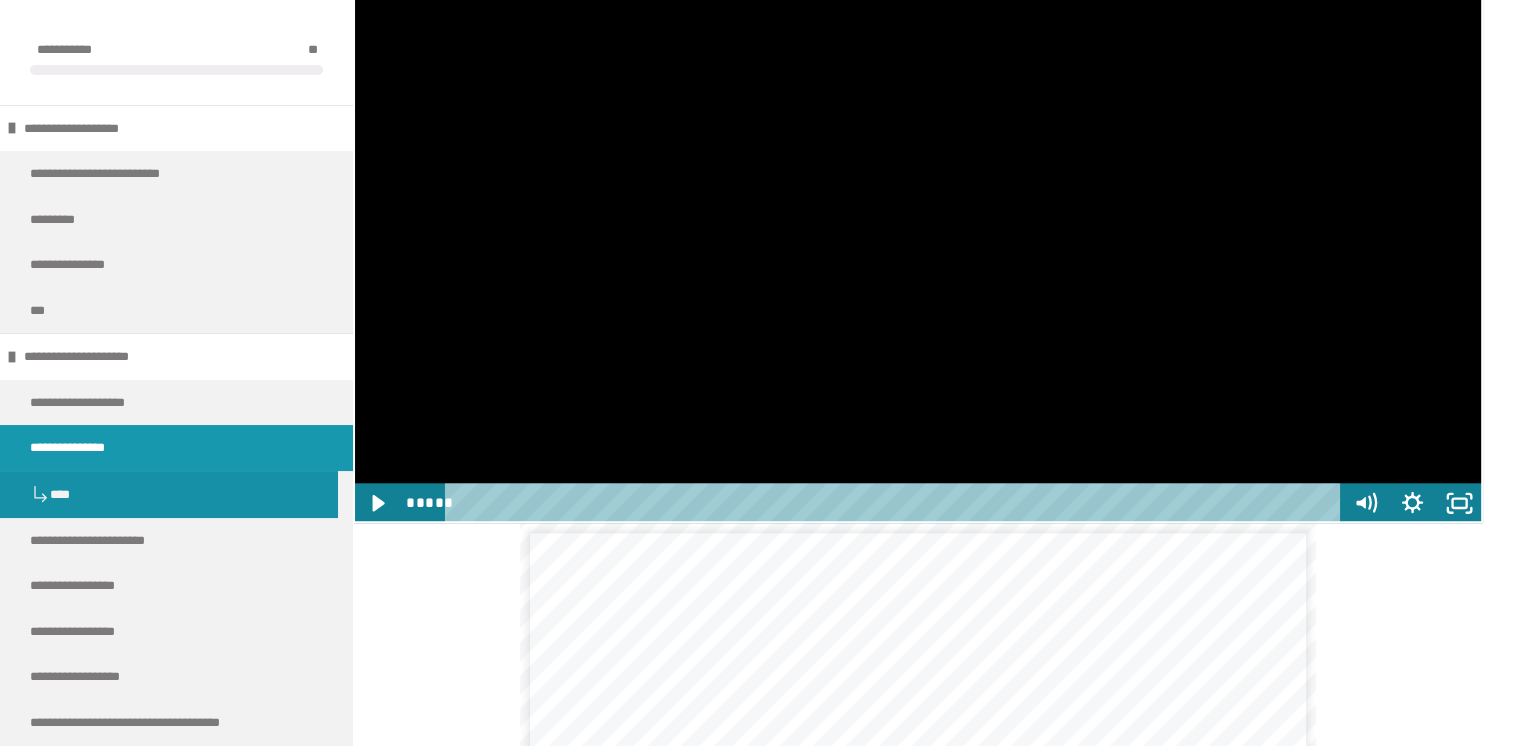 click at bounding box center (353, -112) 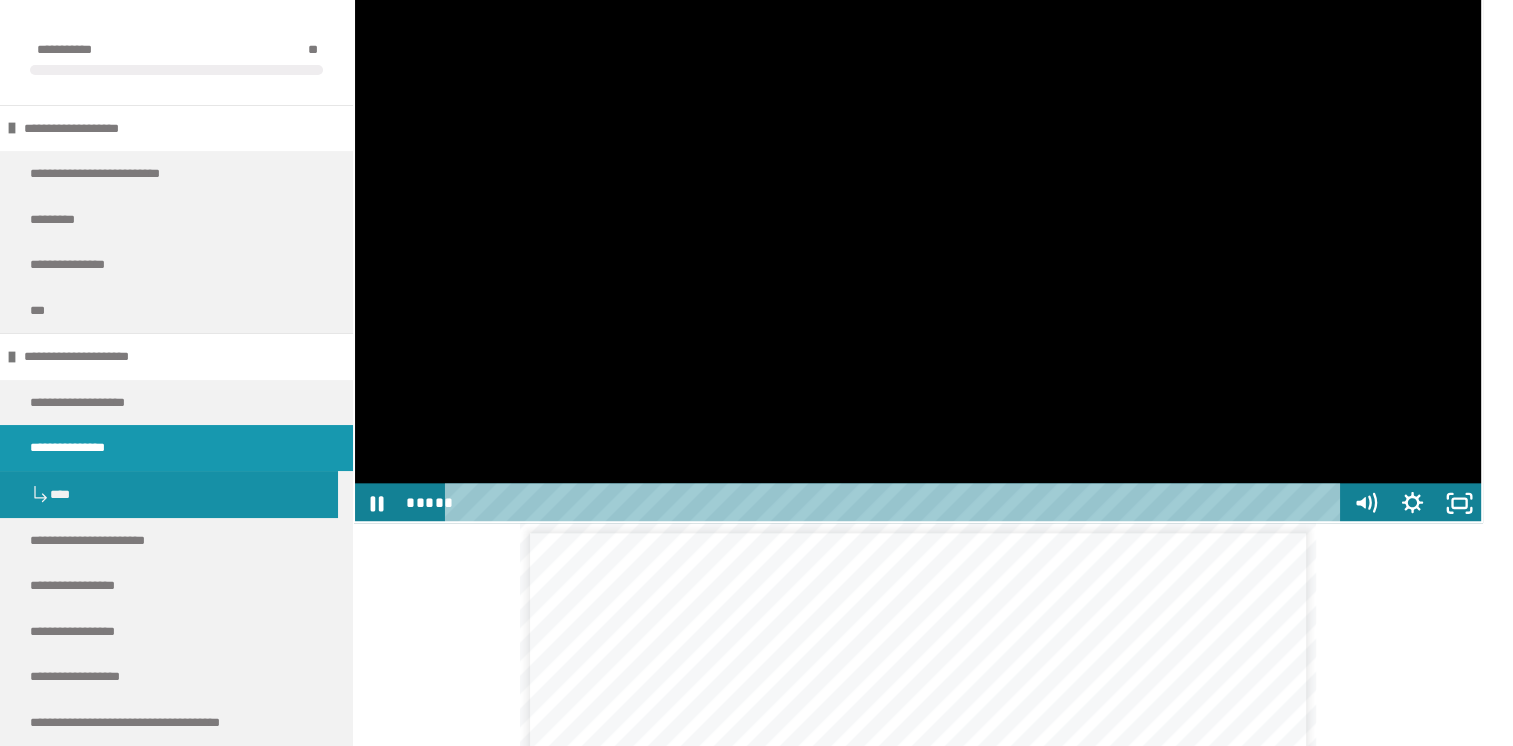 click at bounding box center (353, -112) 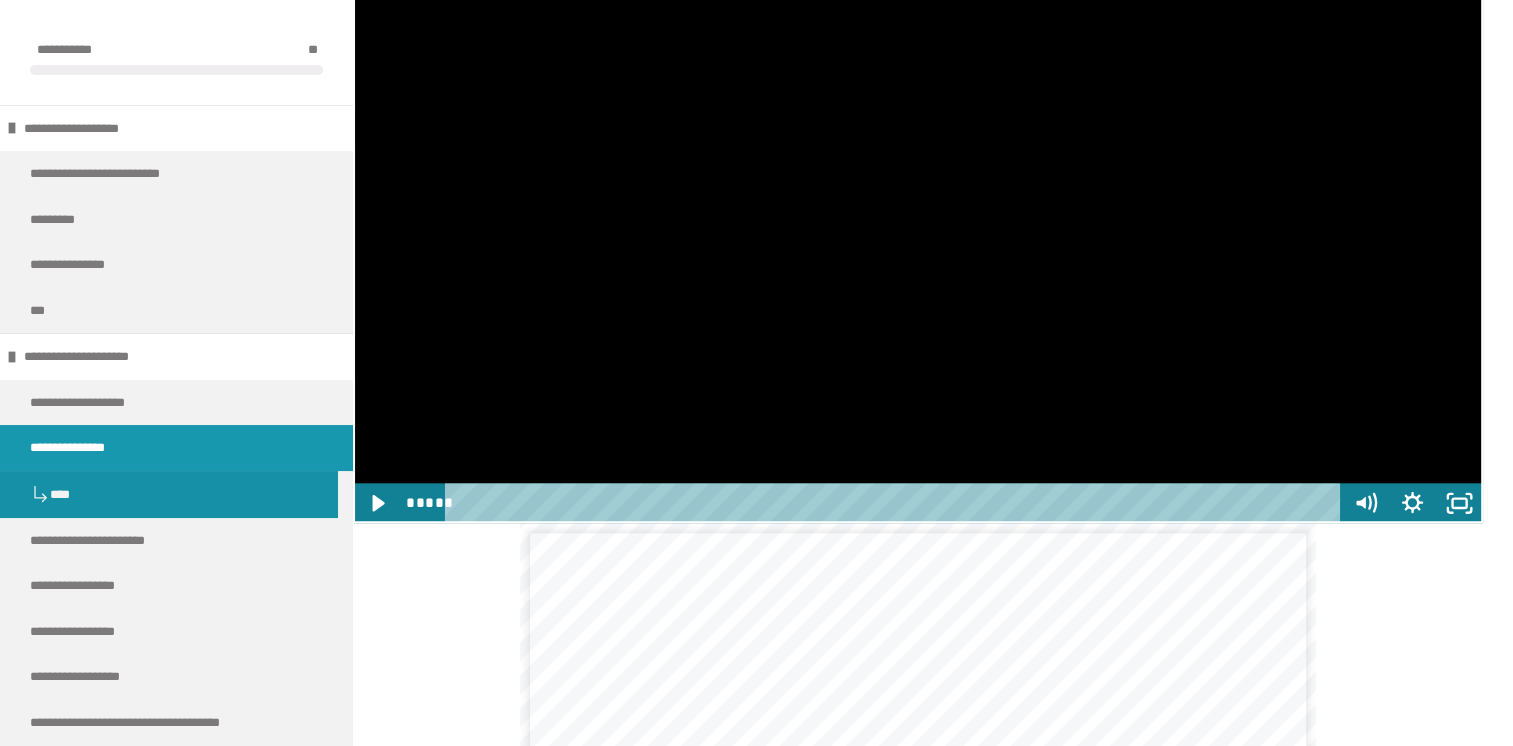 click at bounding box center (353, -112) 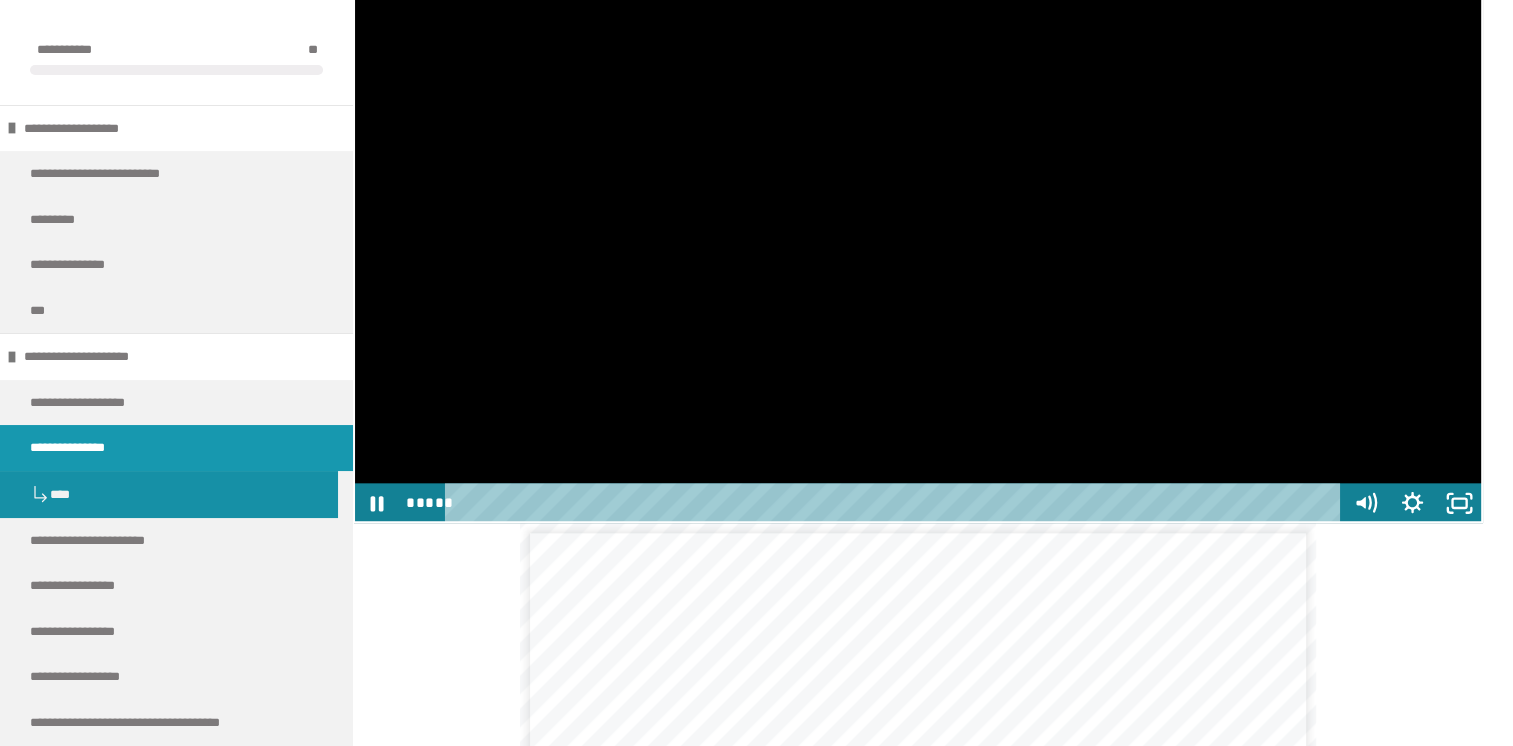 click at bounding box center [353, -112] 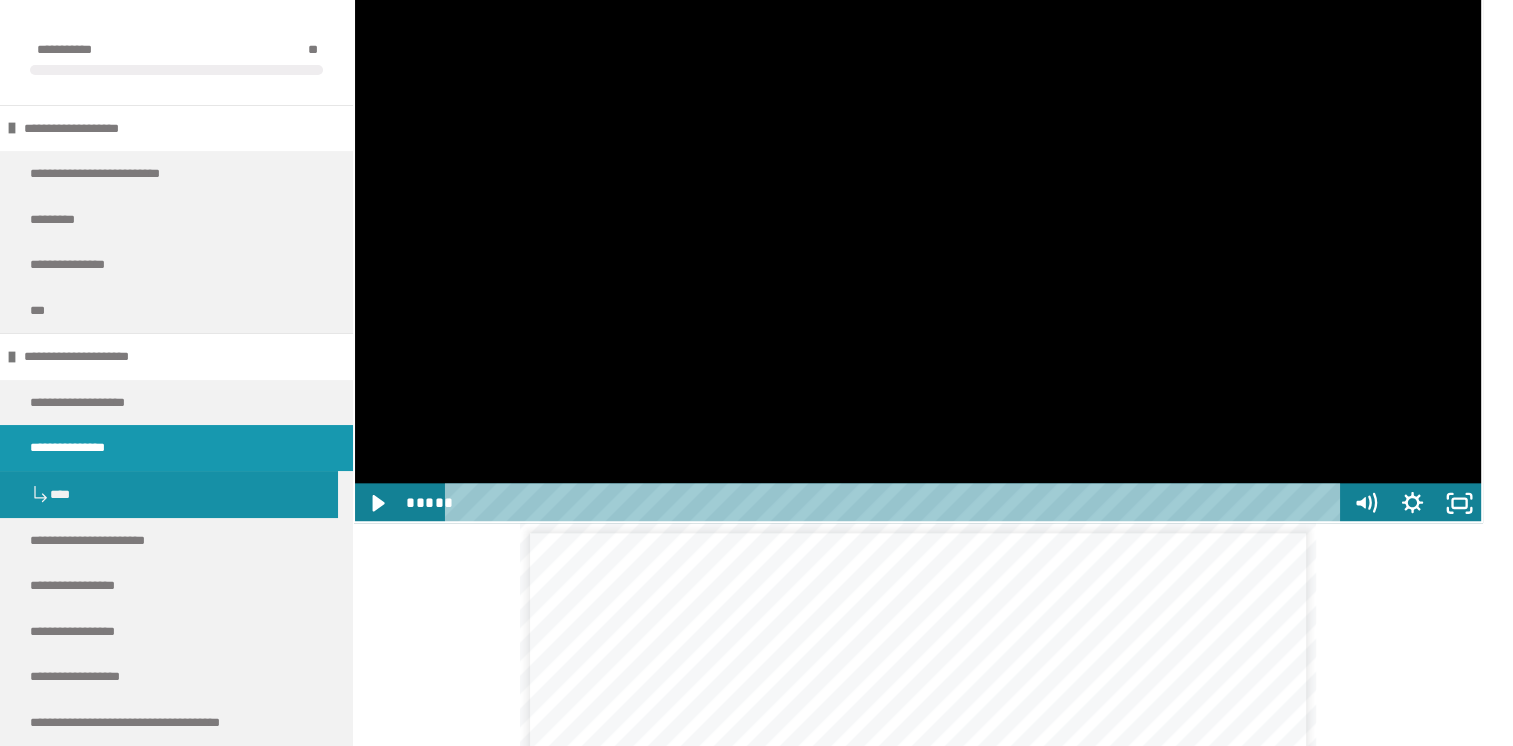 click at bounding box center [353, -112] 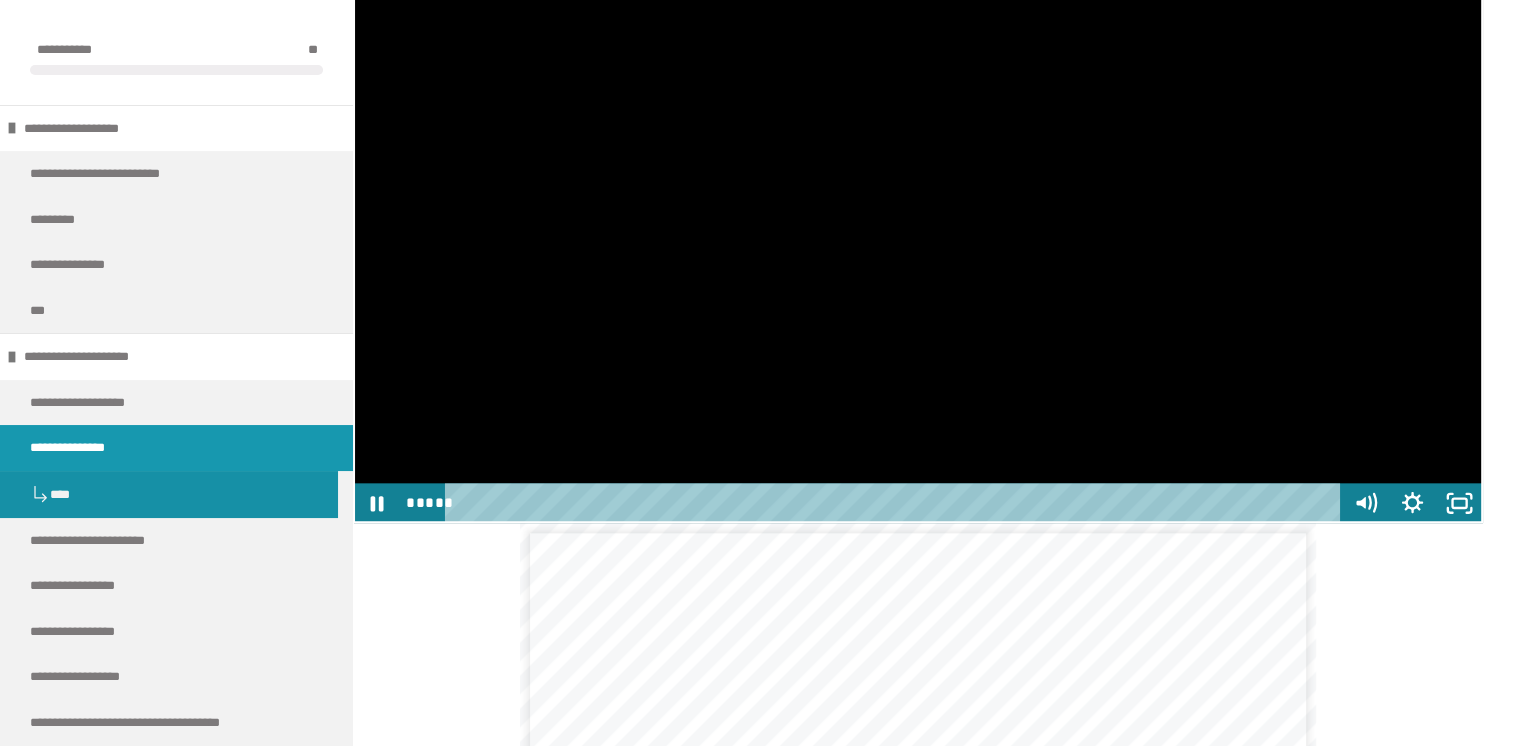 click at bounding box center [353, -112] 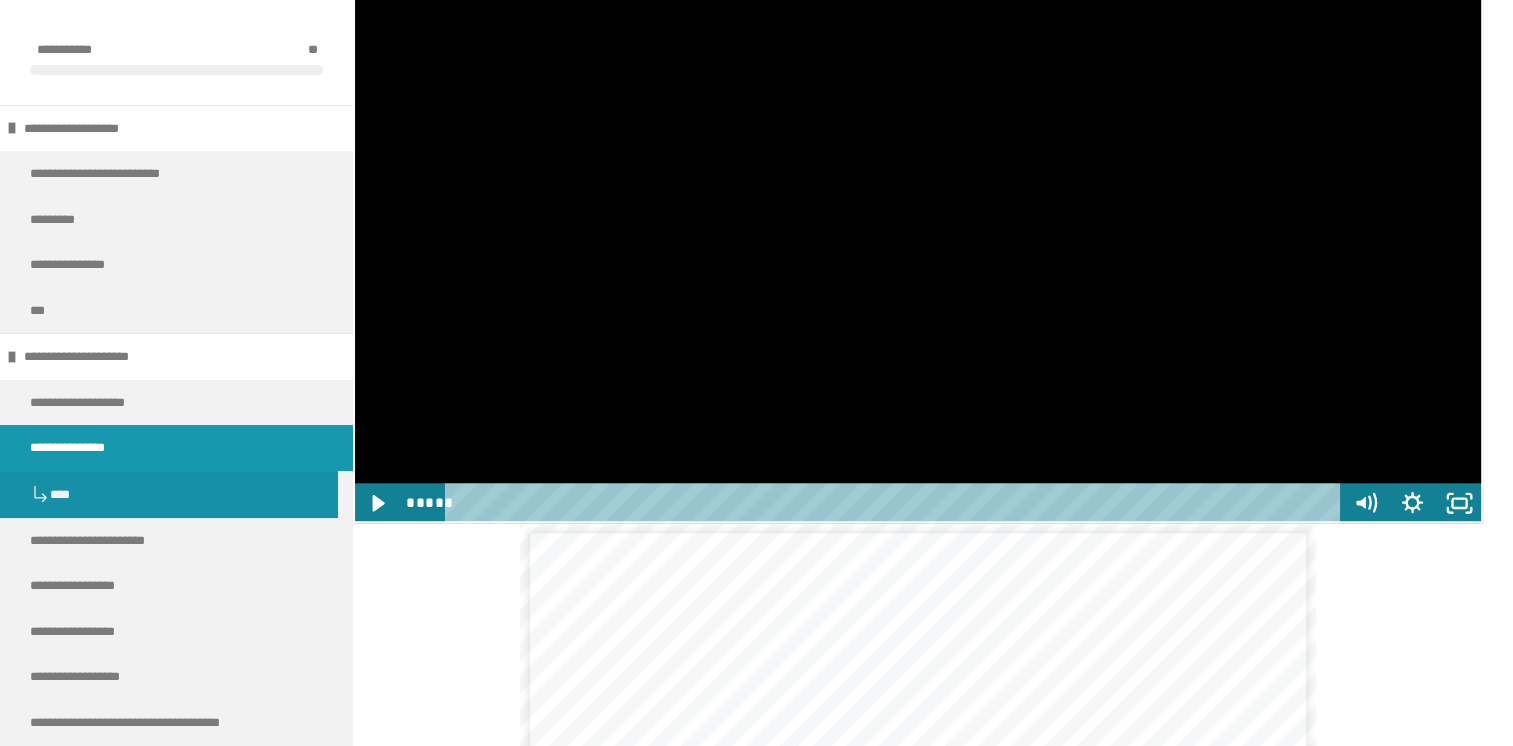 click at bounding box center [353, -112] 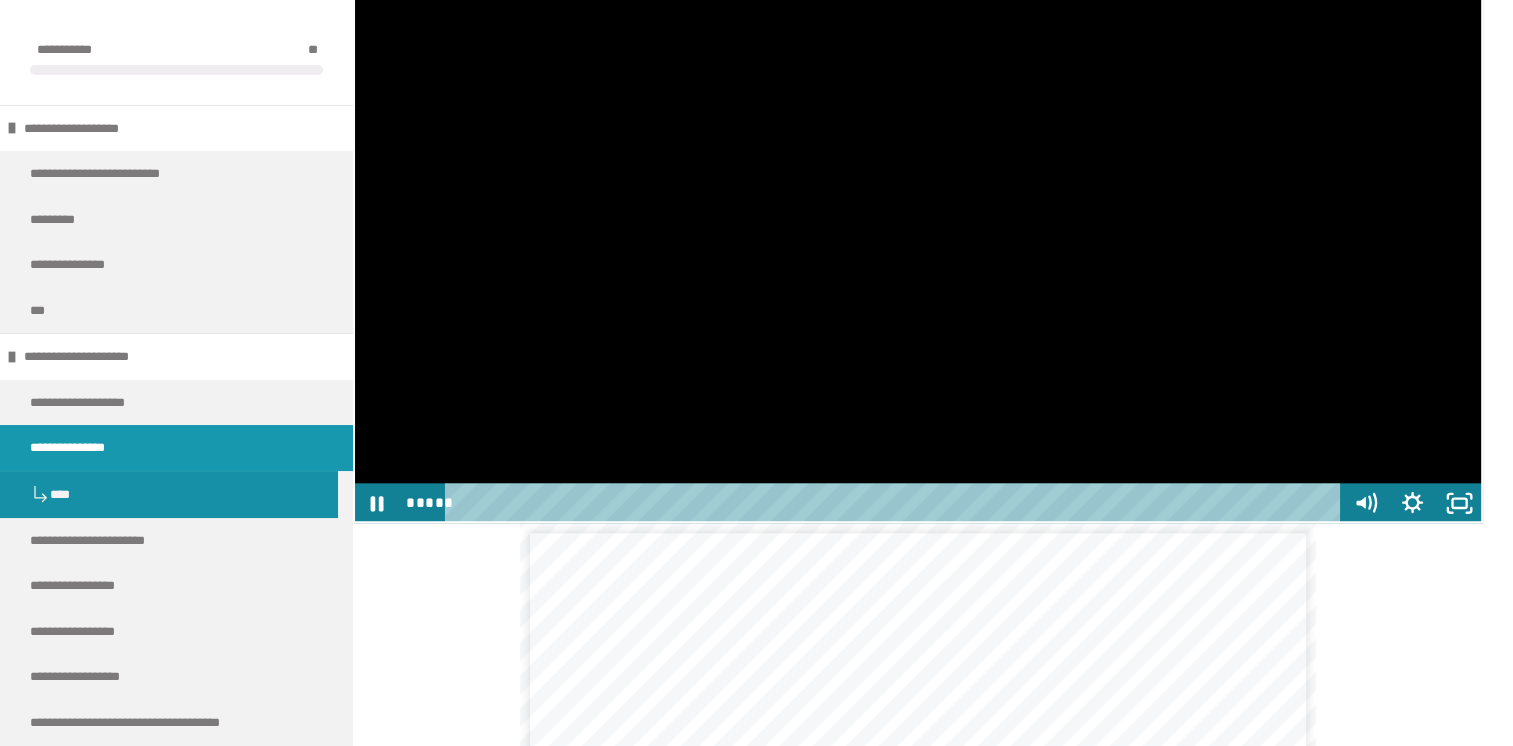 click at bounding box center [353, -112] 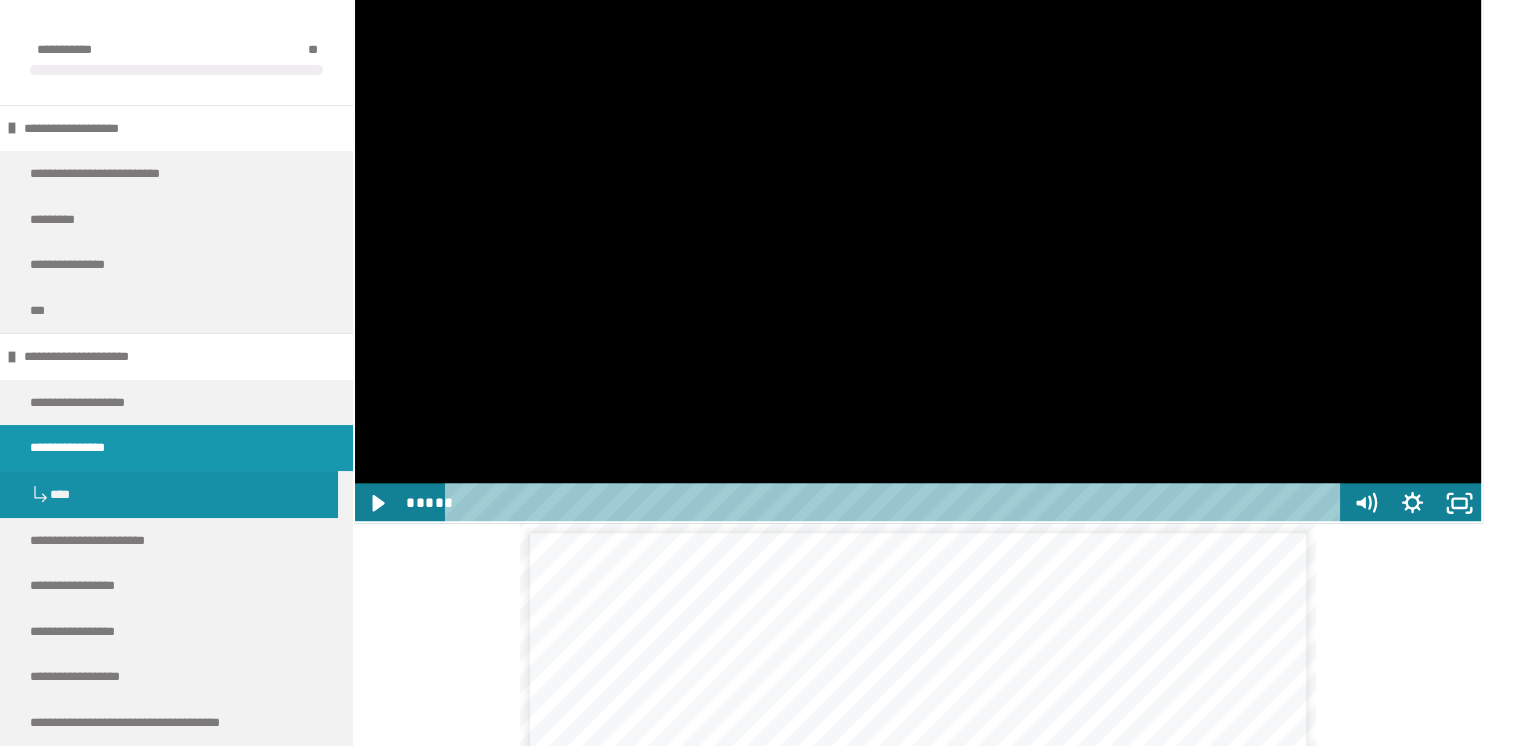 click at bounding box center [353, -112] 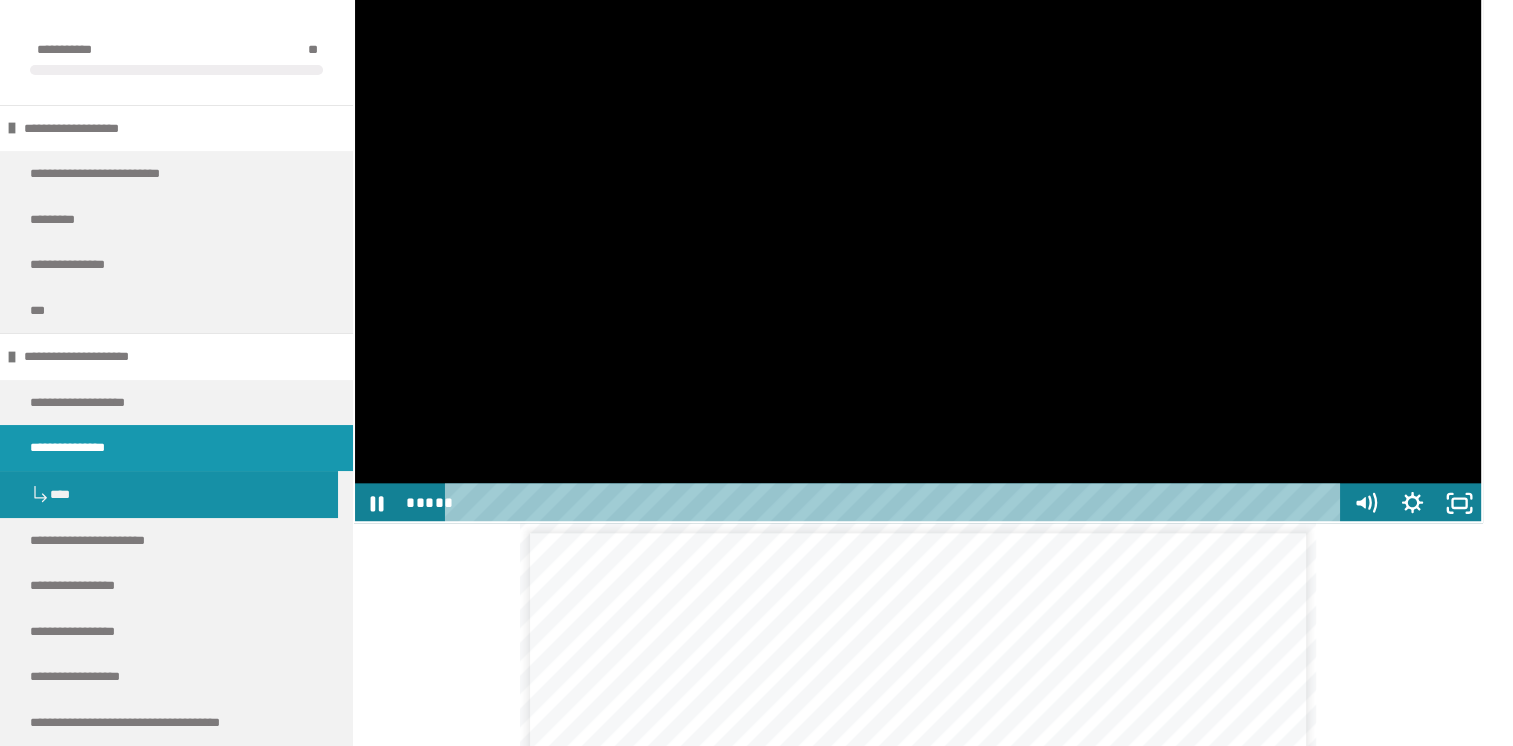 click at bounding box center [353, -112] 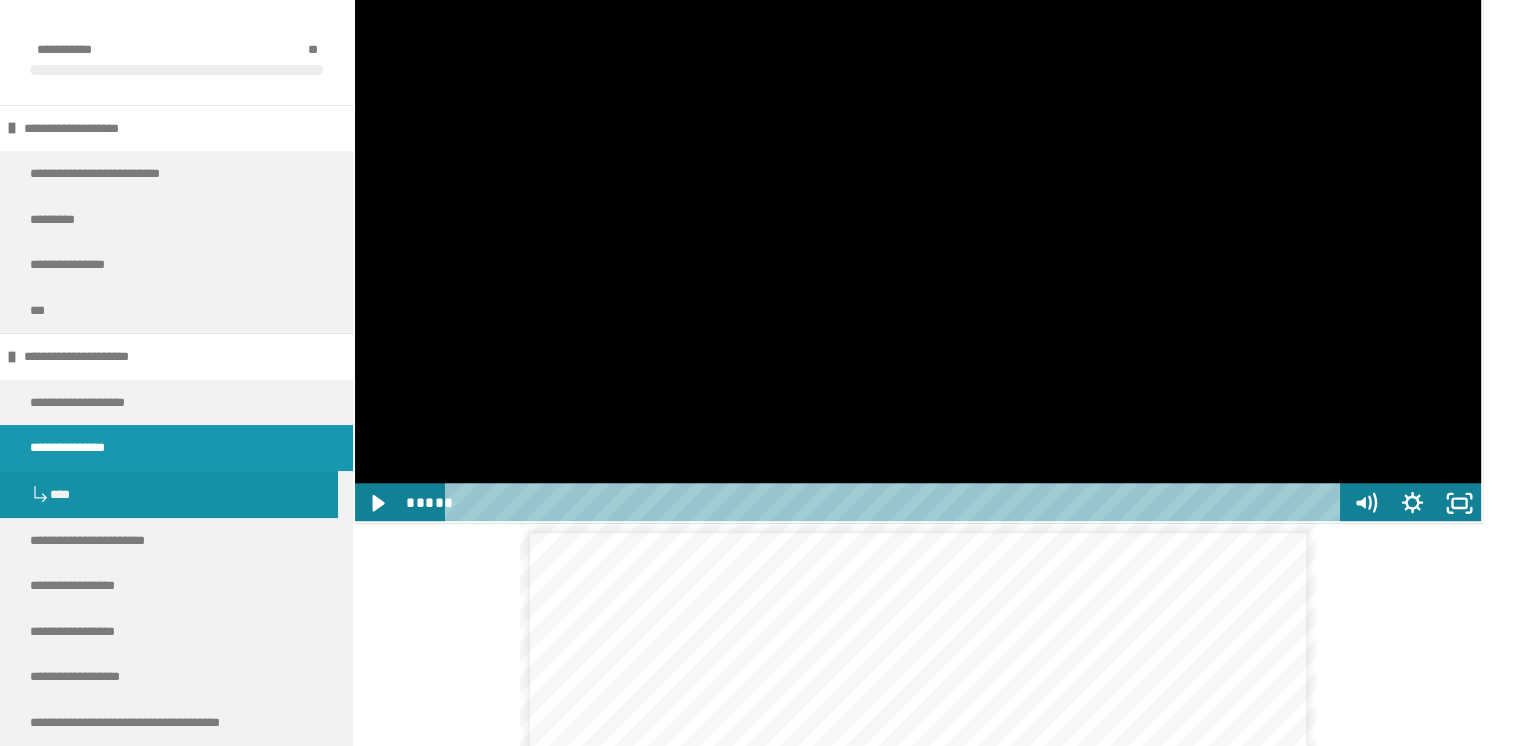 click at bounding box center (353, -112) 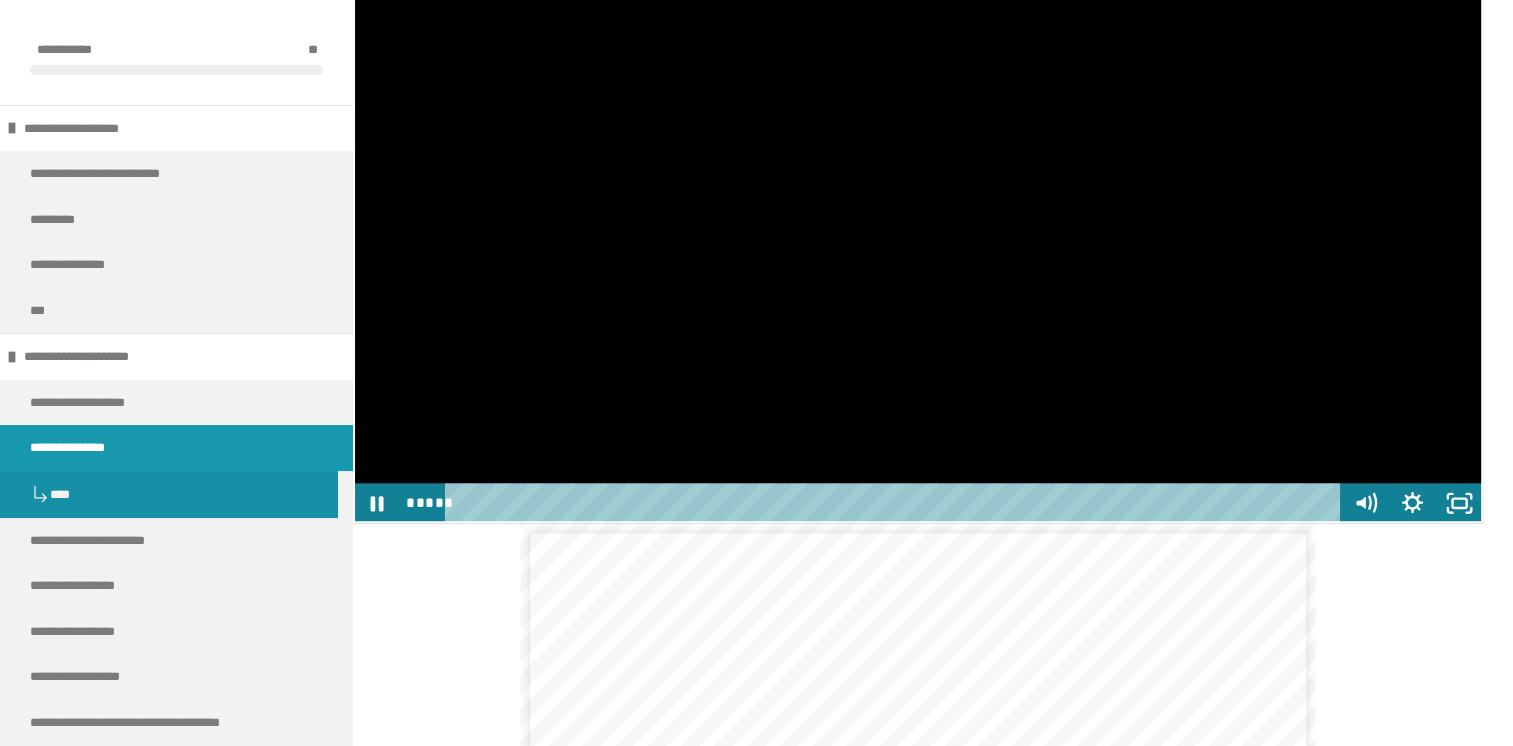 click at bounding box center (353, -112) 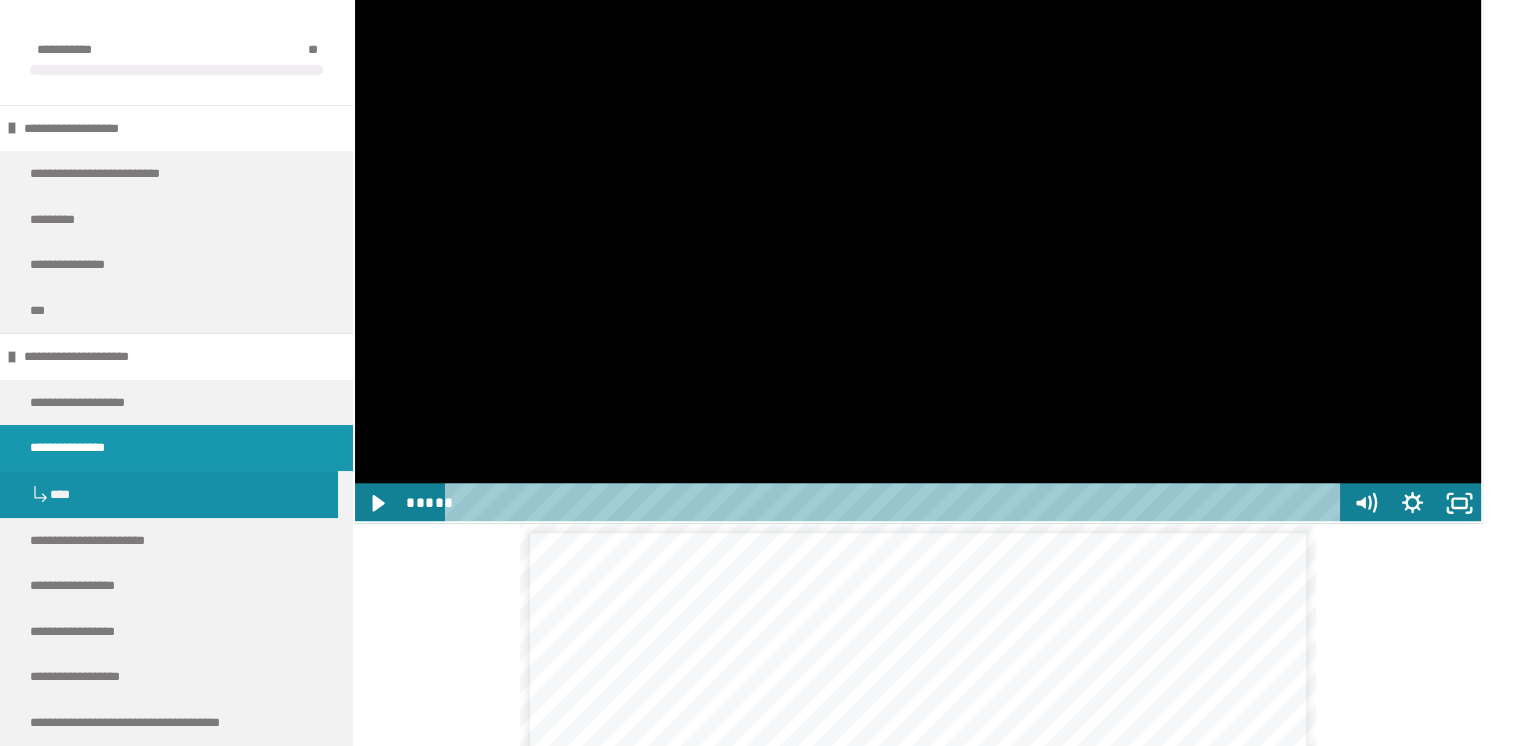 click at bounding box center [353, -112] 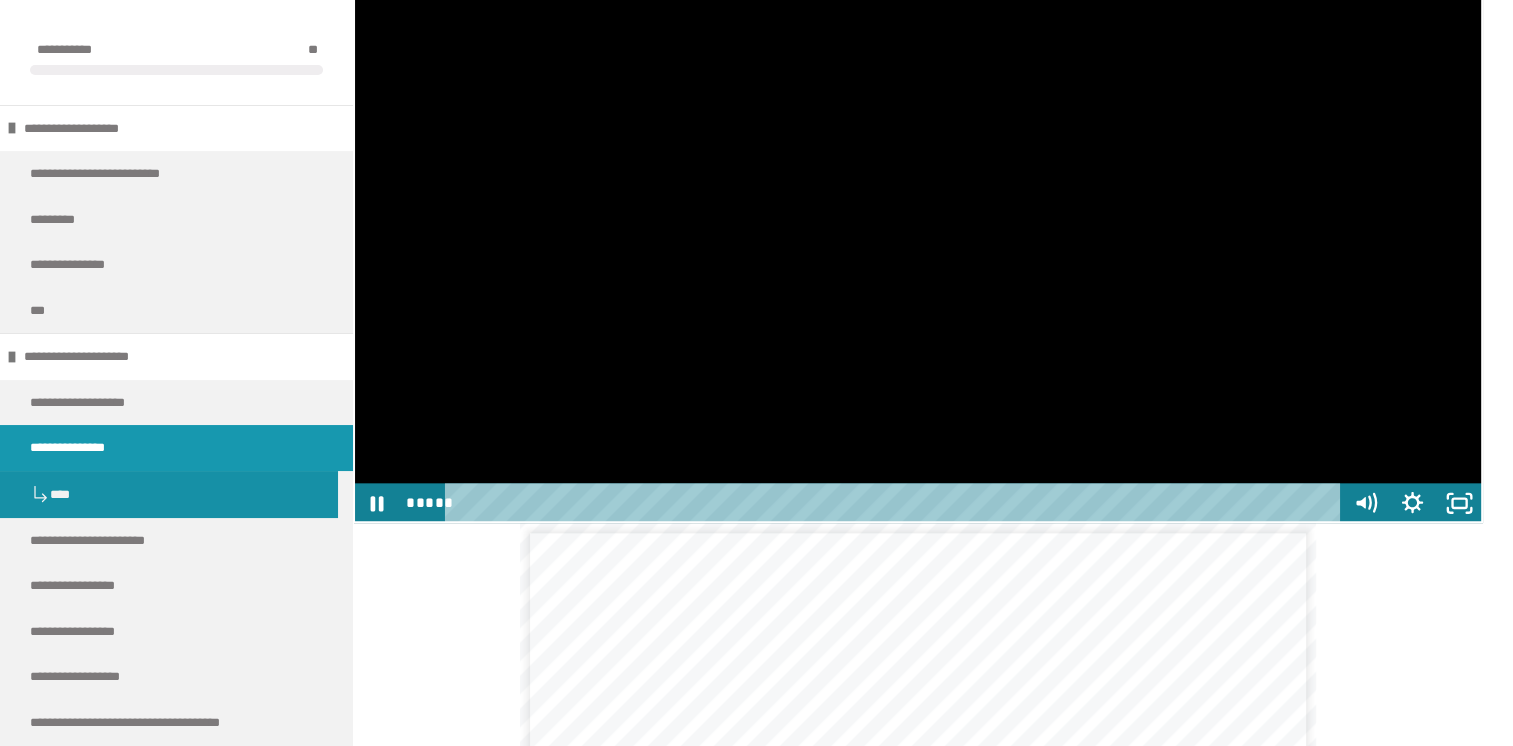 click at bounding box center [353, -112] 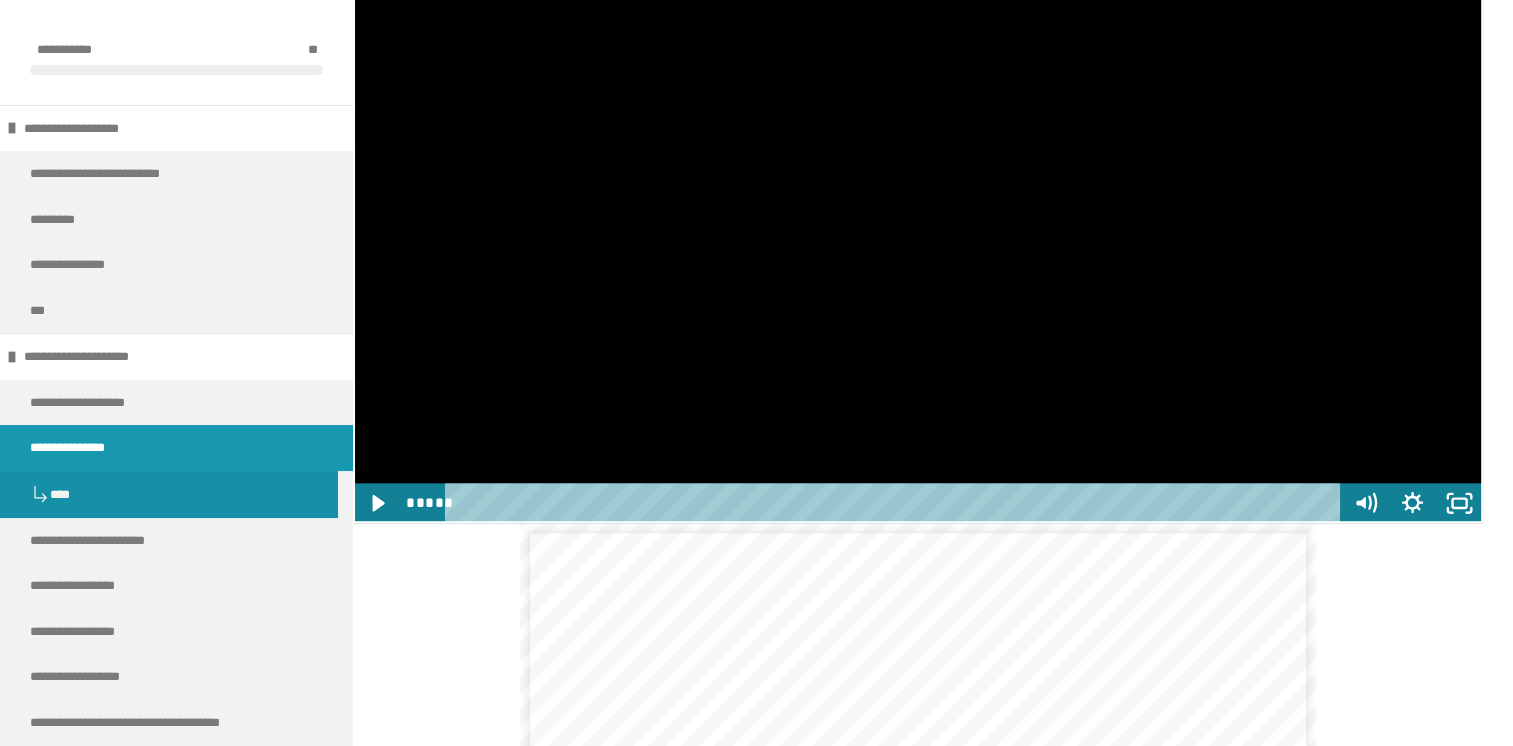 click at bounding box center (353, -112) 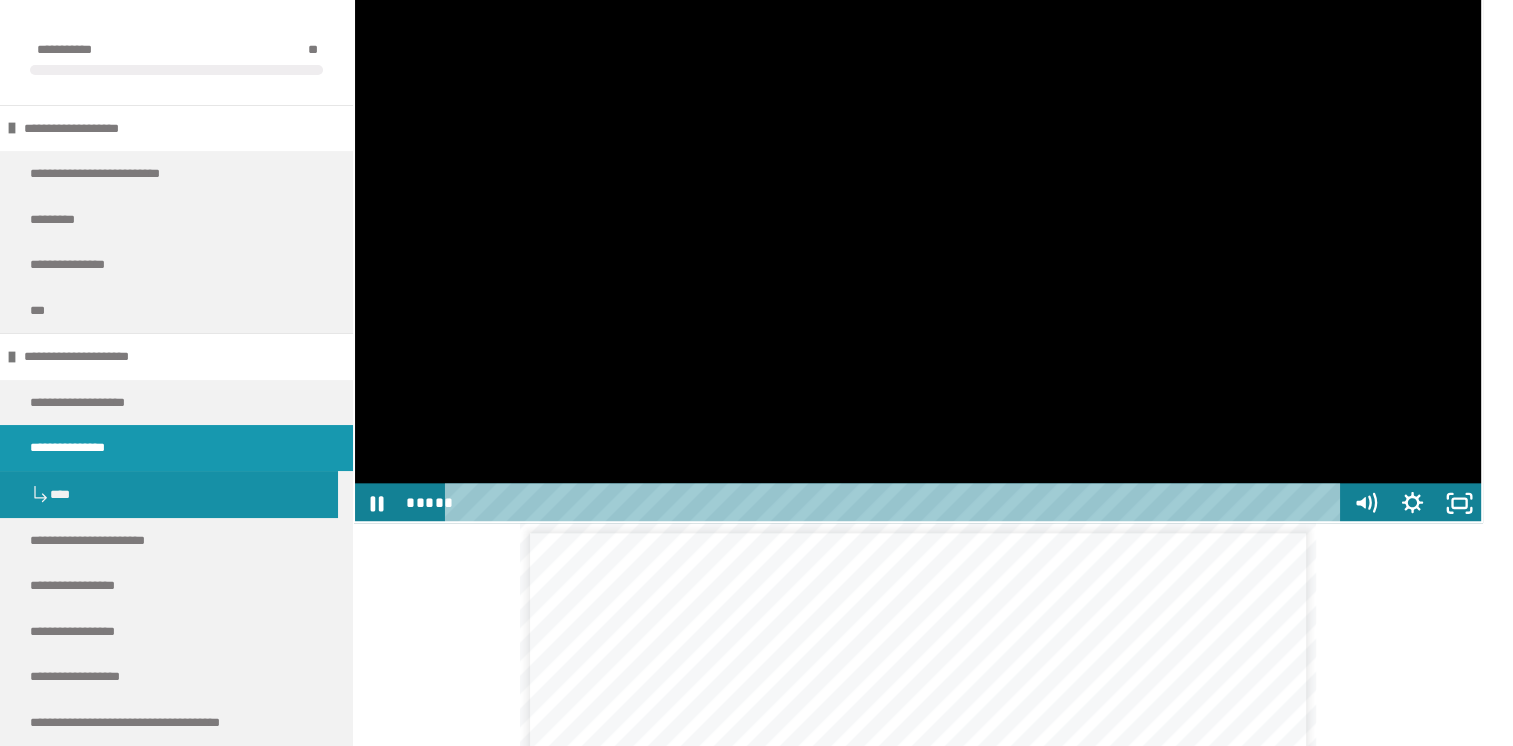 click at bounding box center [353, -112] 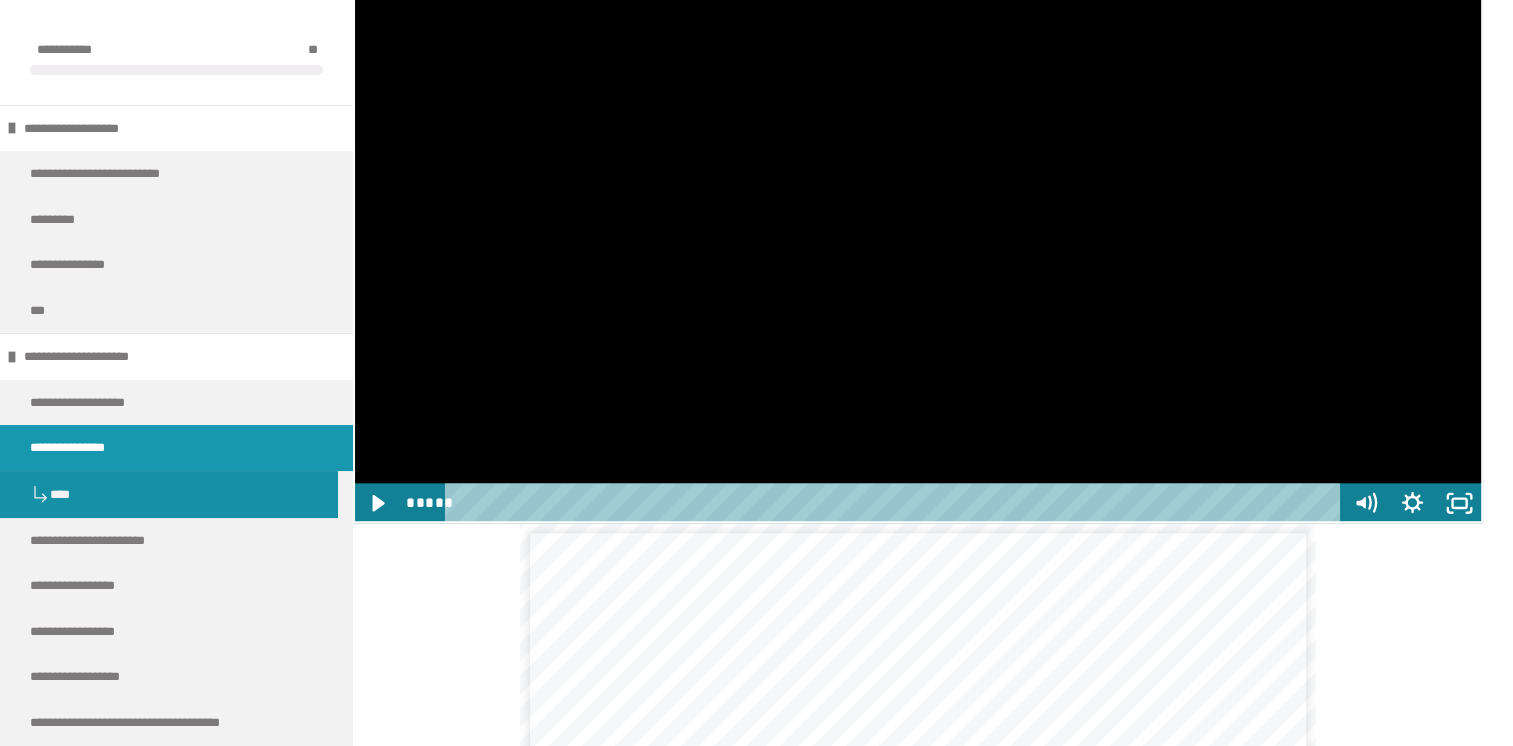 click at bounding box center (353, -112) 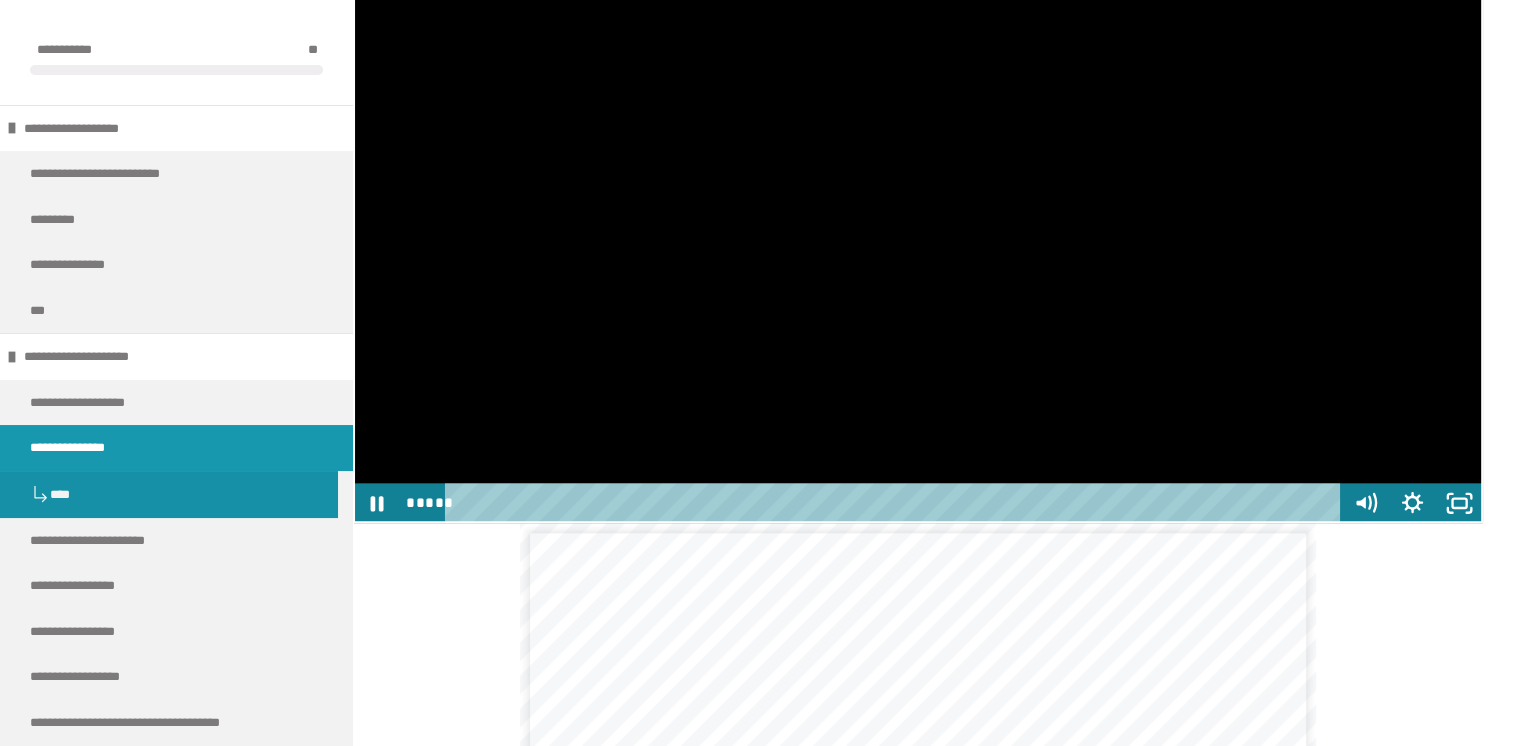 click at bounding box center (353, -112) 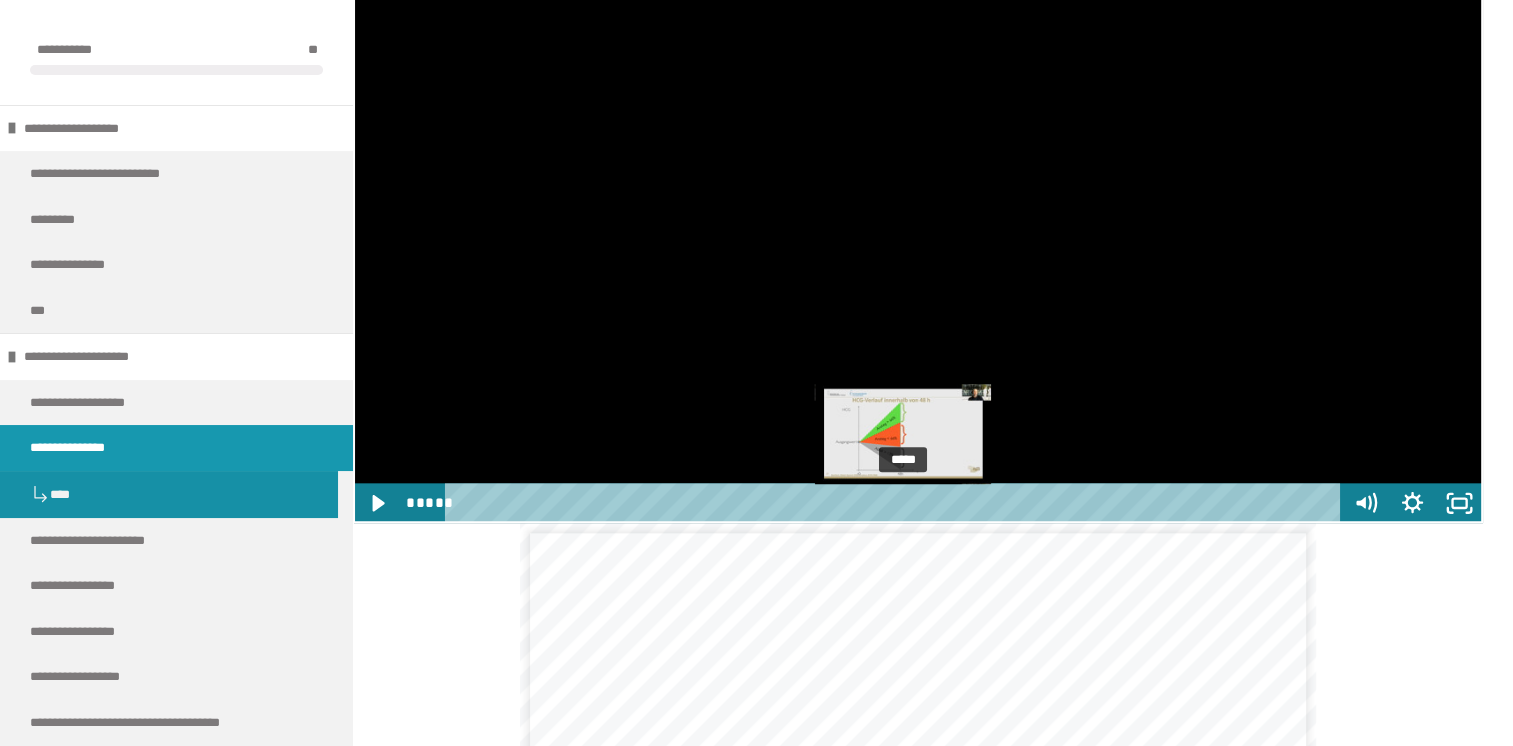 click at bounding box center [353, -112] 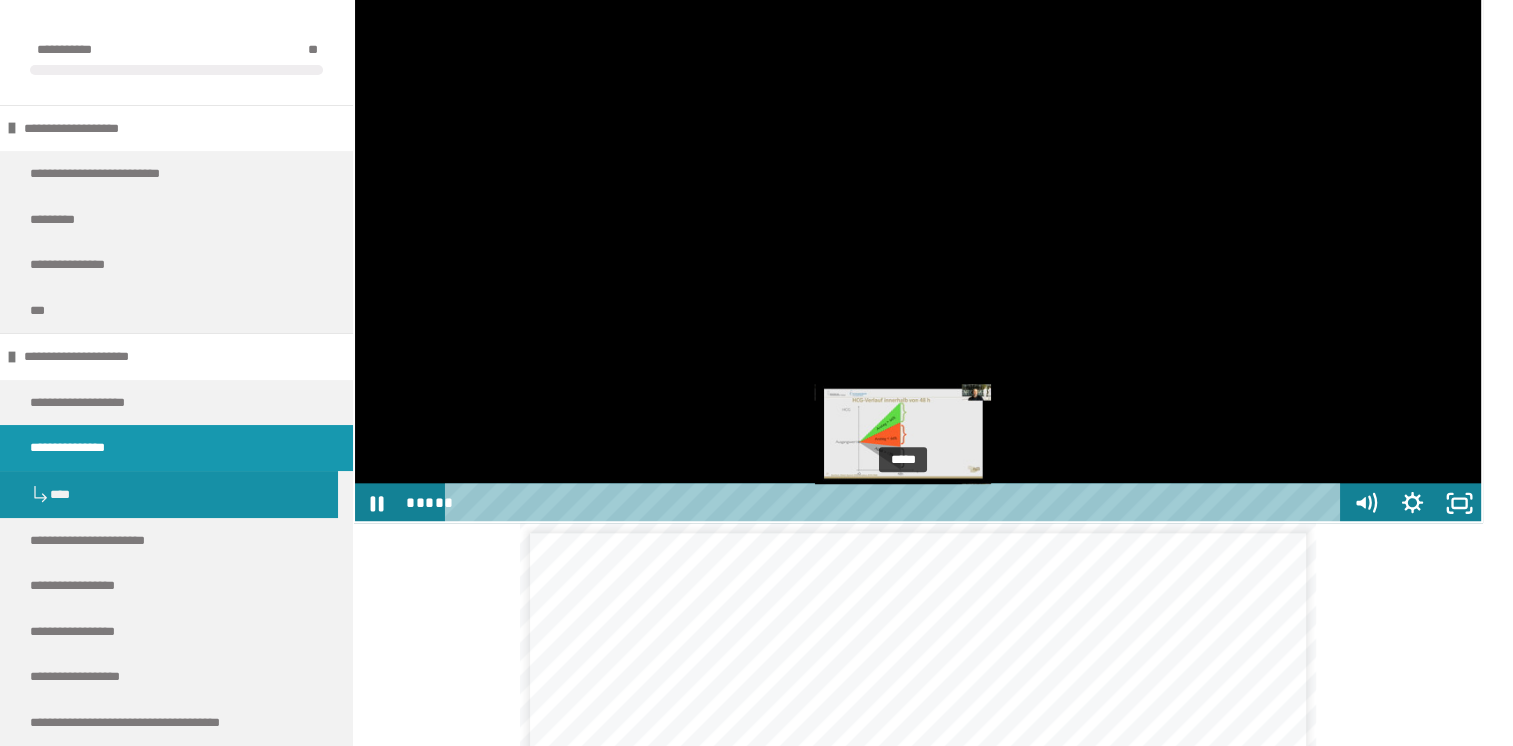 click at bounding box center (353, -112) 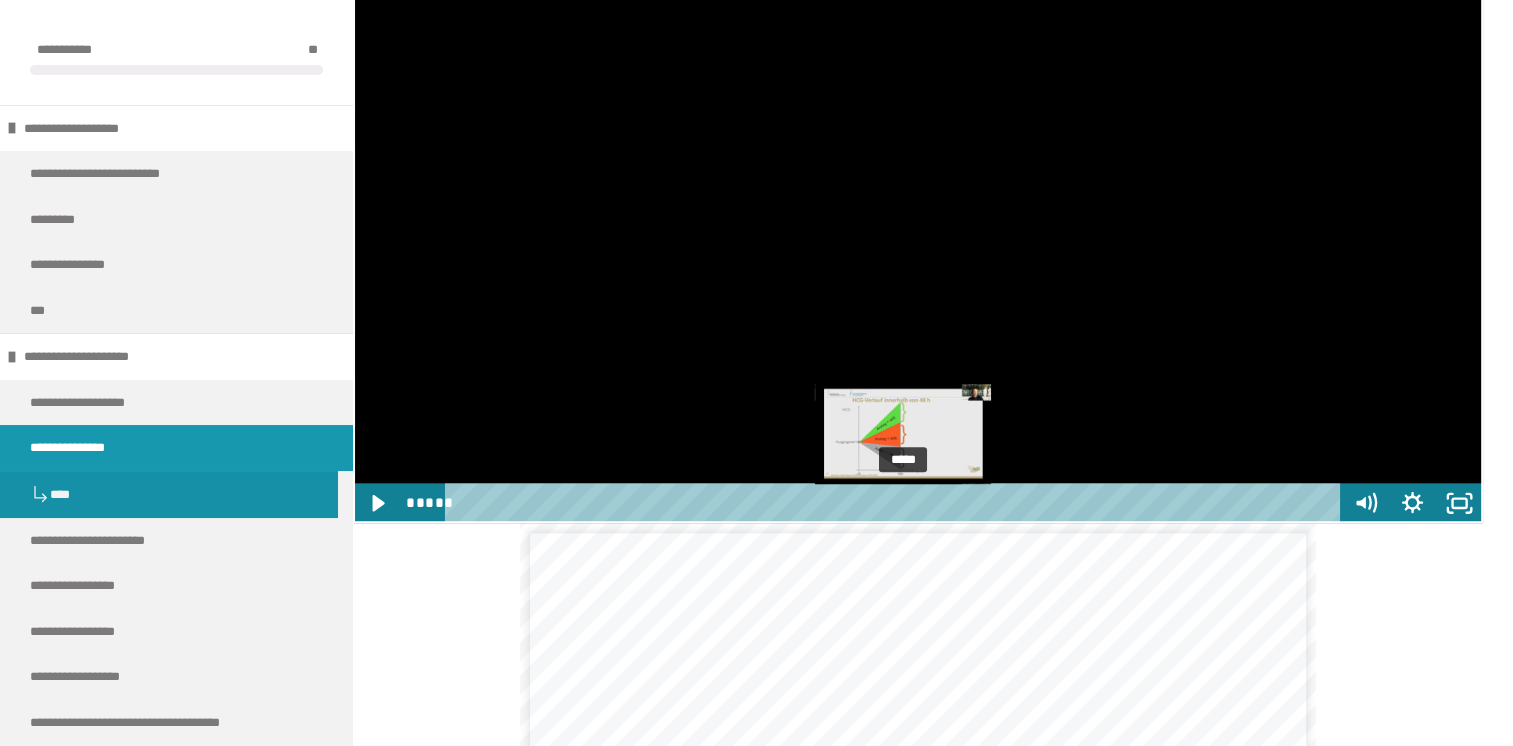 click at bounding box center [353, -112] 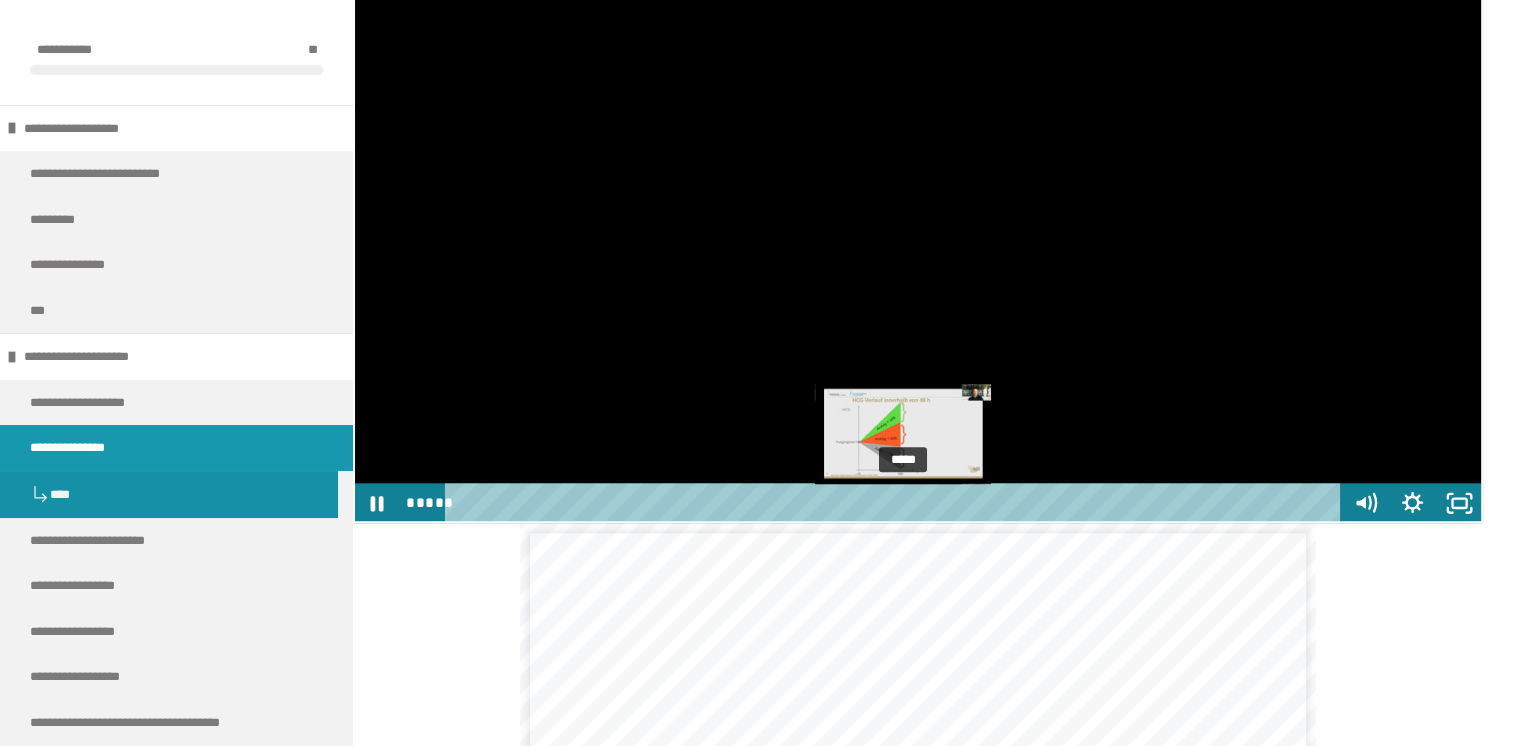 click at bounding box center (353, -112) 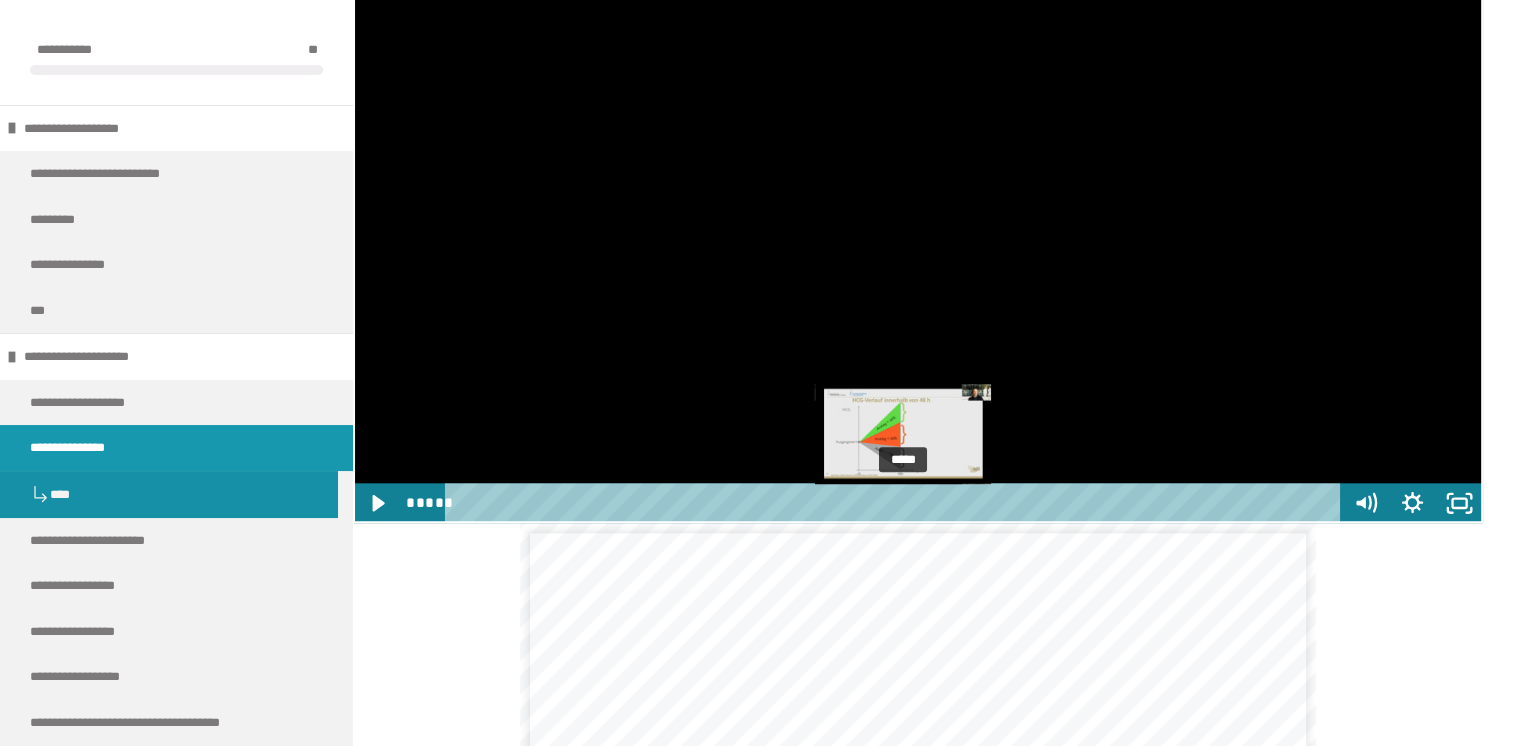 click at bounding box center (353, -112) 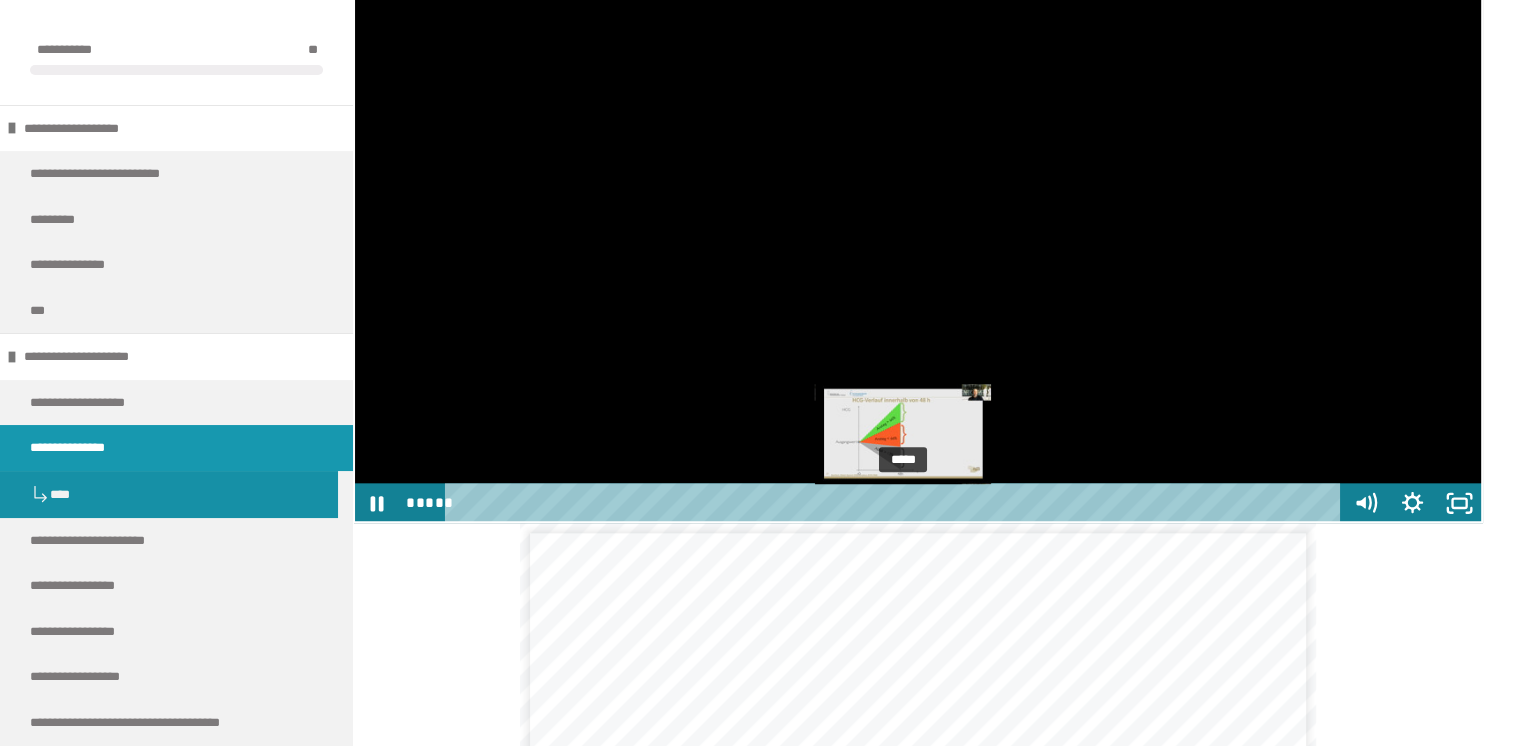 click at bounding box center (353, -112) 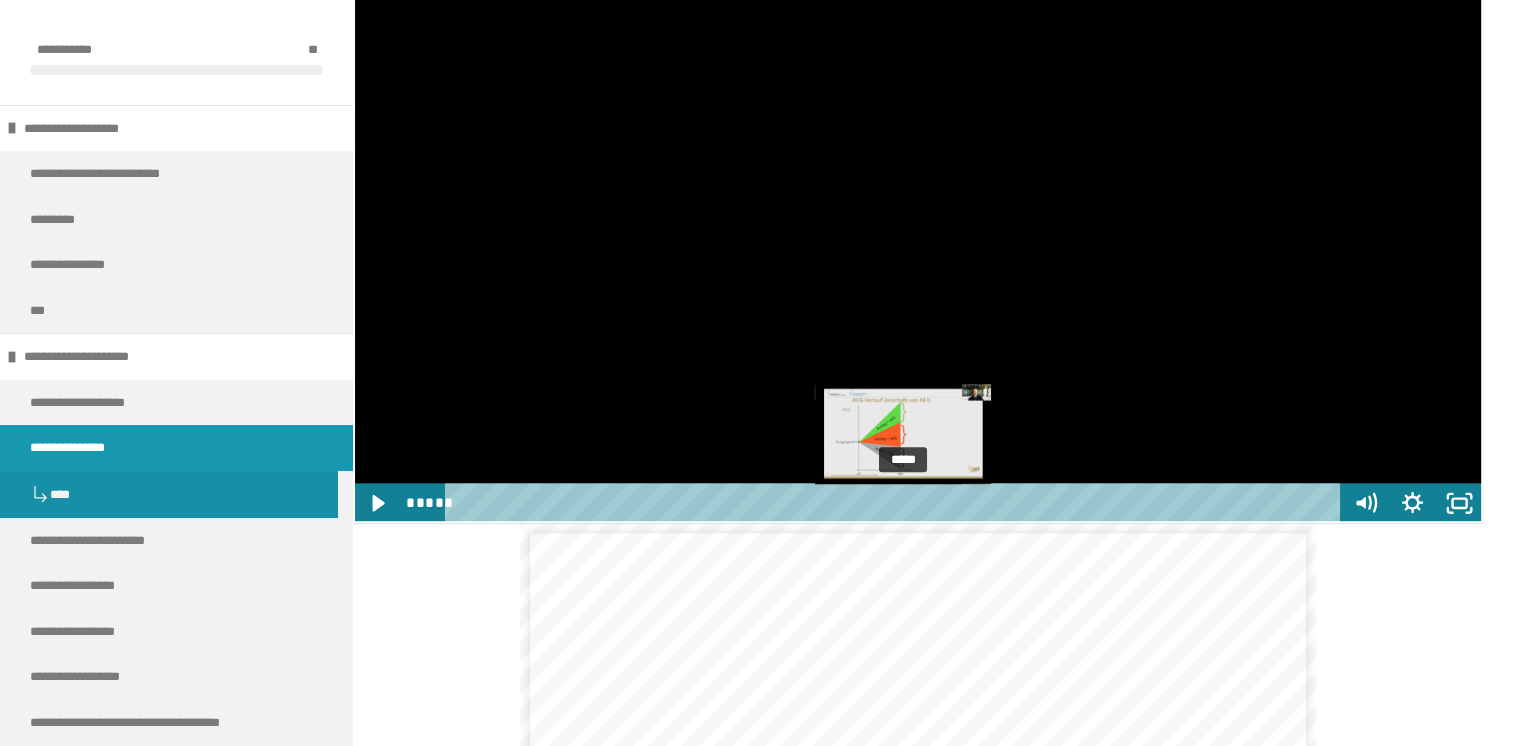 click at bounding box center (353, -112) 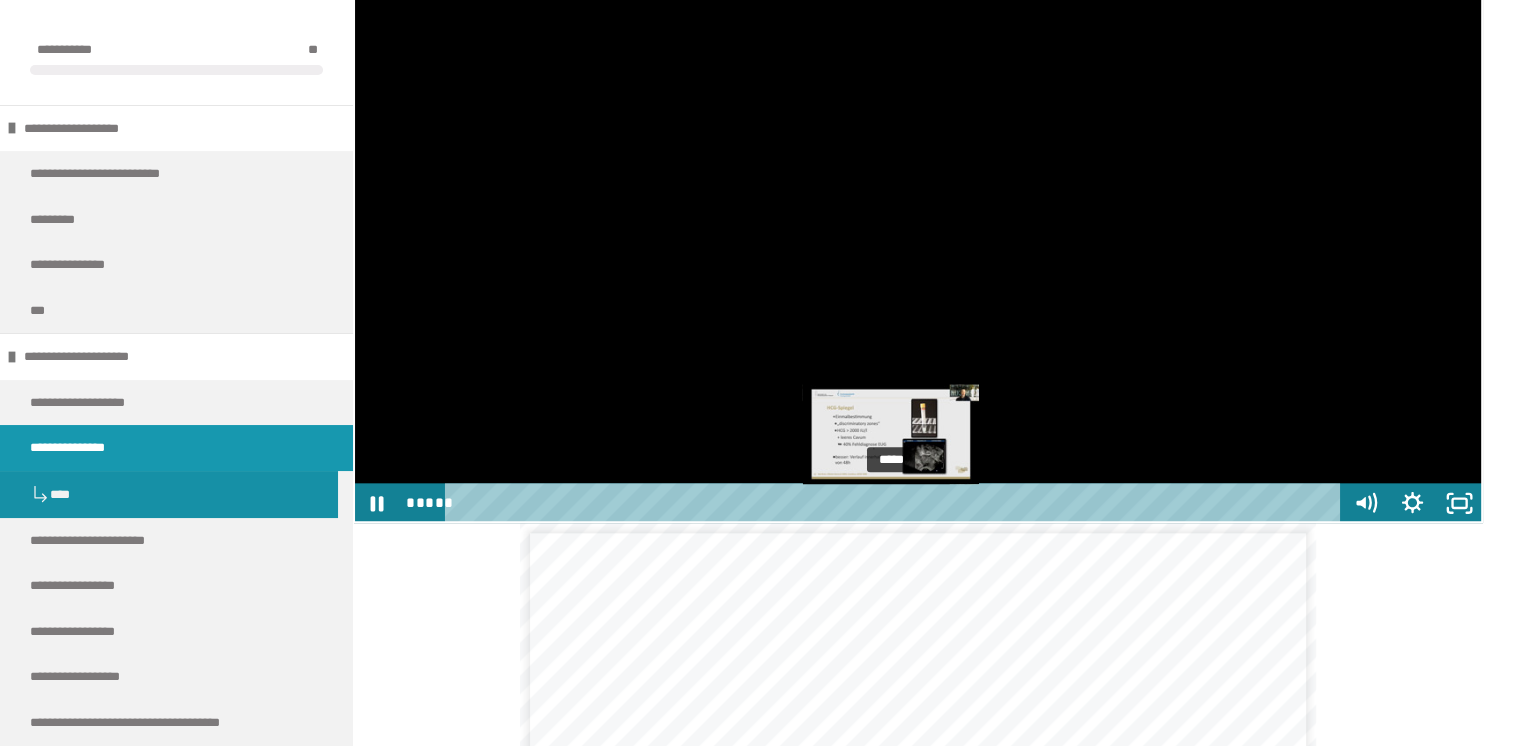 click at bounding box center (353, -112) 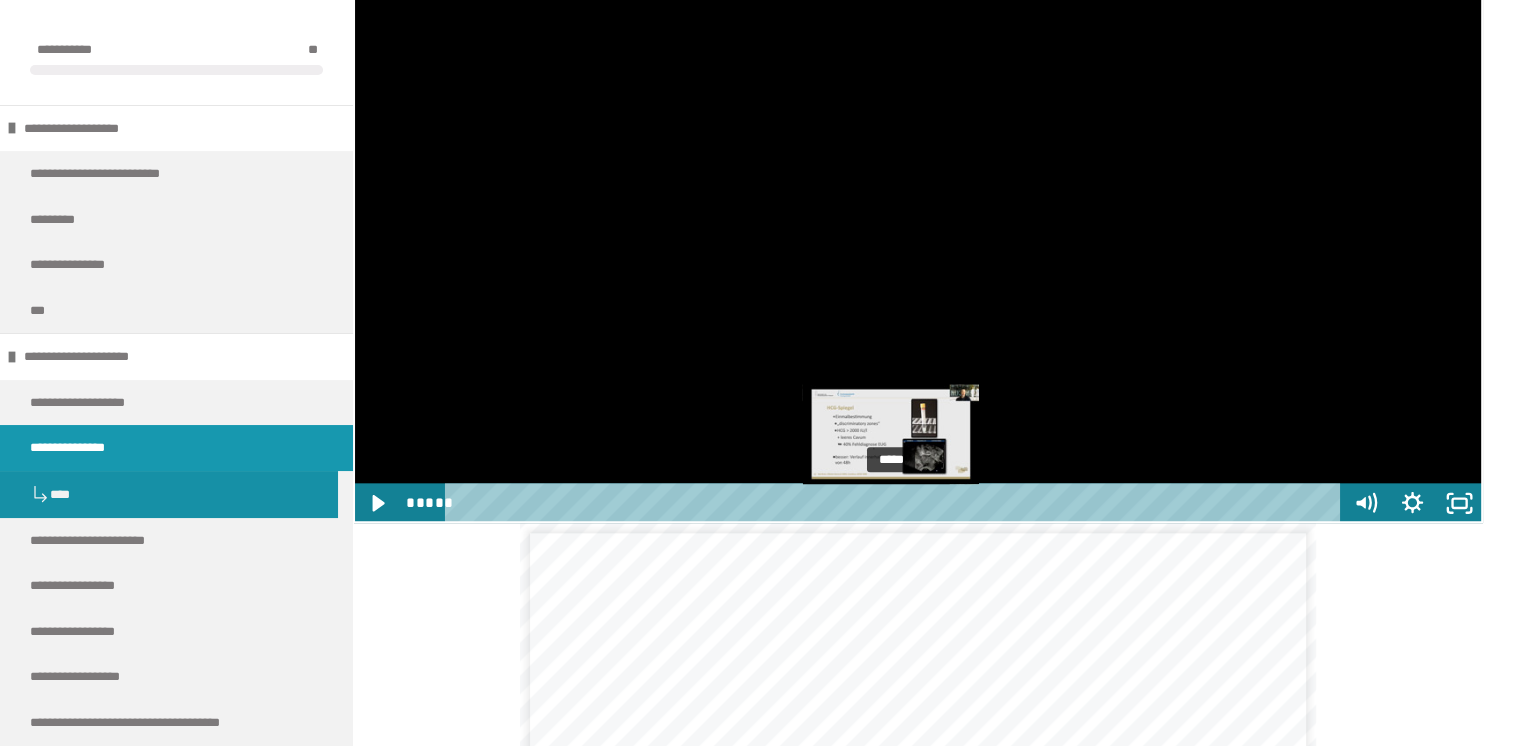 click at bounding box center (353, -112) 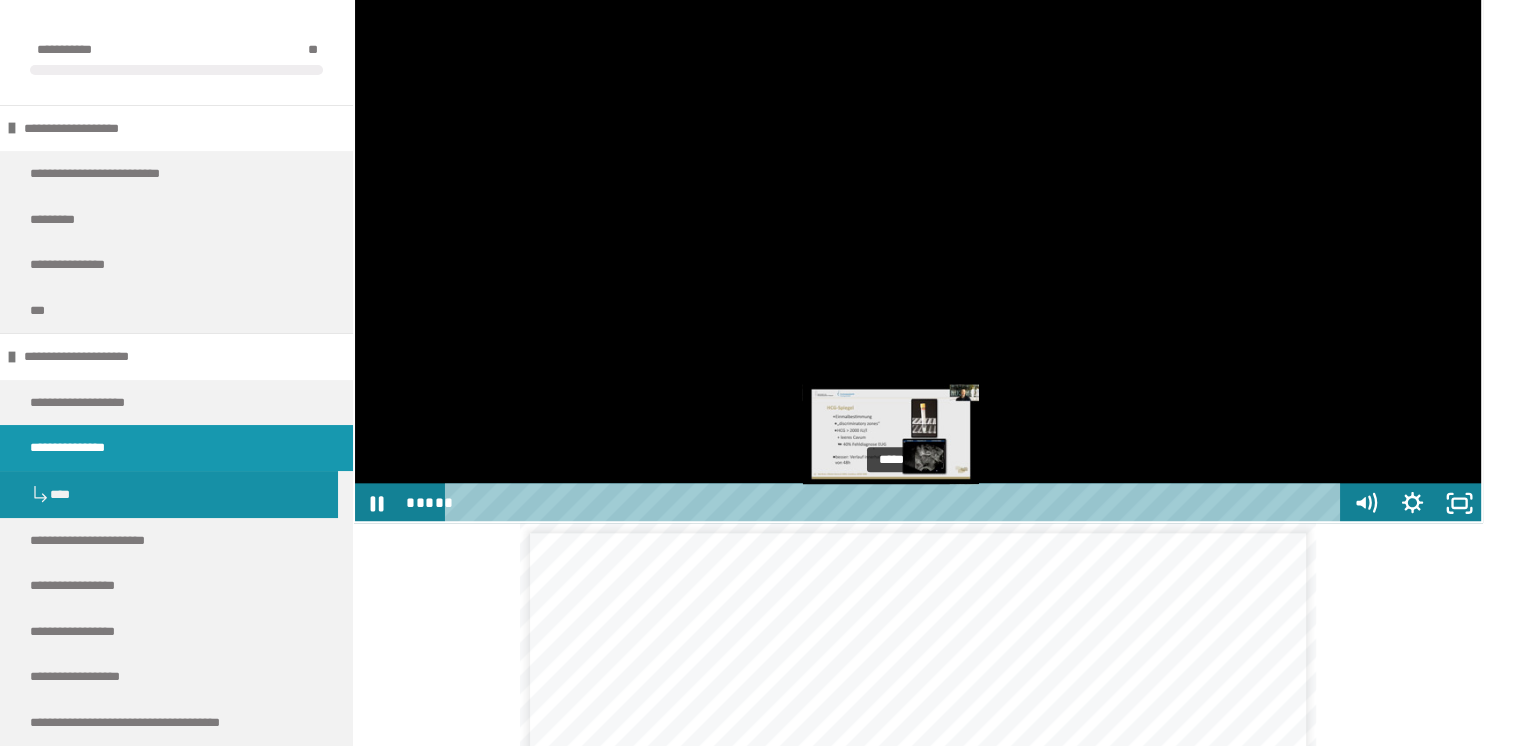 click at bounding box center (353, -112) 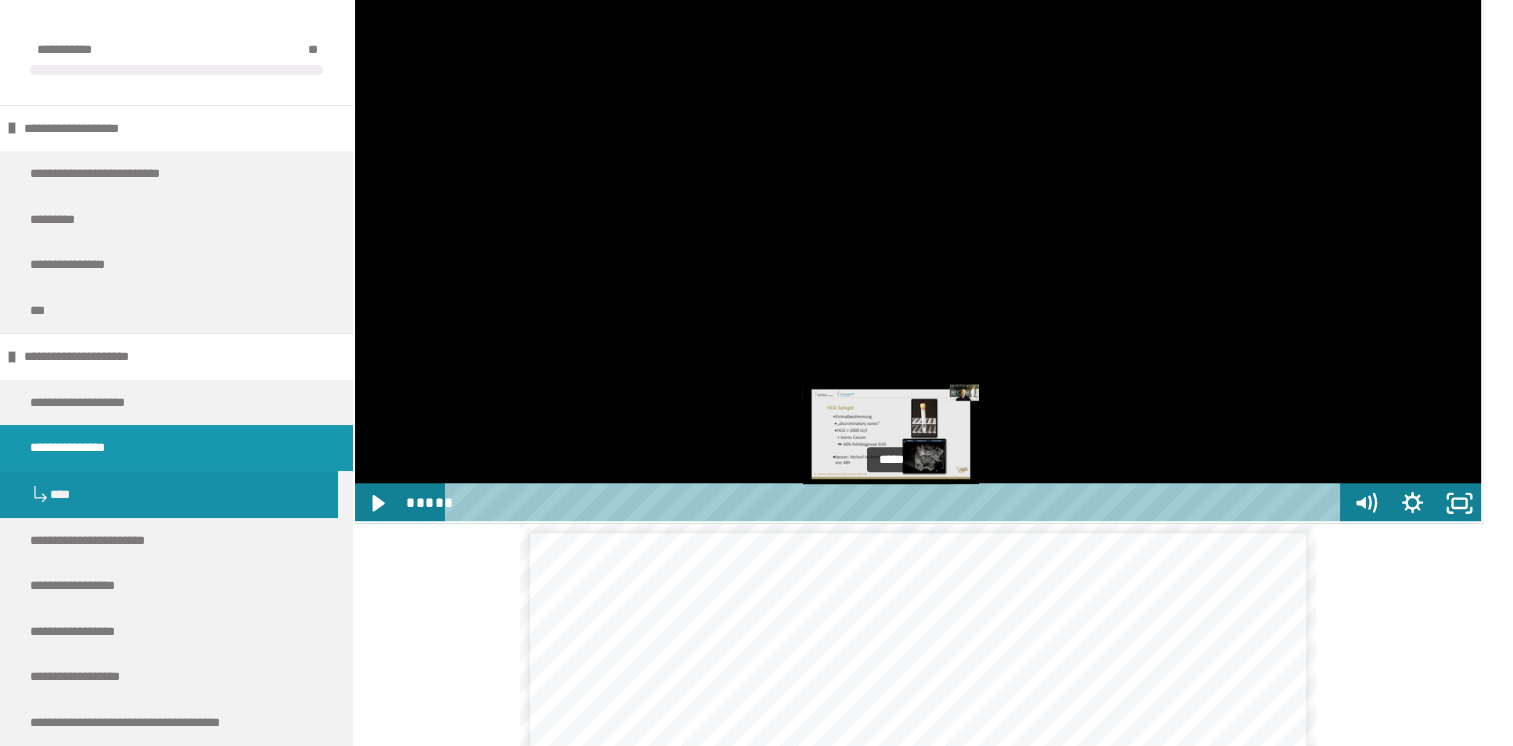 click at bounding box center (353, -112) 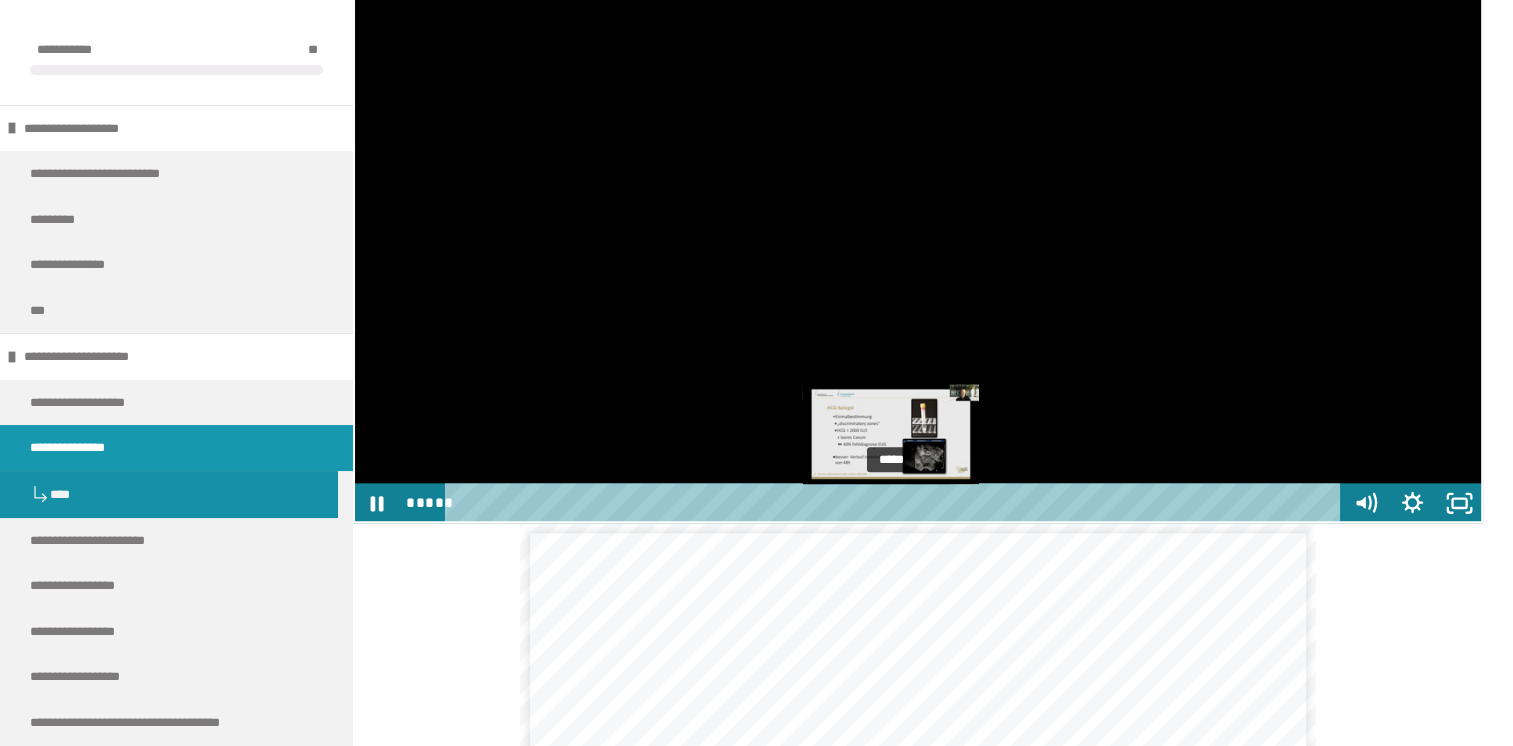 click at bounding box center (353, -112) 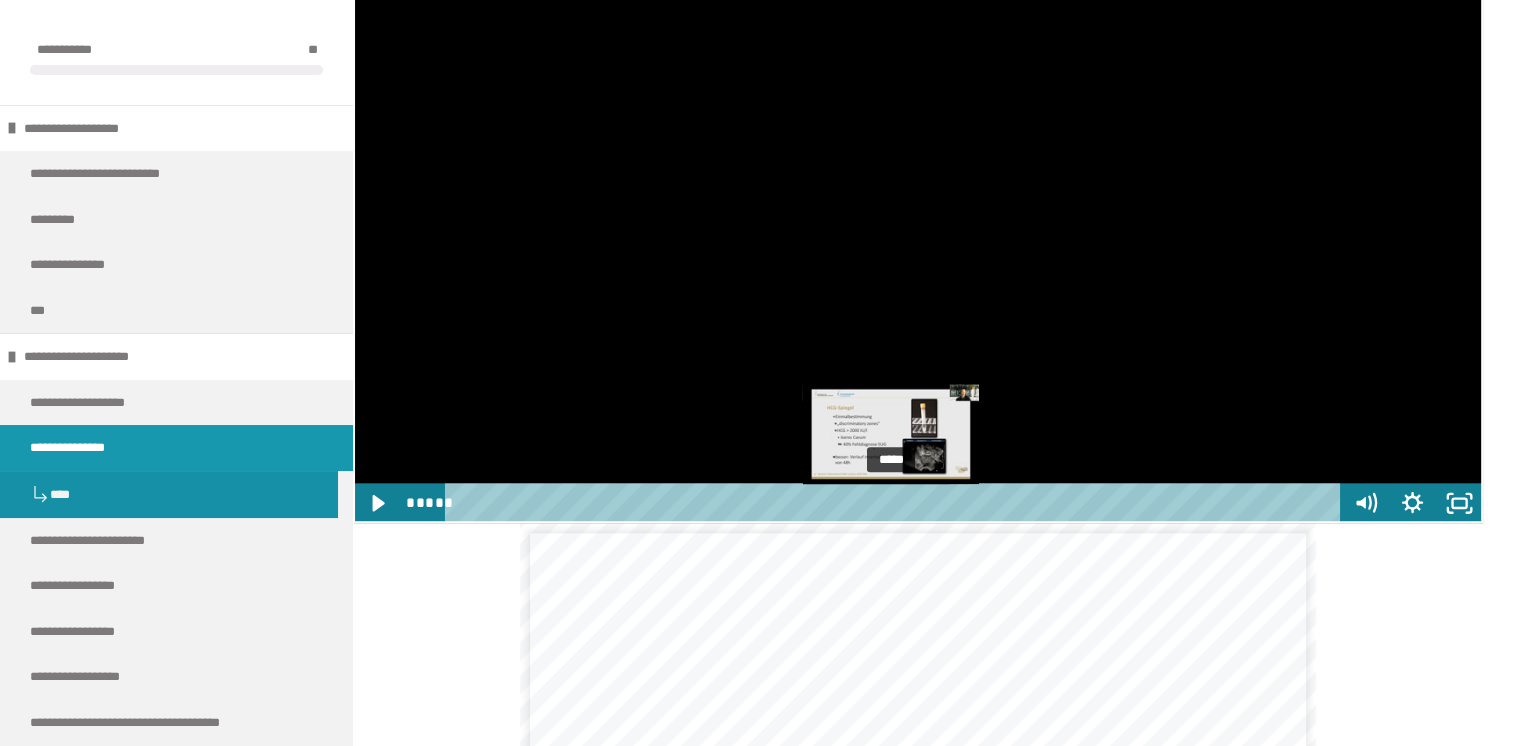 click at bounding box center [353, -112] 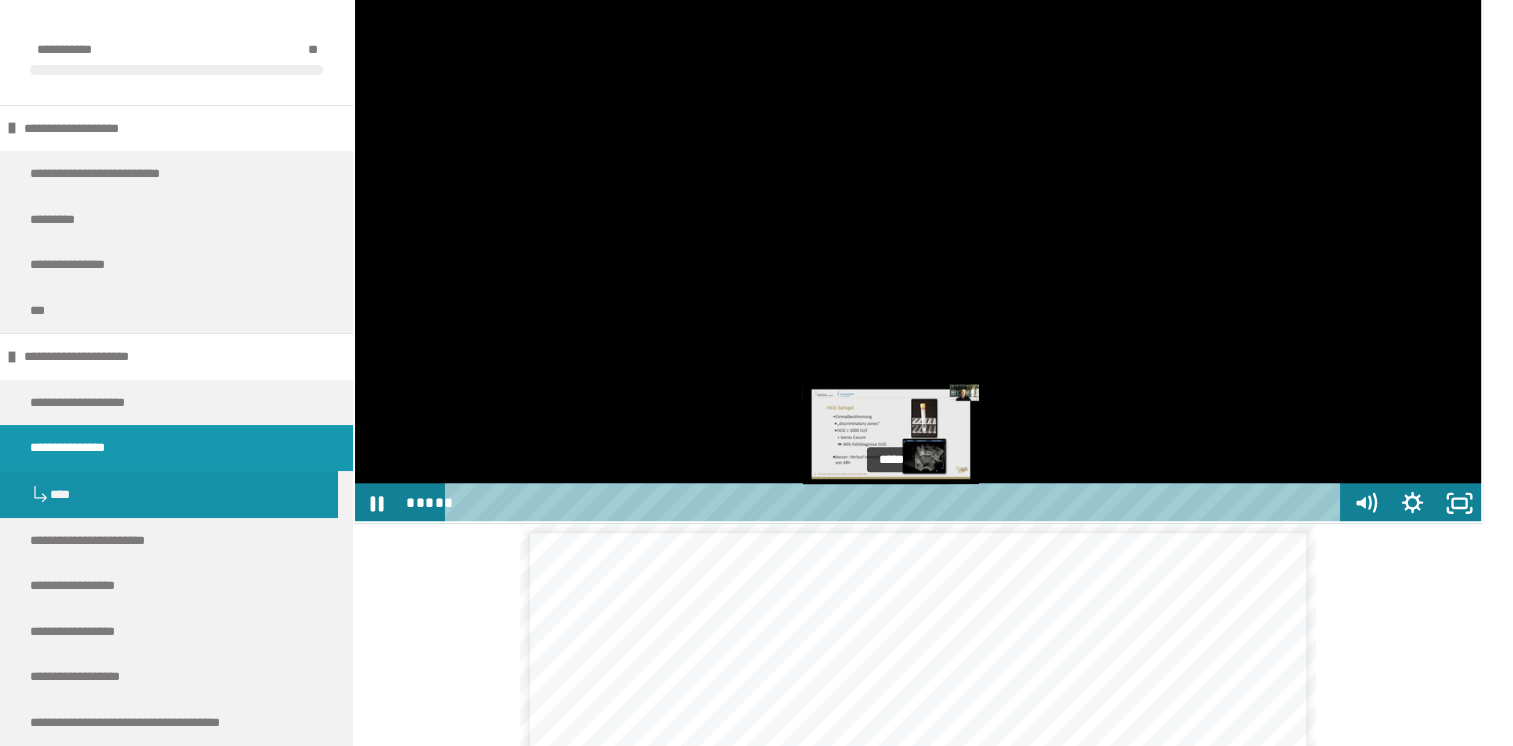 click at bounding box center [353, -112] 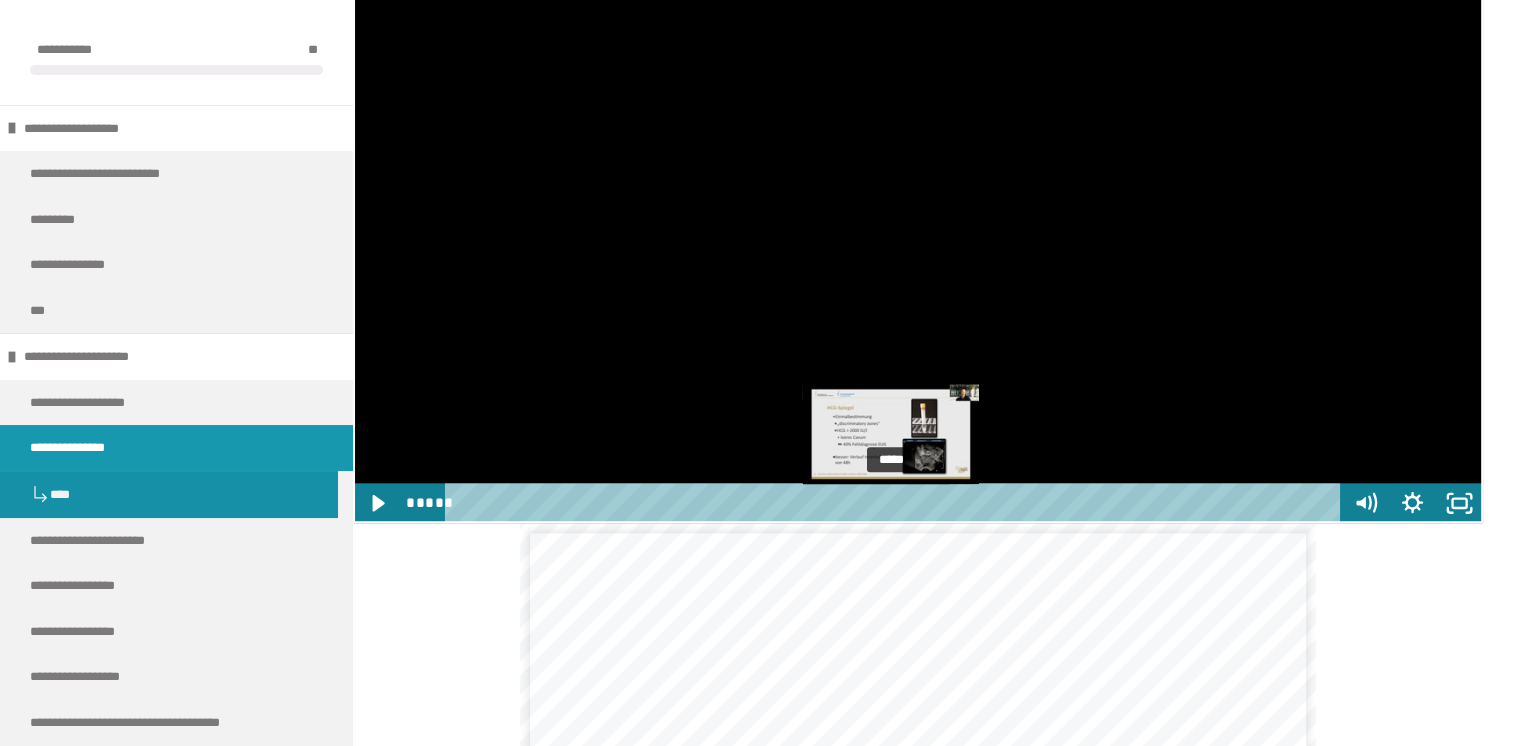 click at bounding box center [353, -112] 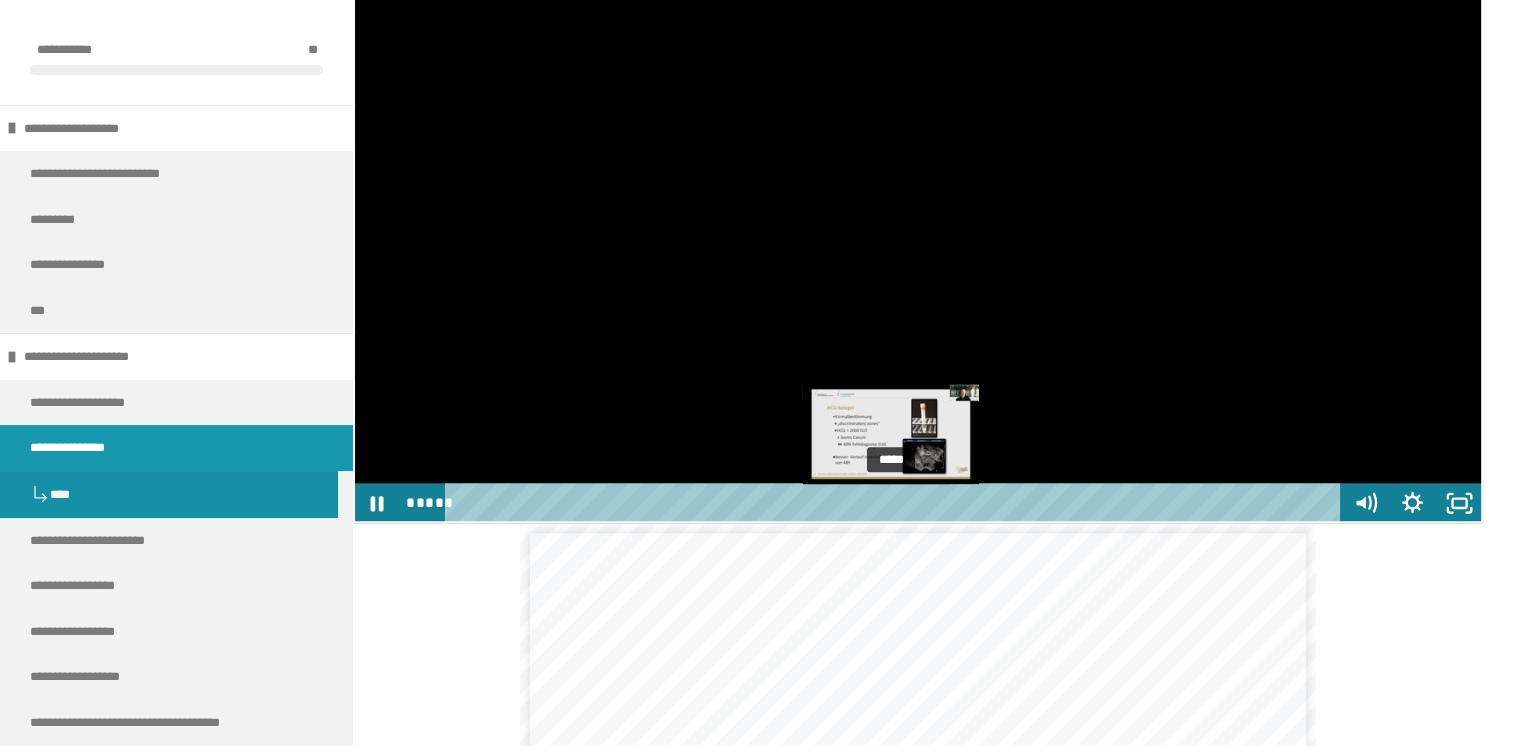 click at bounding box center (353, -112) 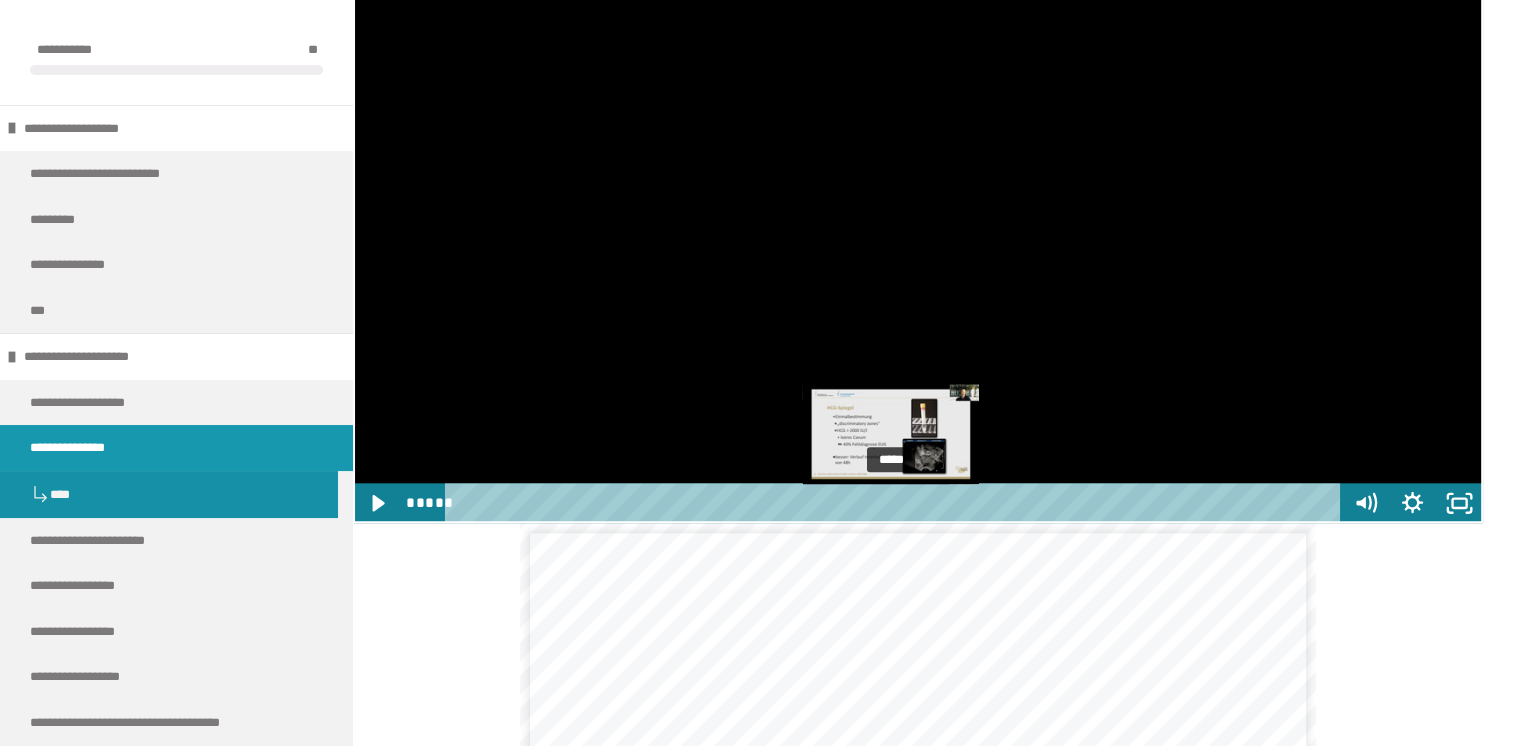click at bounding box center (353, -112) 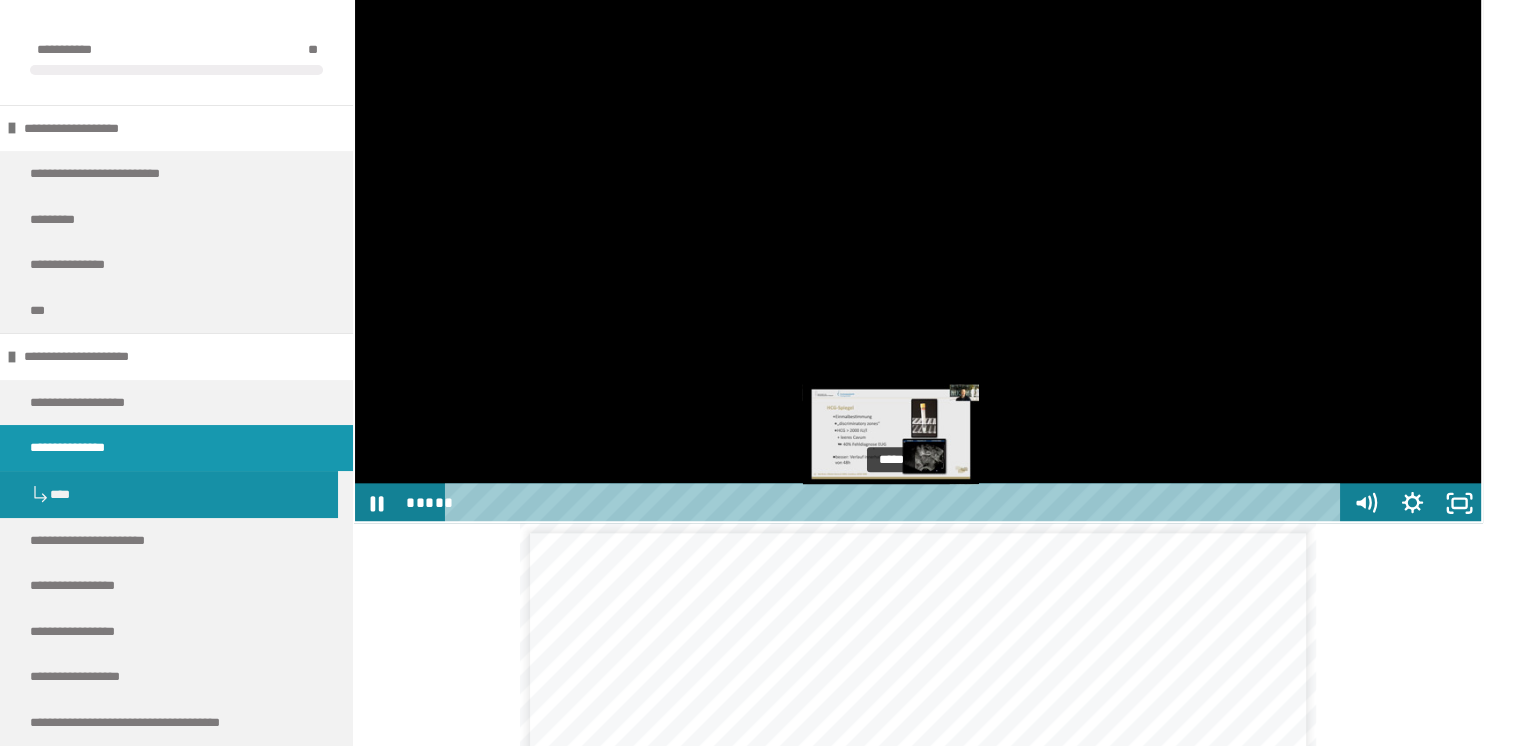 click at bounding box center (353, -112) 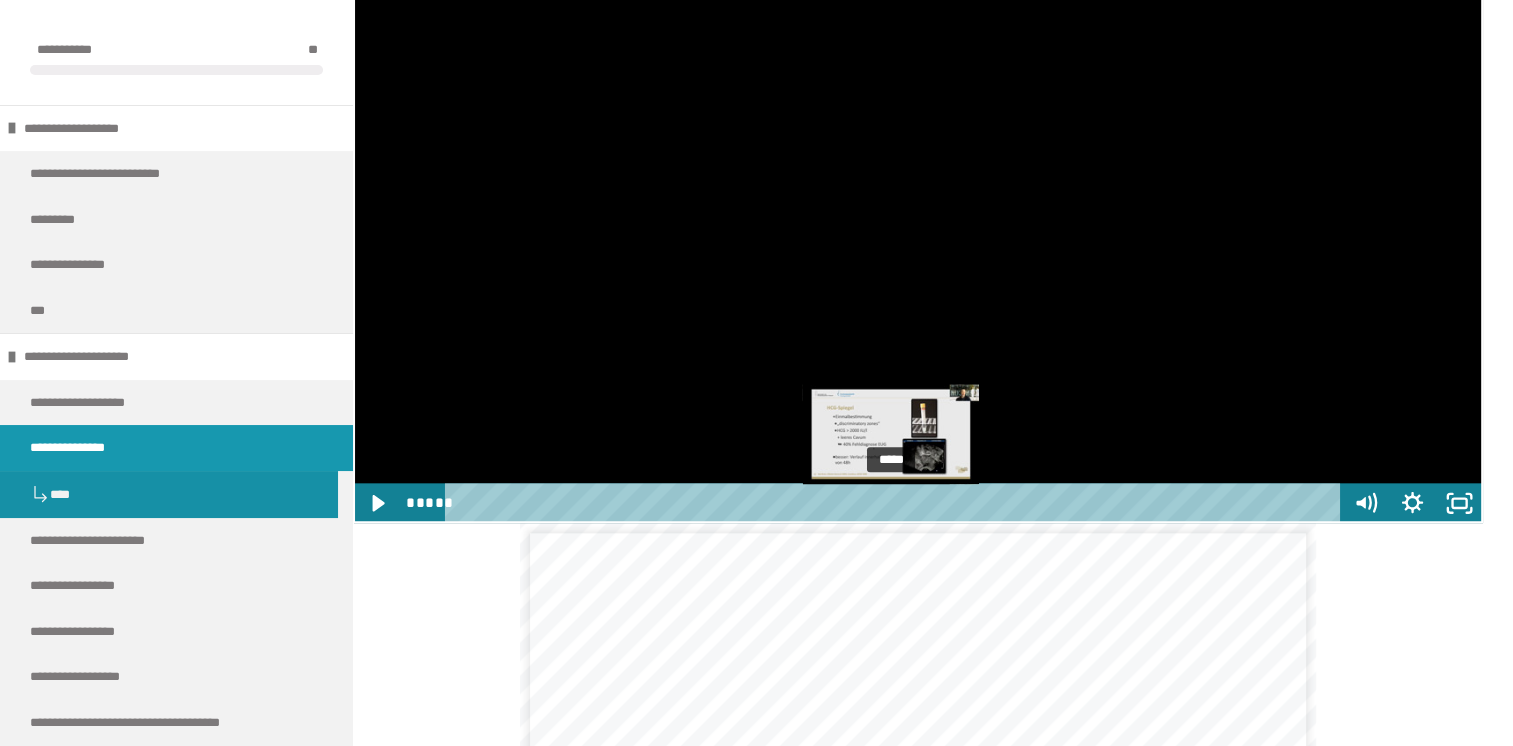 click at bounding box center (353, -112) 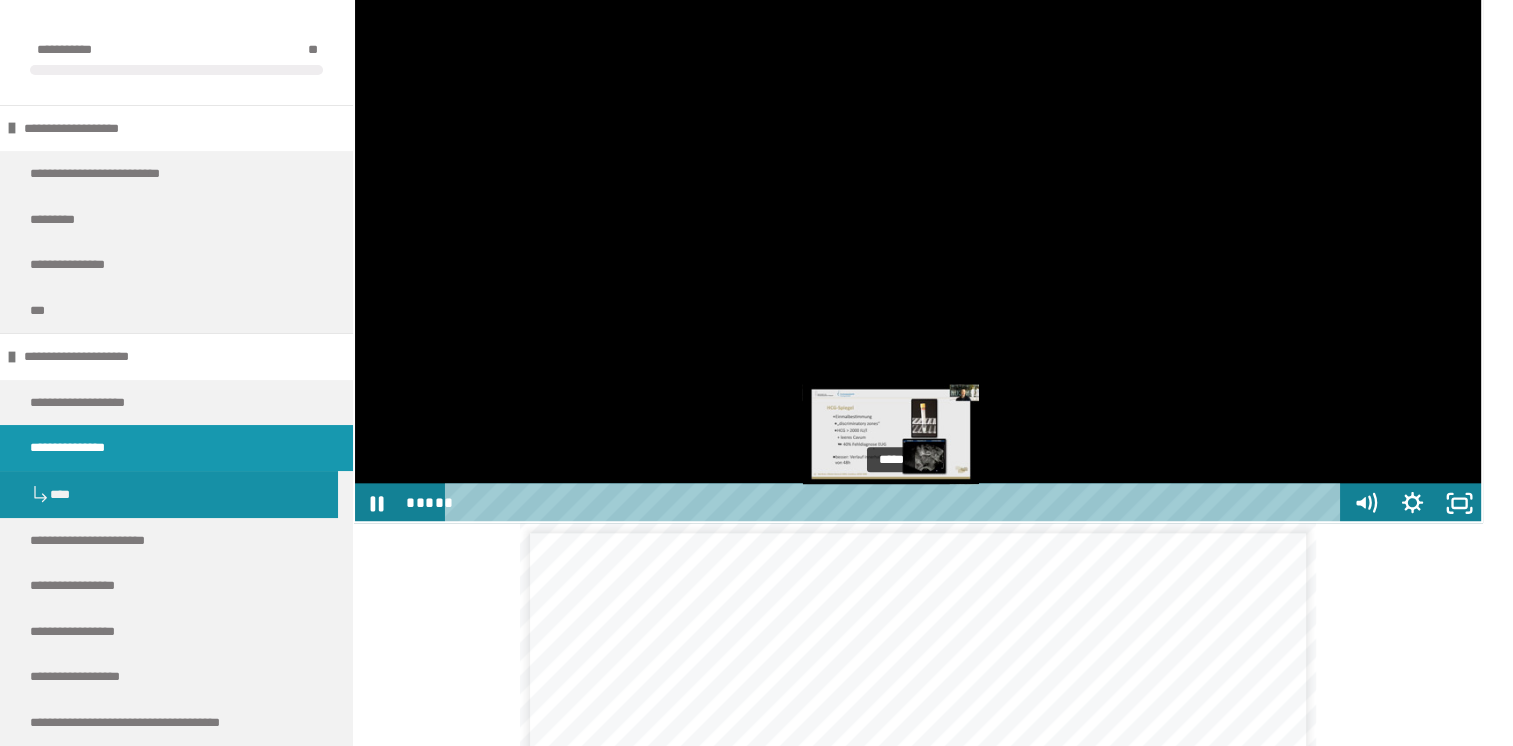 click at bounding box center [353, -112] 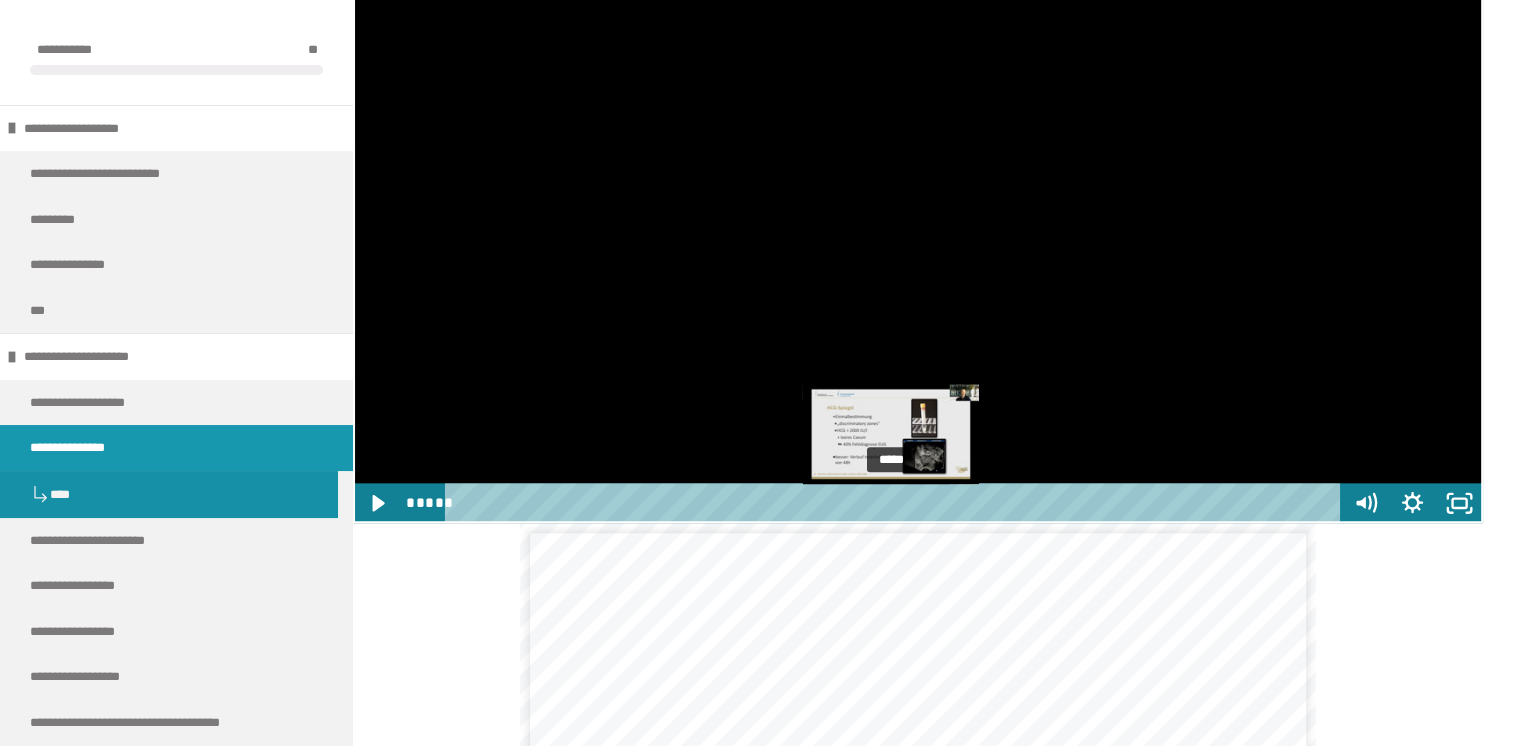 click at bounding box center [353, -112] 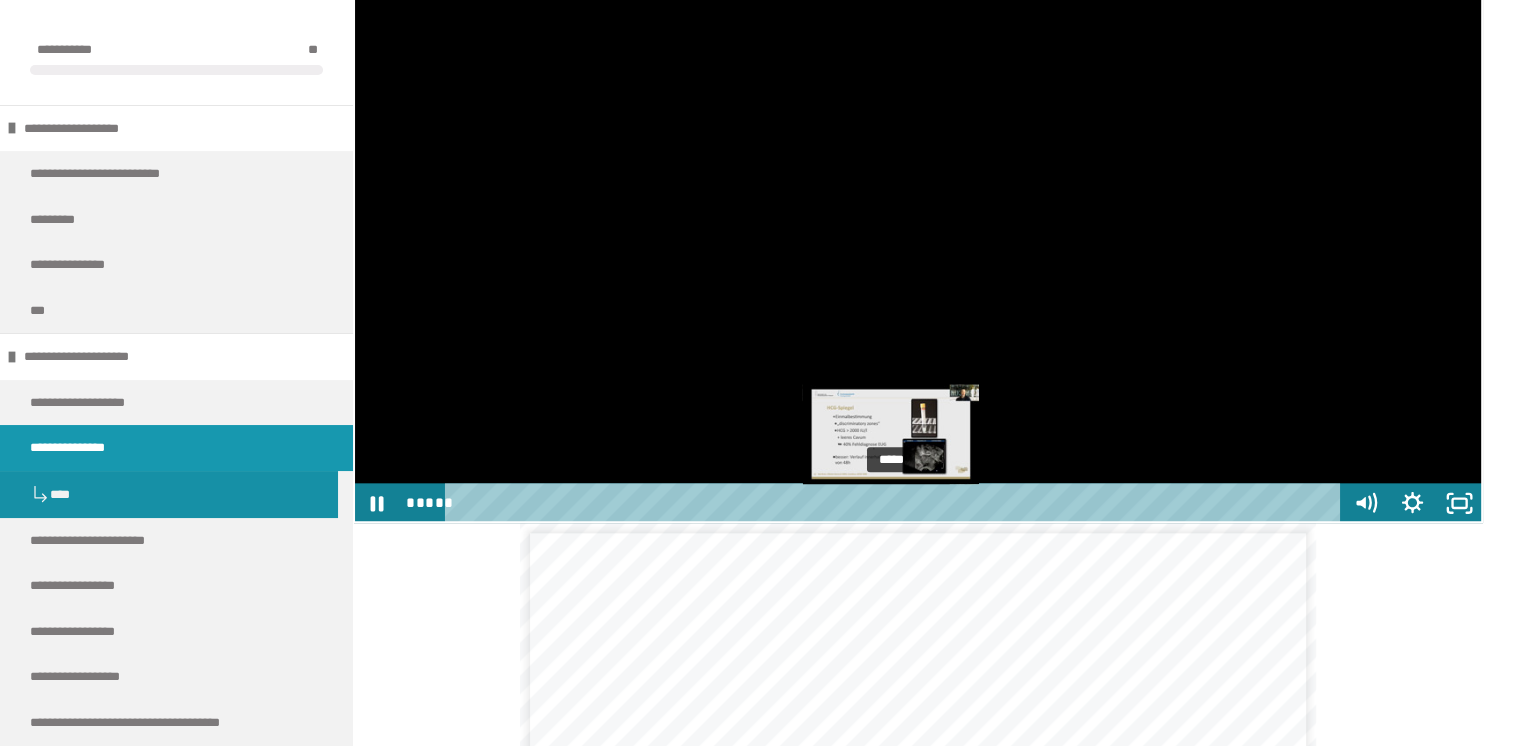 click at bounding box center (353, -112) 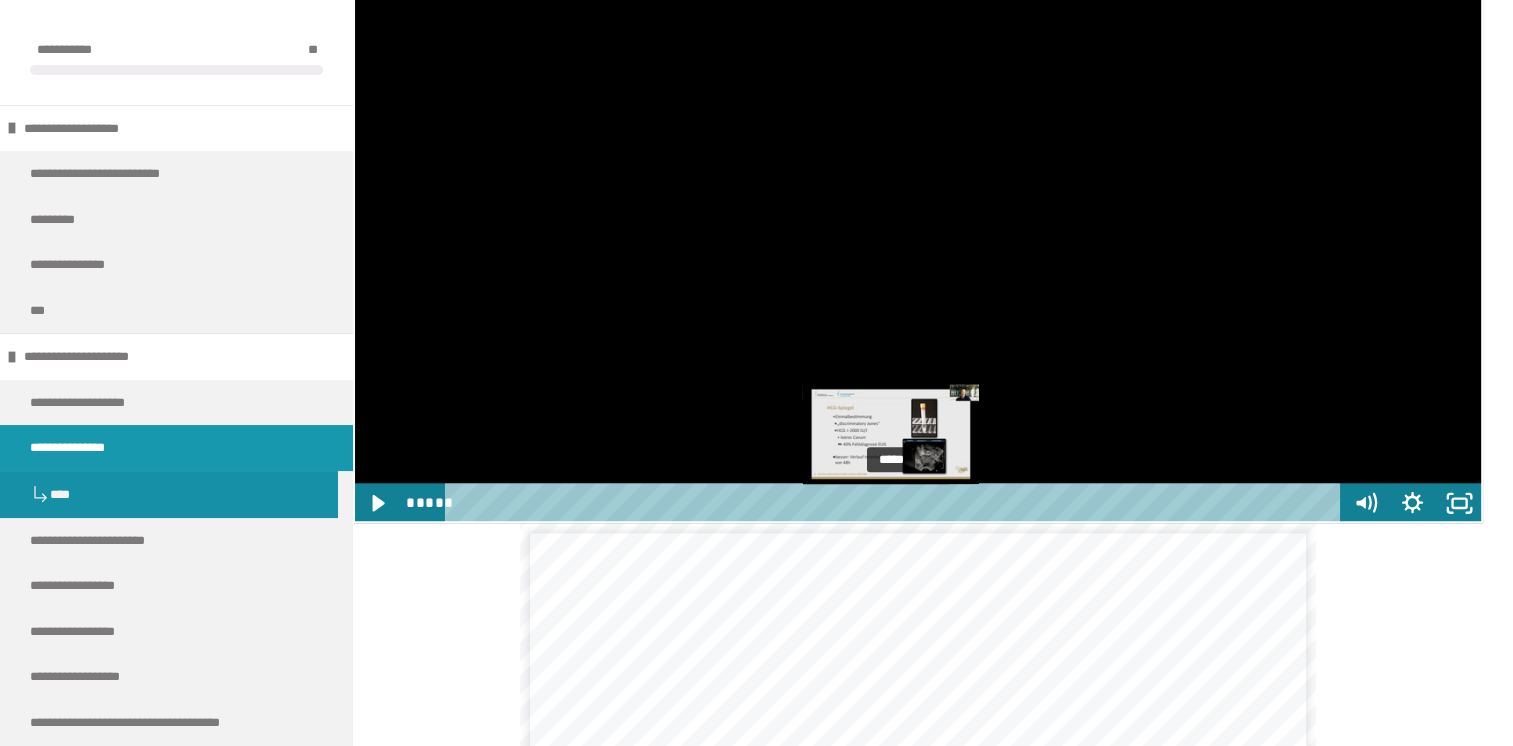 click at bounding box center [353, -112] 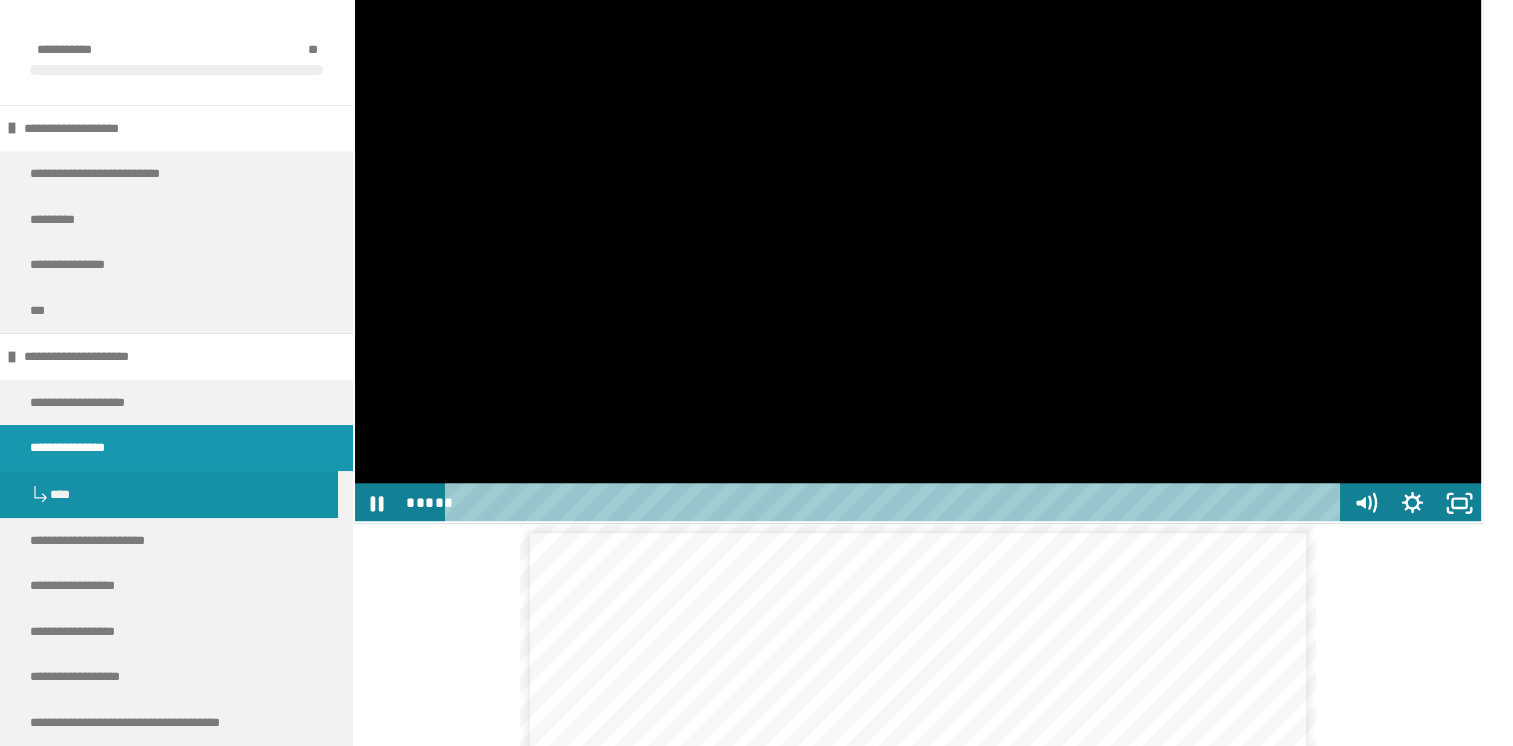 click at bounding box center [353, -112] 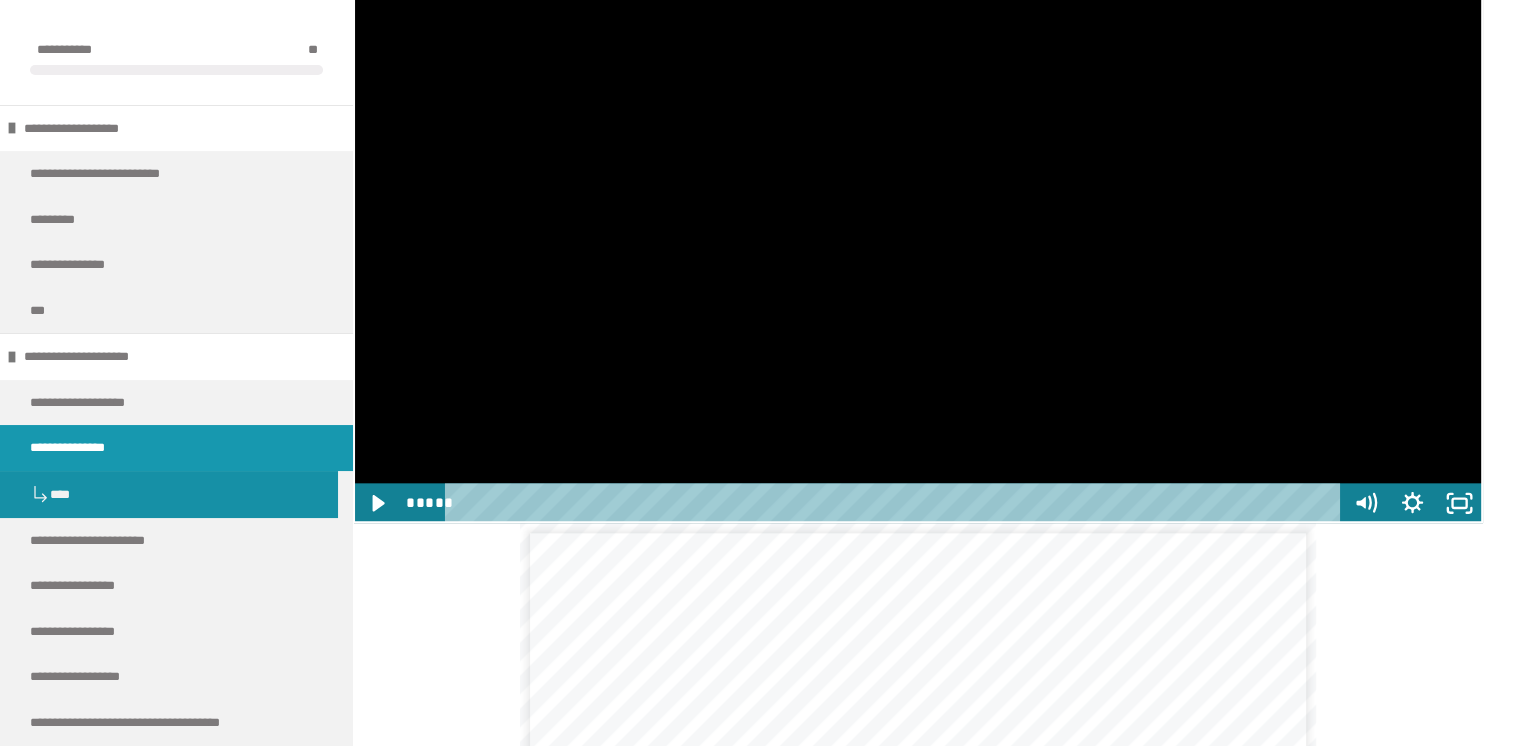 click at bounding box center [353, -112] 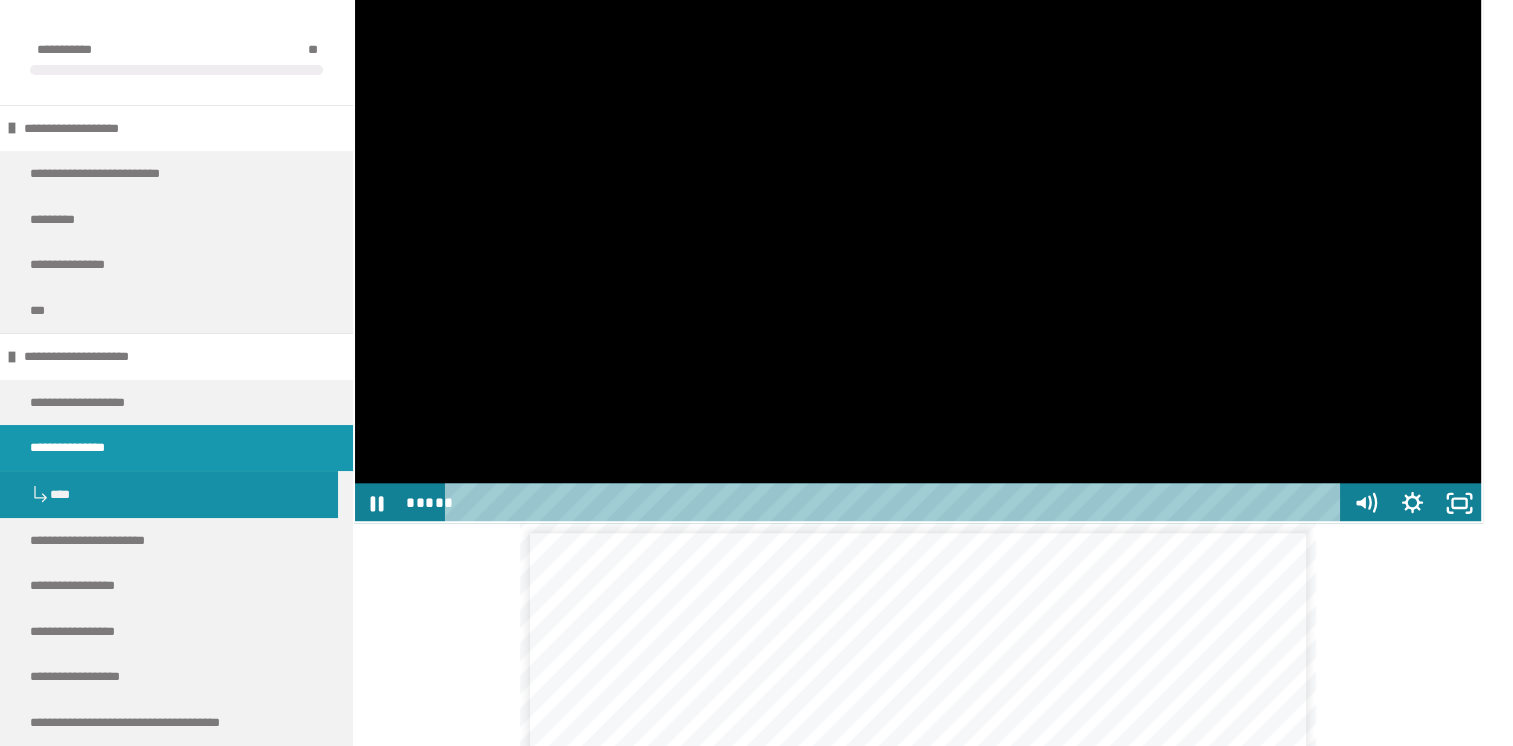 click at bounding box center (353, -112) 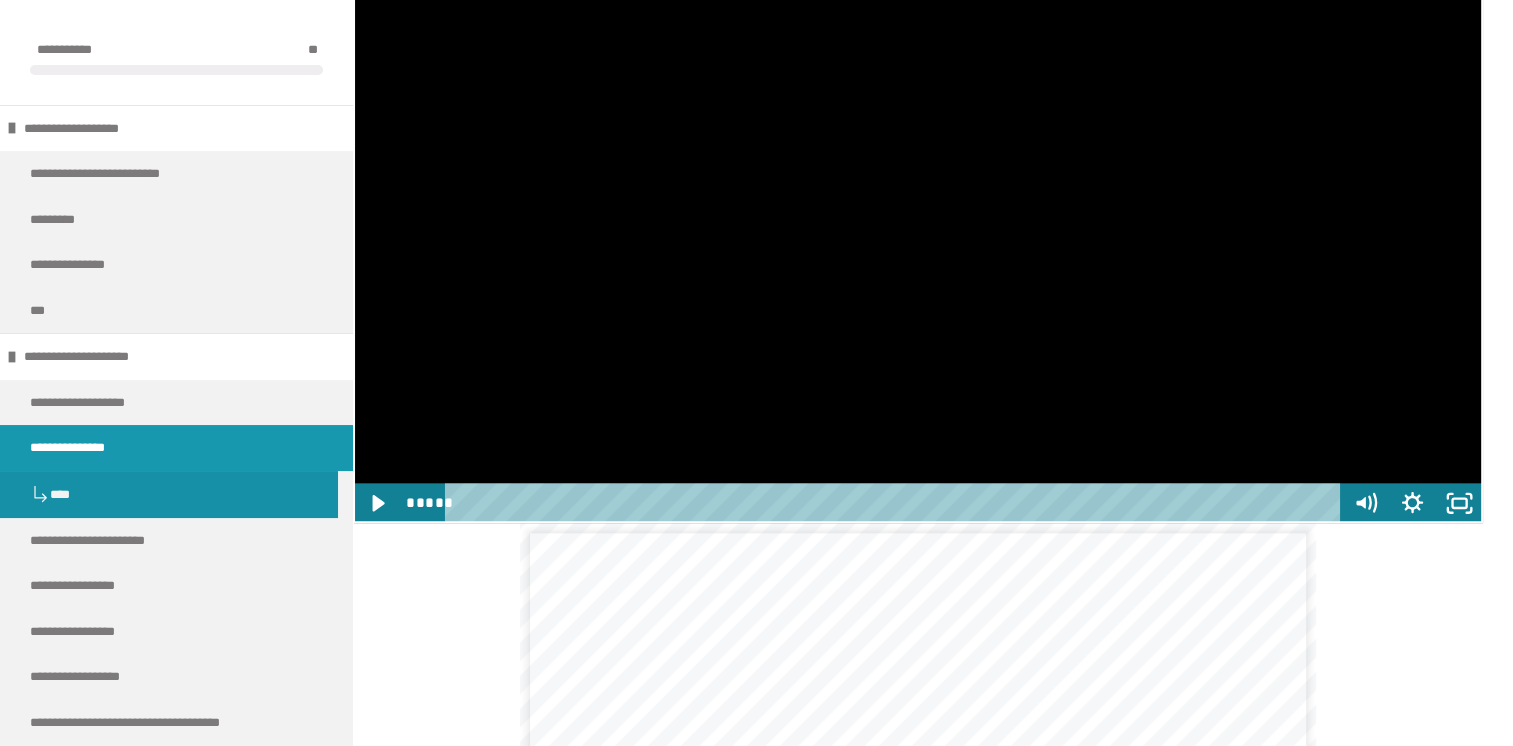 click at bounding box center [353, -112] 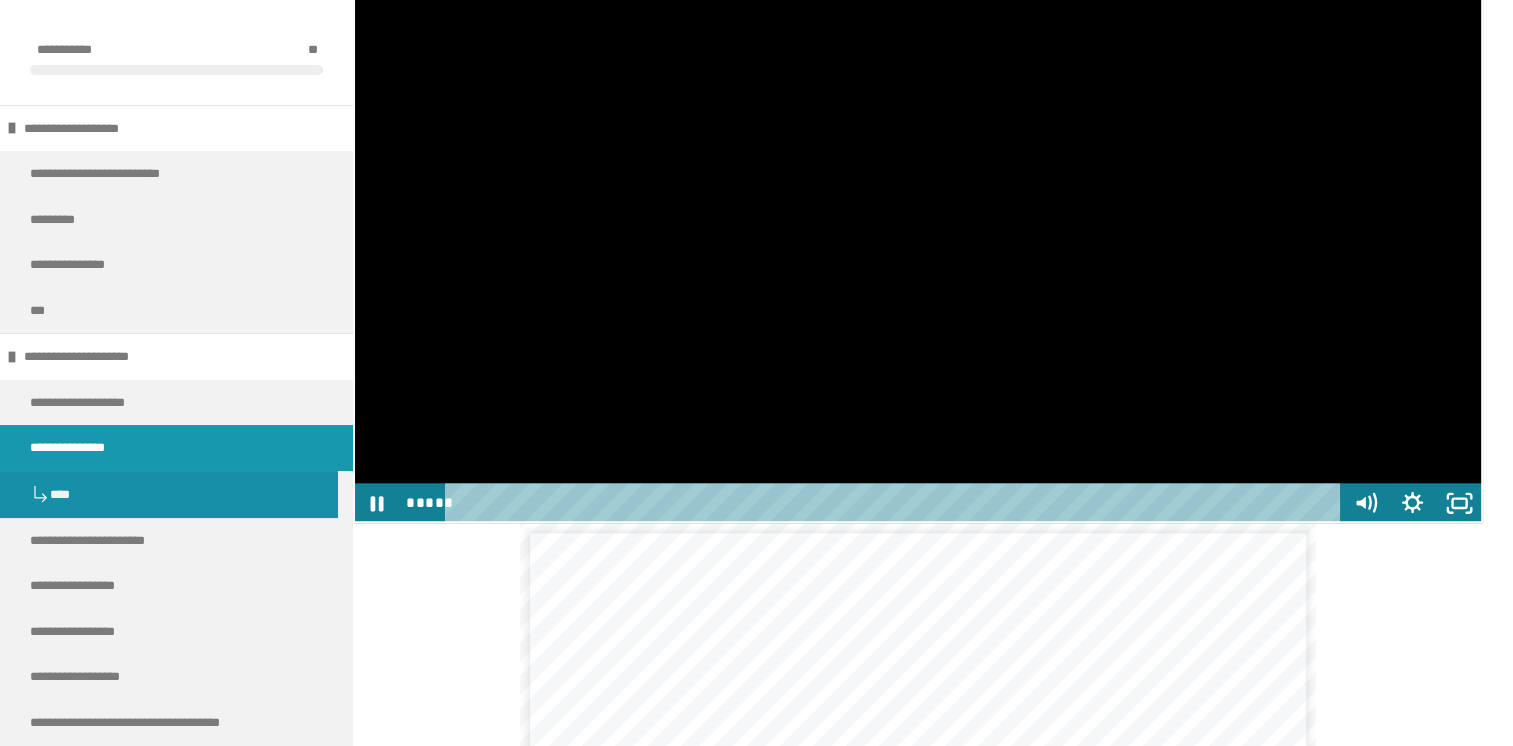 click at bounding box center [353, -112] 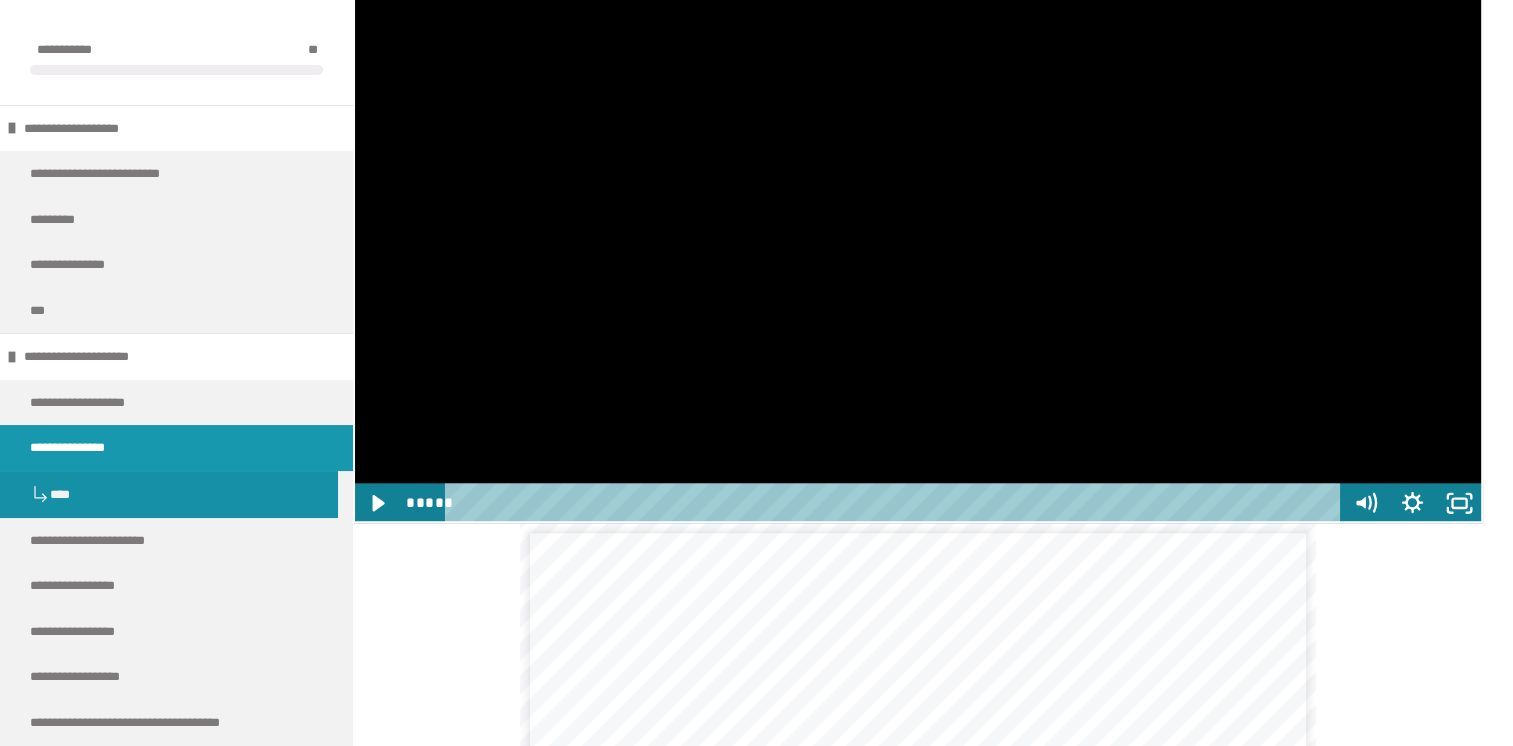 click at bounding box center (353, -112) 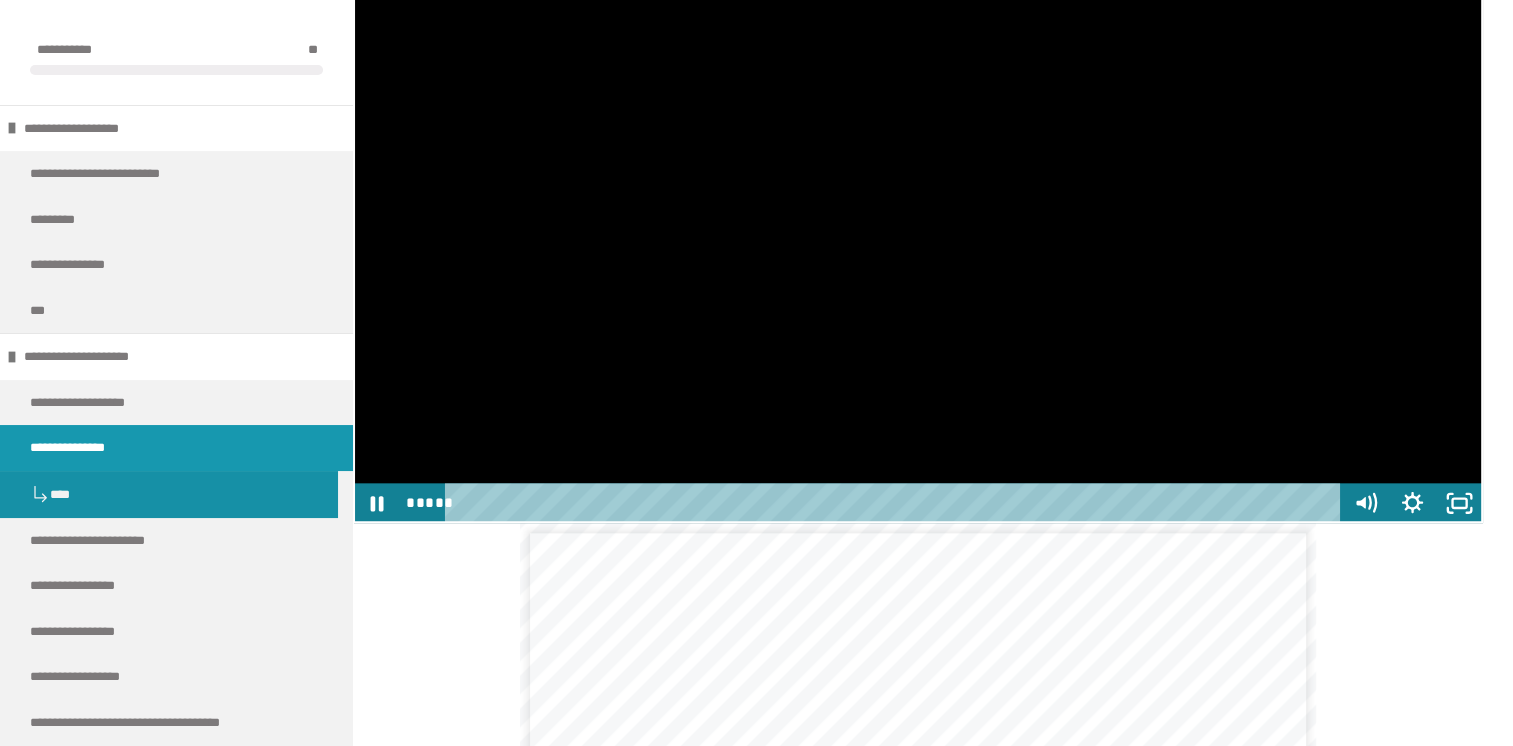 click at bounding box center [353, -112] 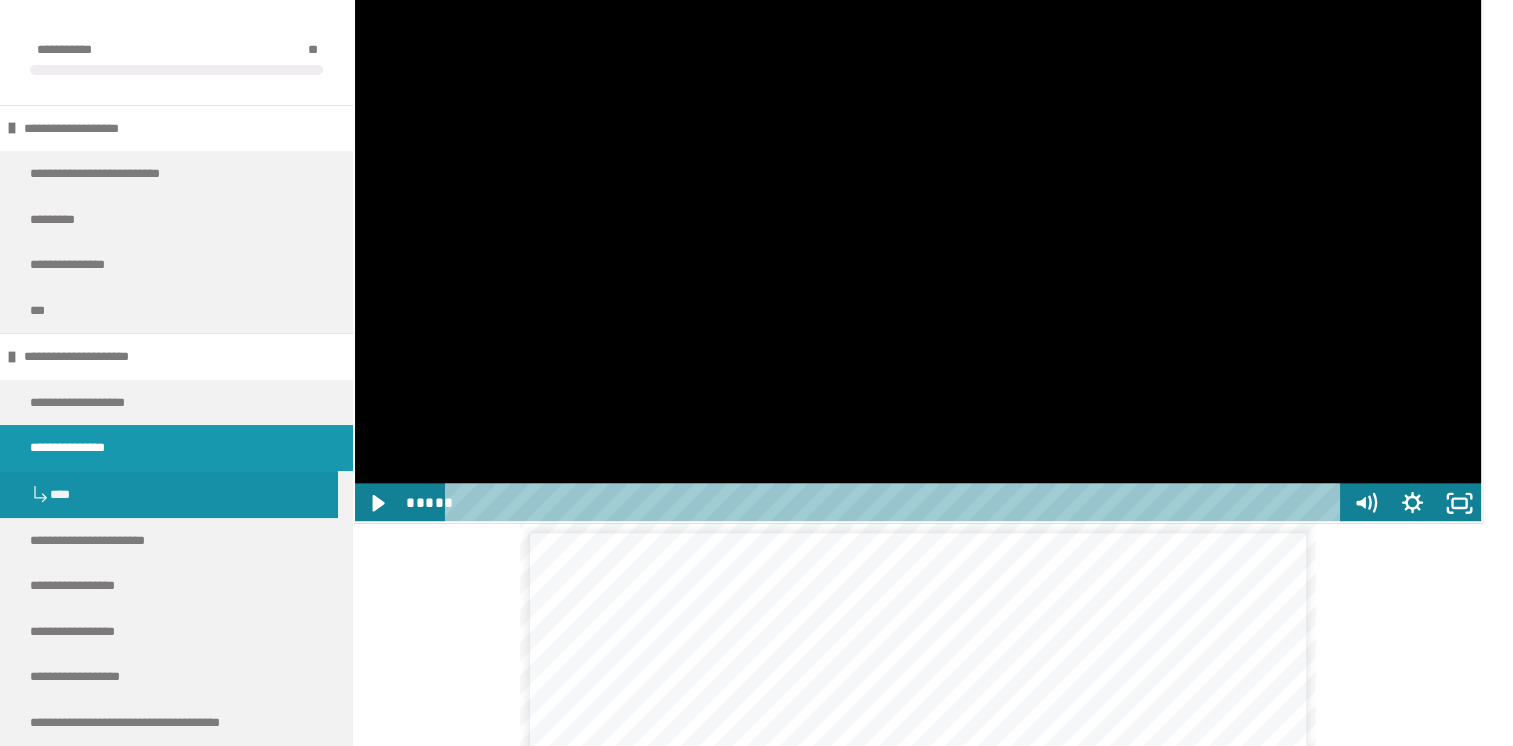 click at bounding box center (353, -112) 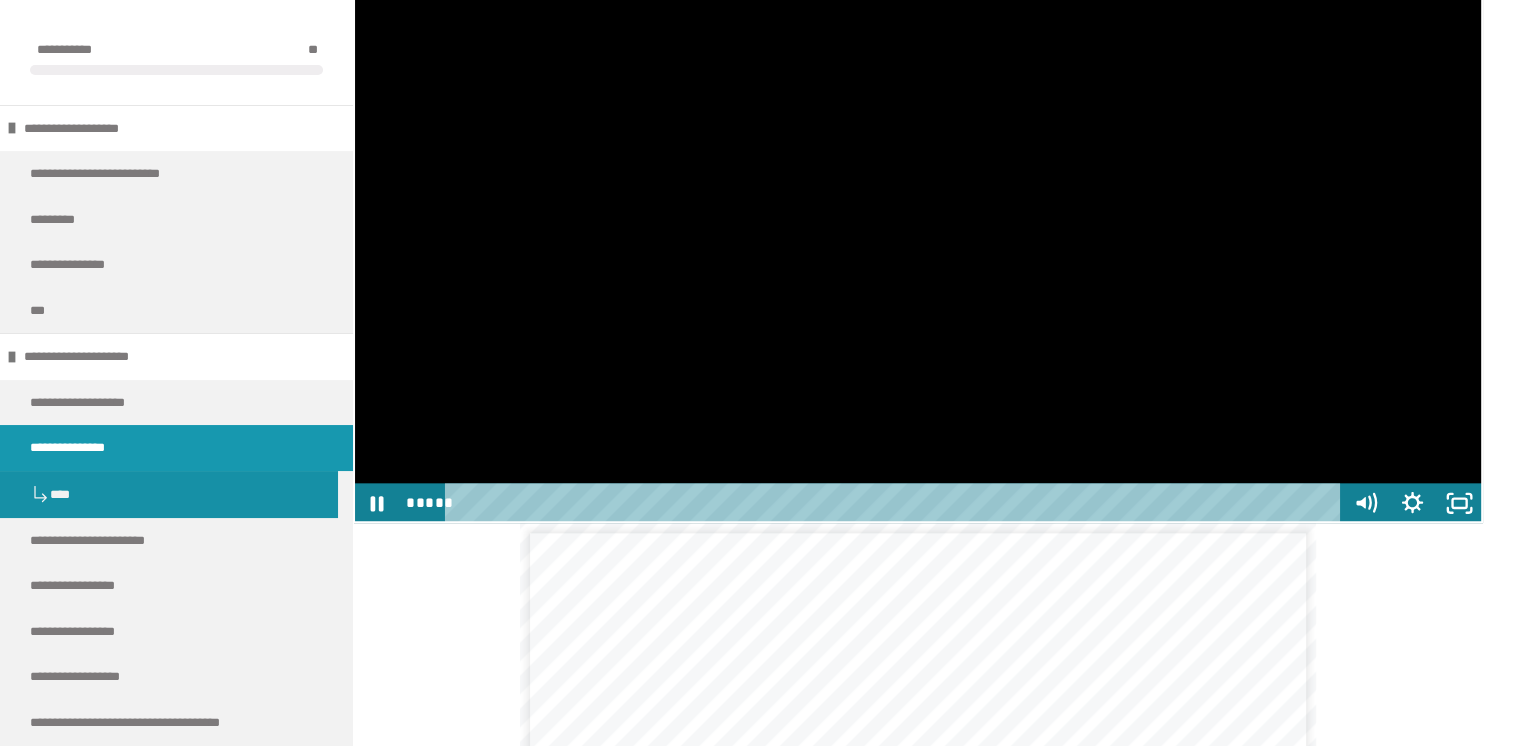 click at bounding box center [353, -112] 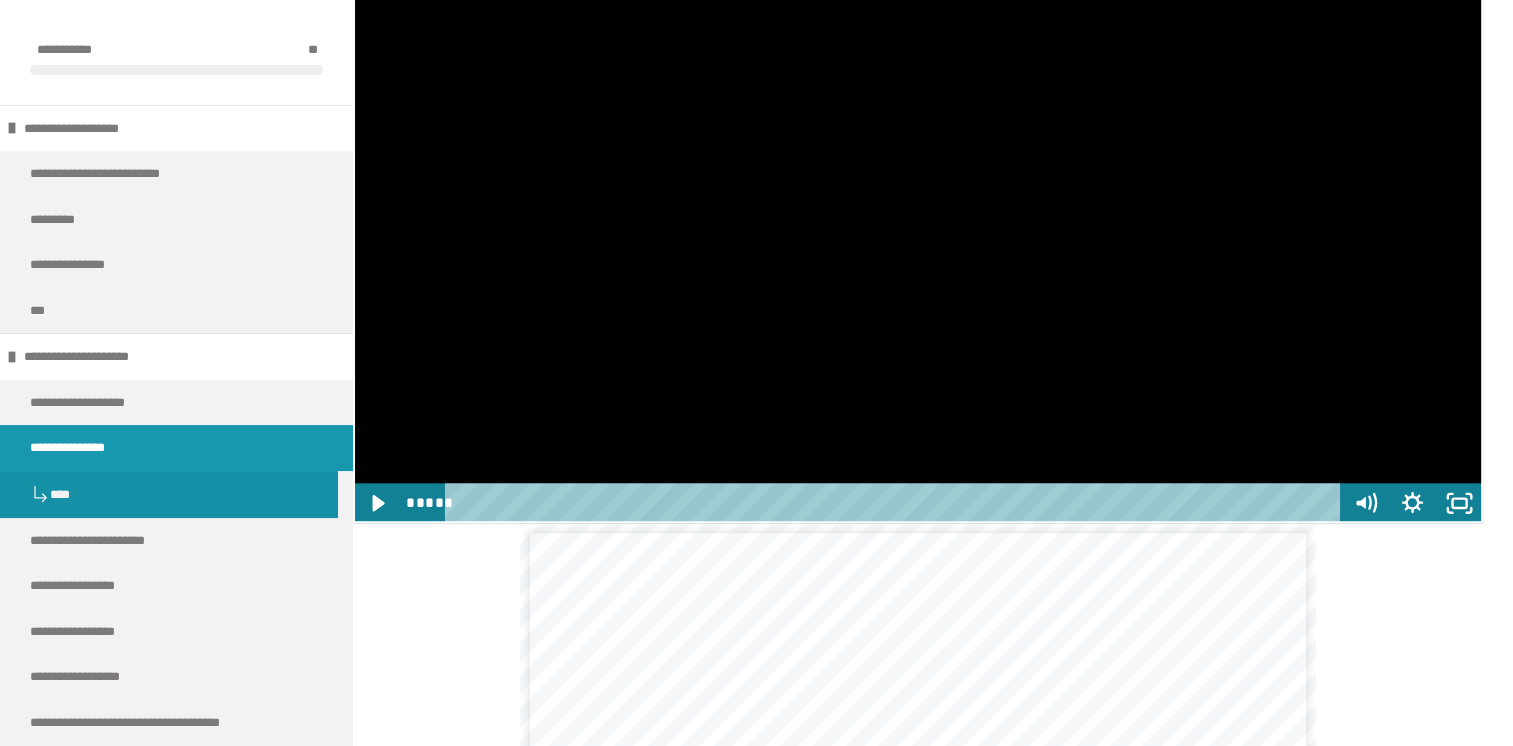 click at bounding box center [353, -112] 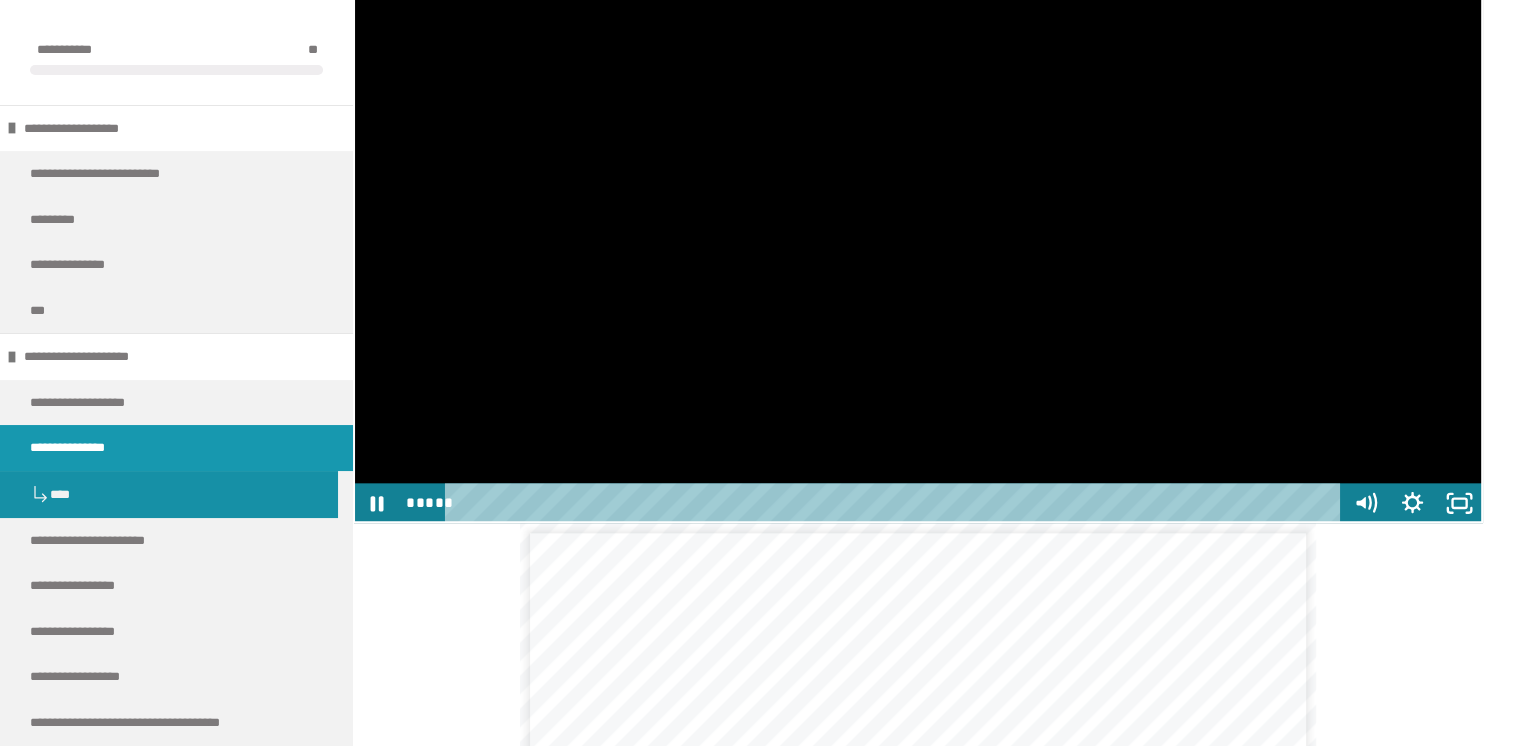 click at bounding box center [353, -112] 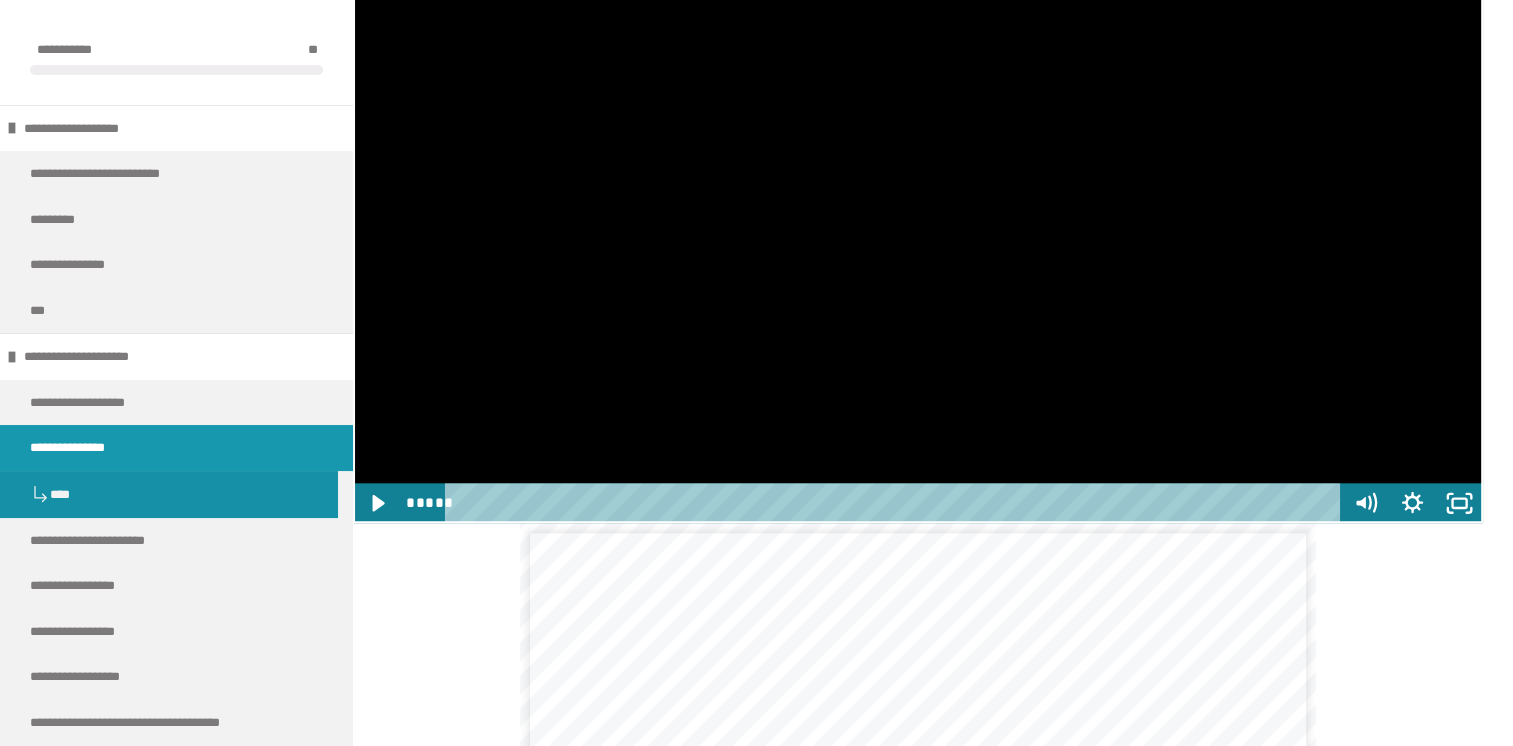 click at bounding box center [353, -112] 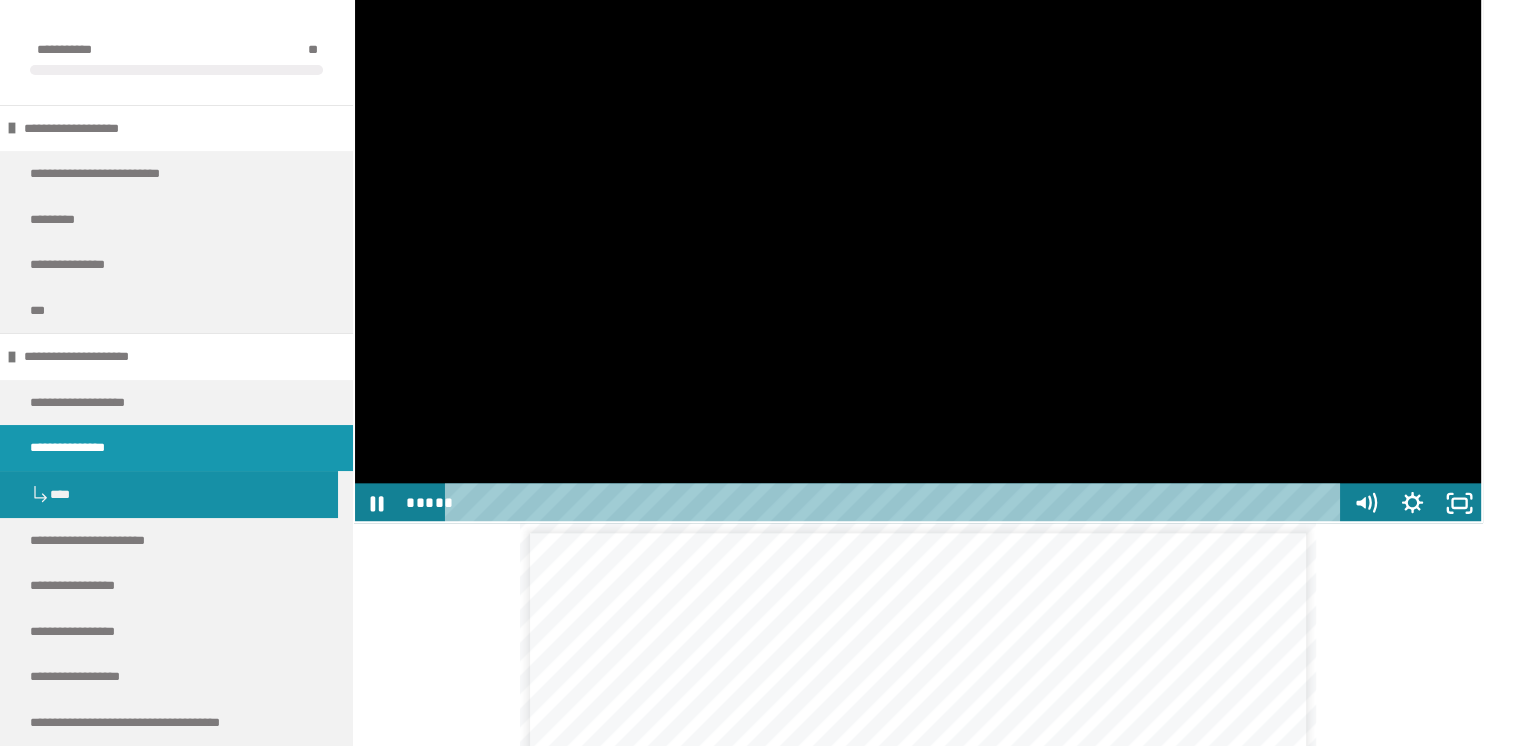 click at bounding box center [353, -112] 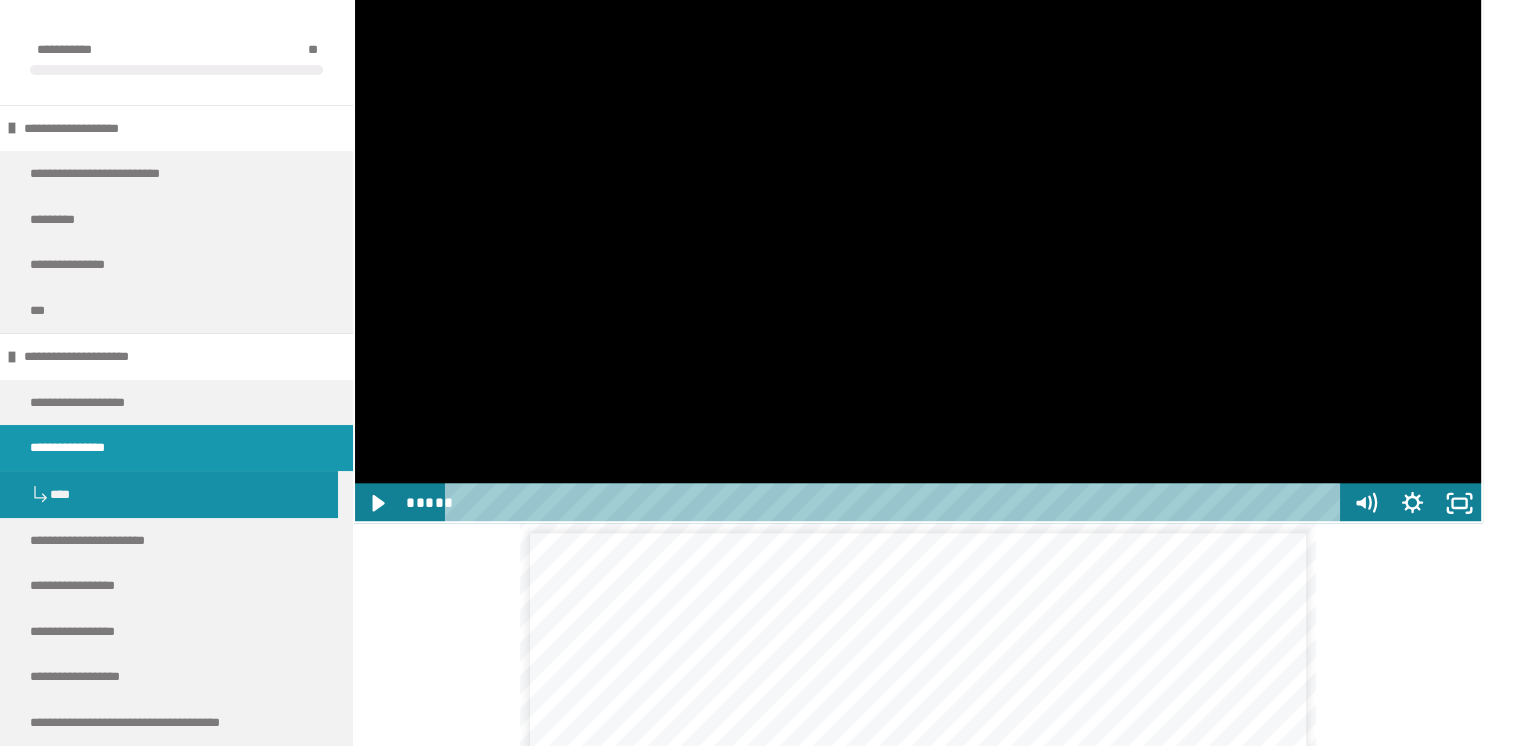 click at bounding box center [353, -112] 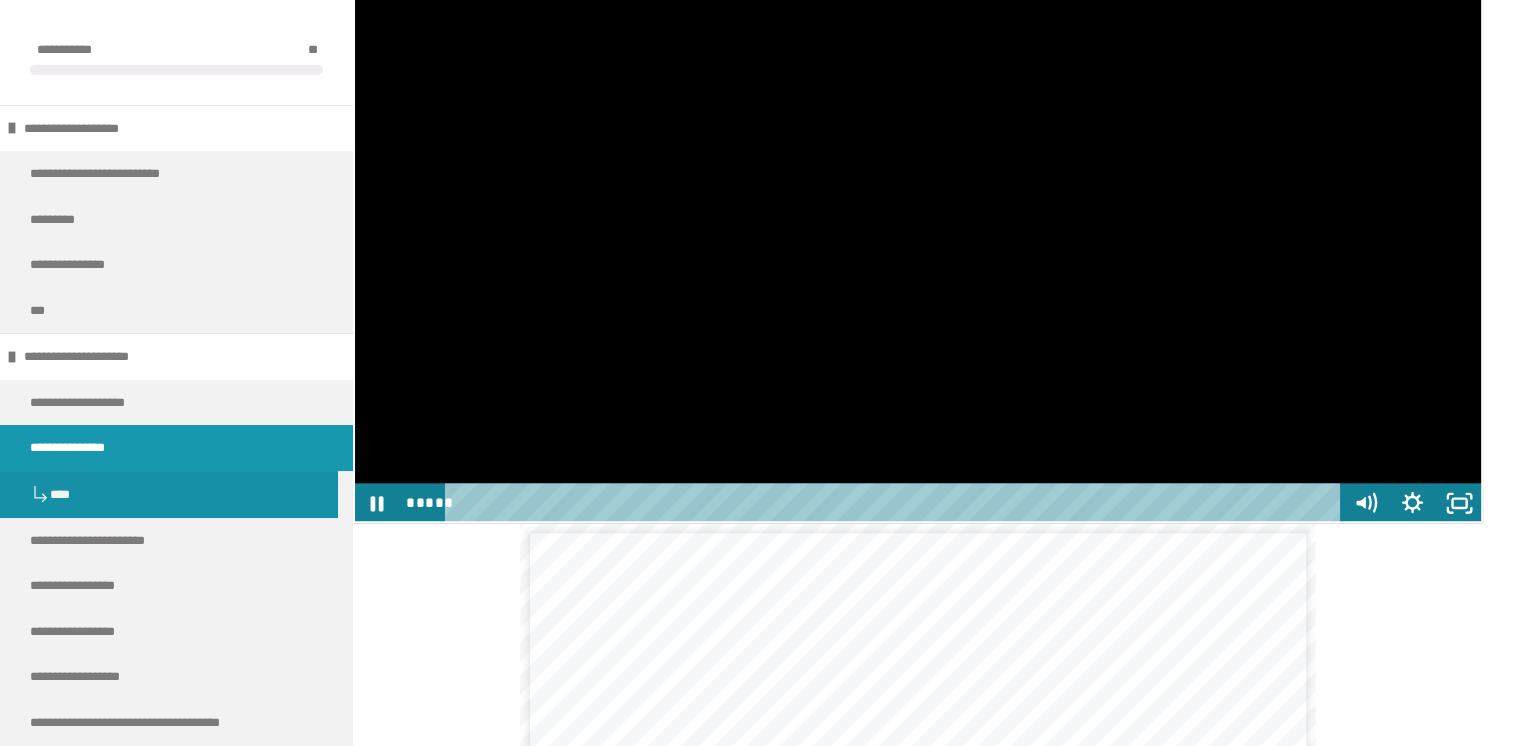 click at bounding box center [353, -112] 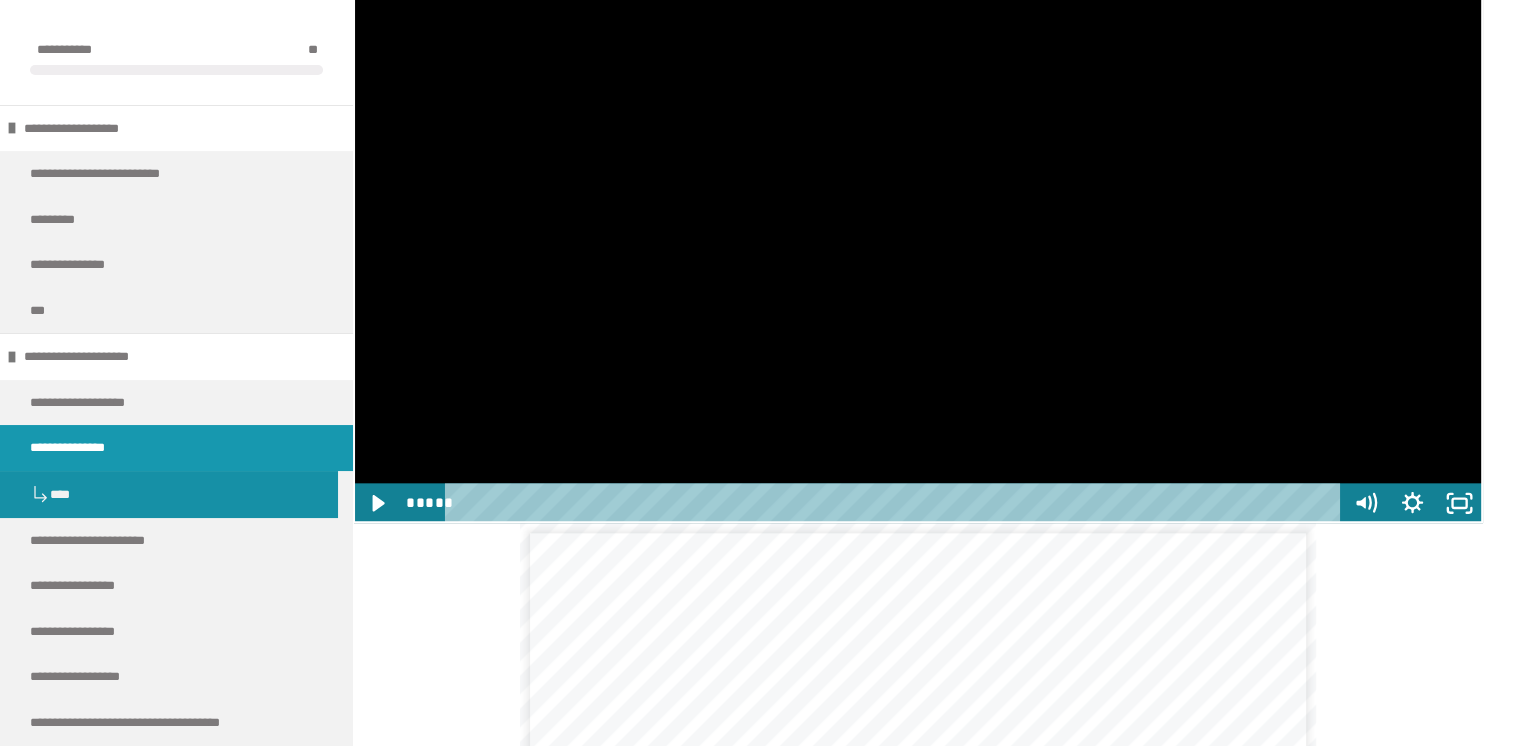 click at bounding box center (353, -112) 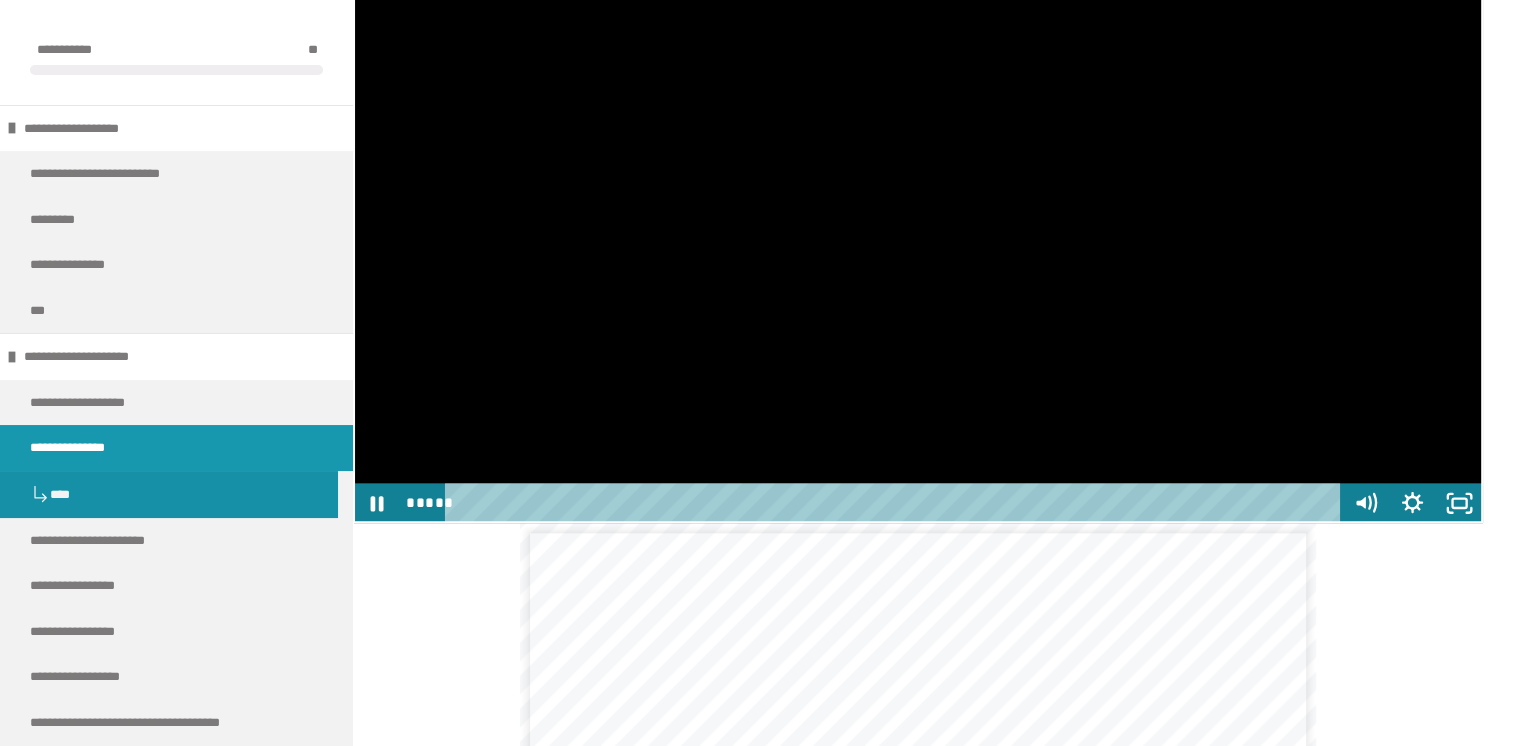 click at bounding box center [353, -112] 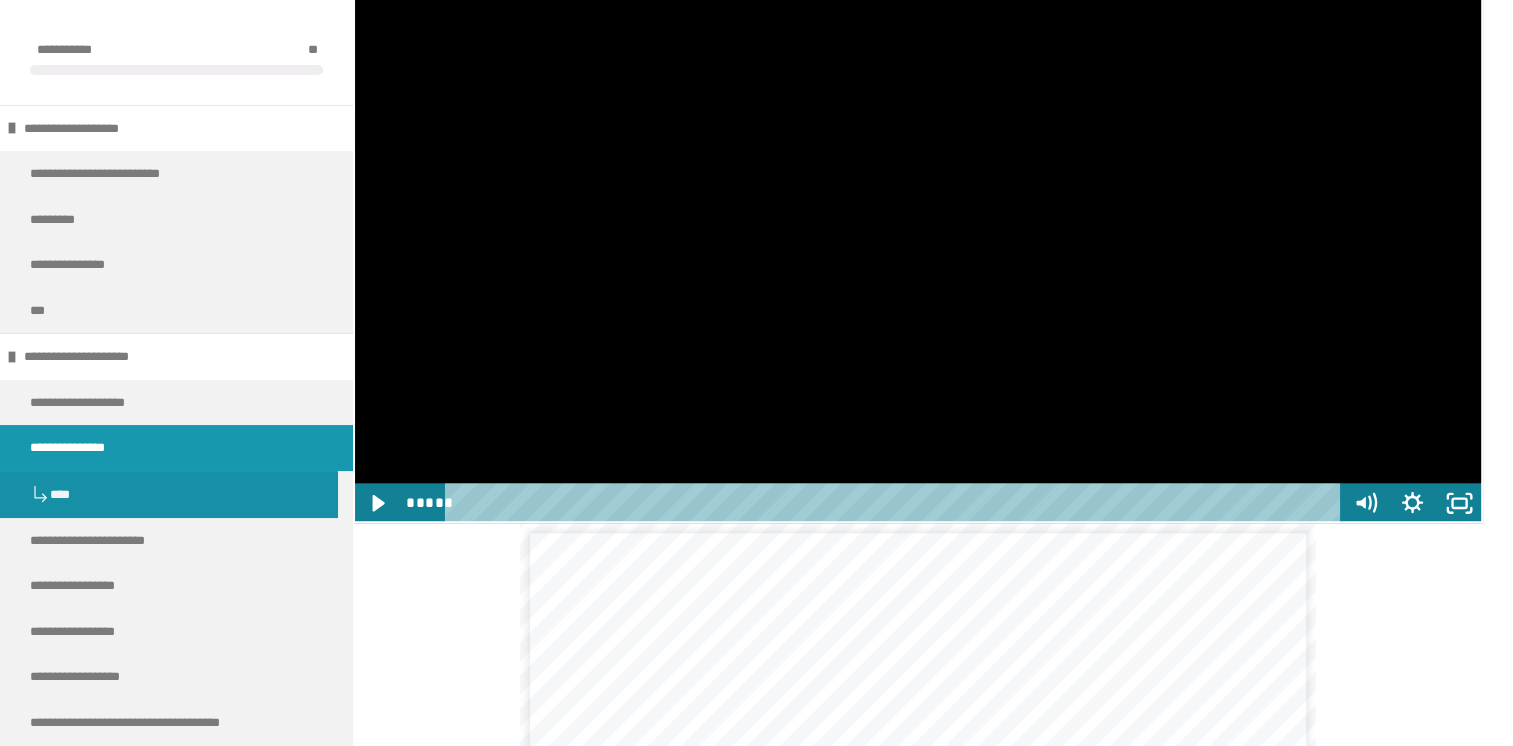 click at bounding box center (353, -112) 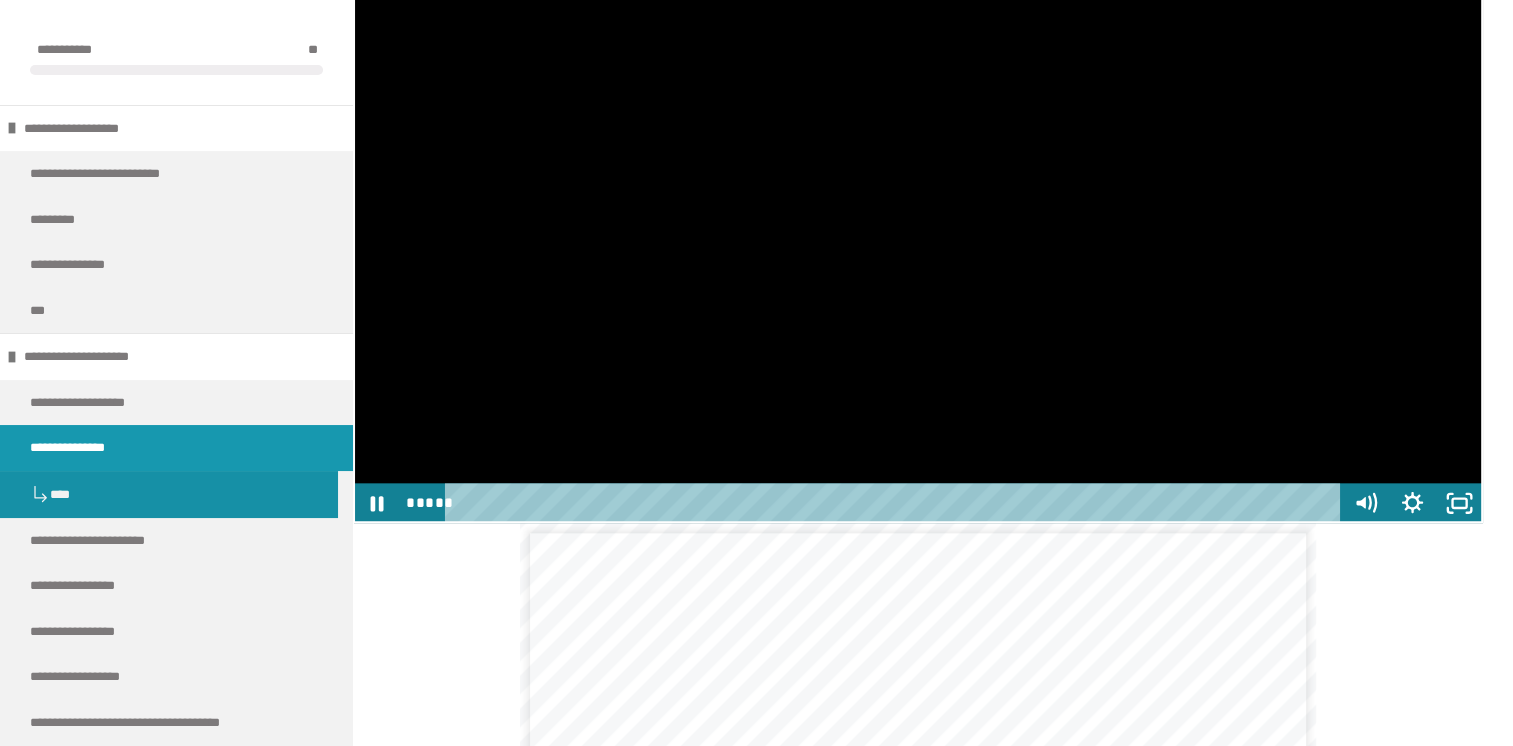click at bounding box center (353, -112) 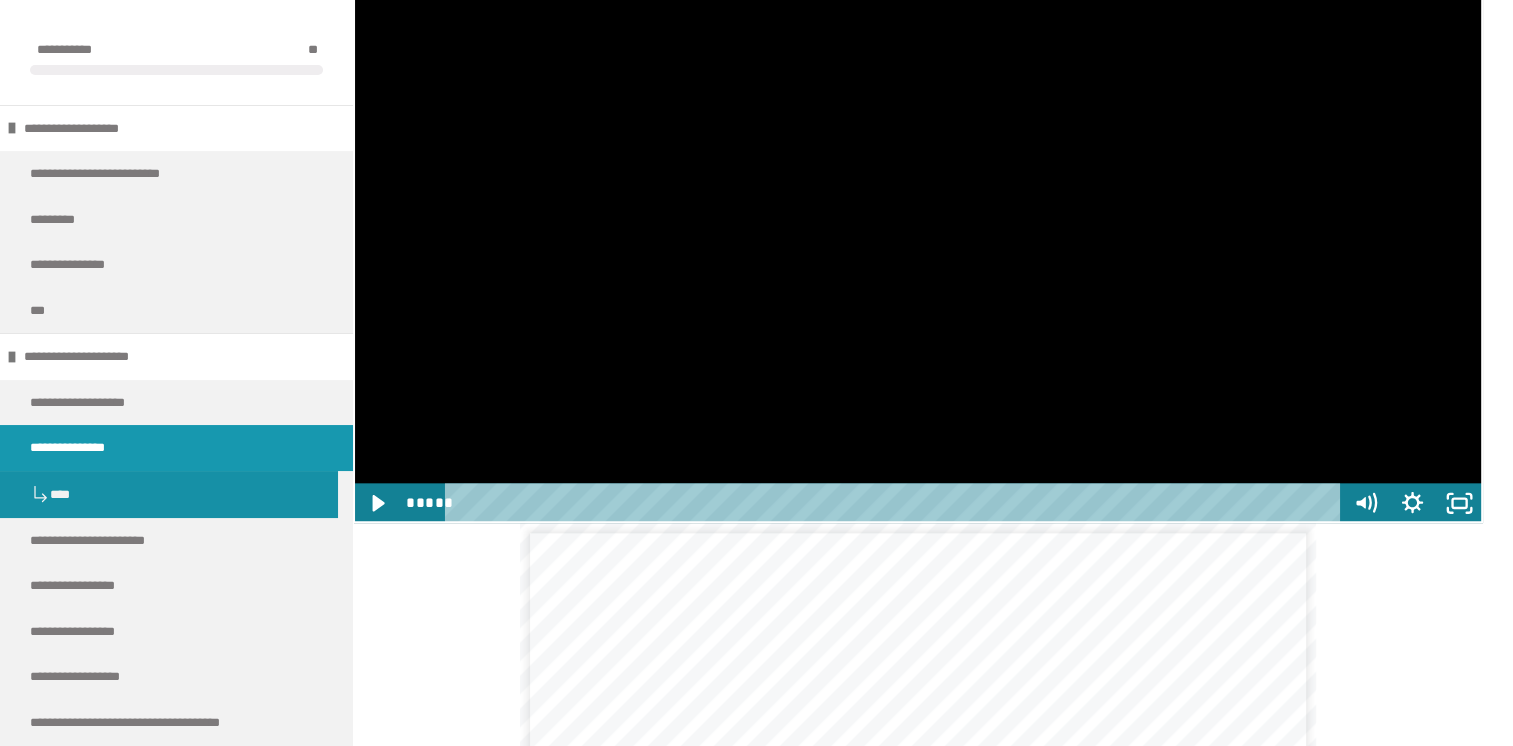 click at bounding box center [353, -112] 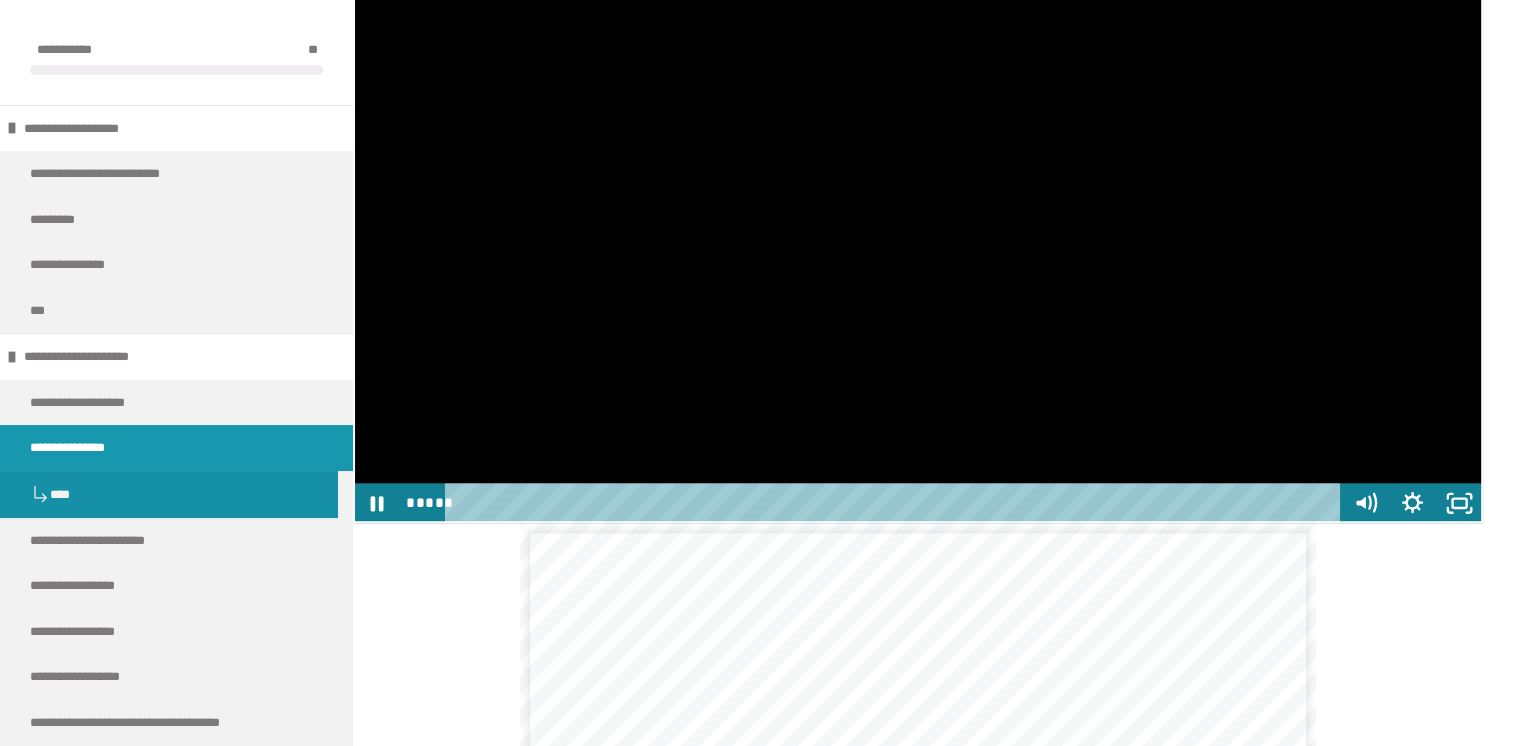 click at bounding box center [353, -112] 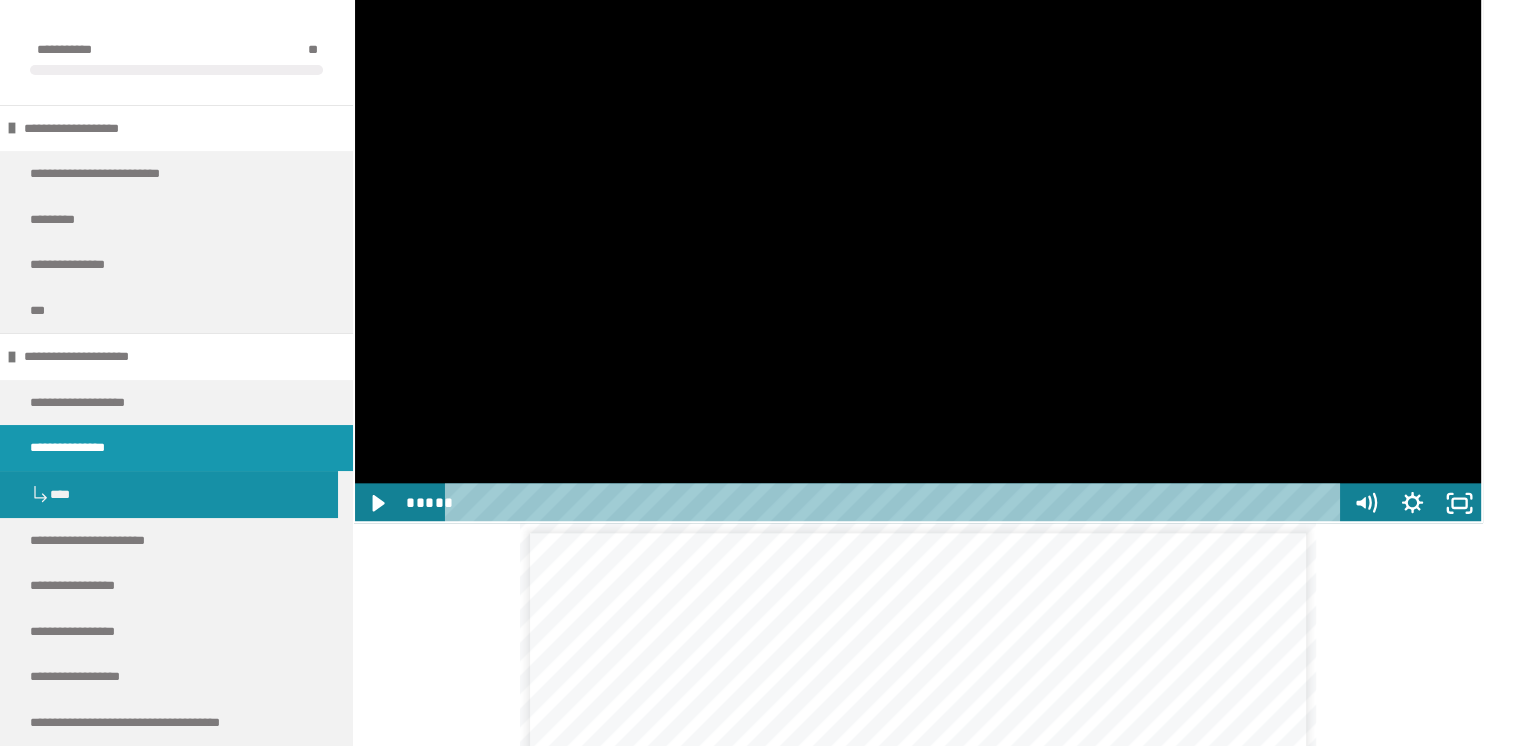 click at bounding box center (353, -112) 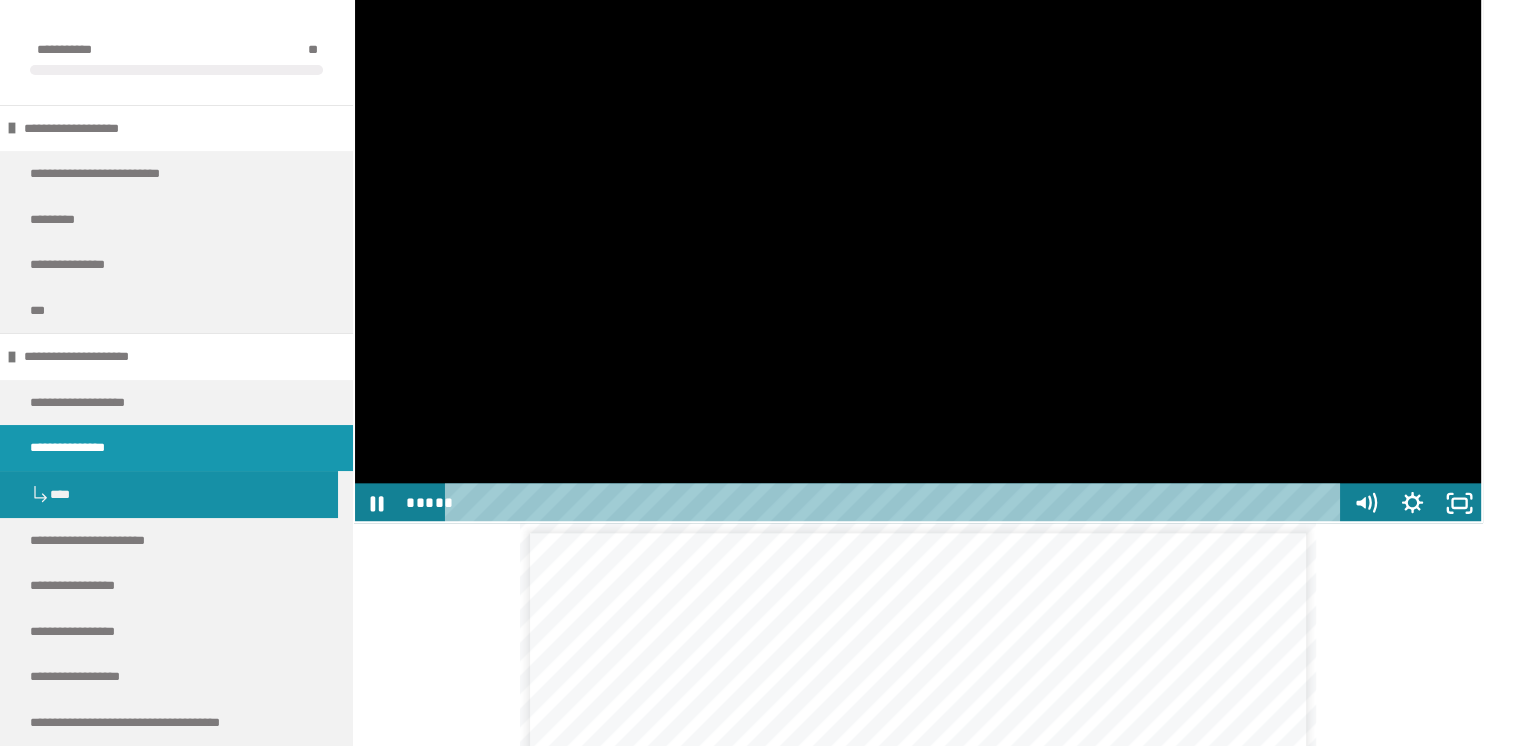 click at bounding box center [353, -112] 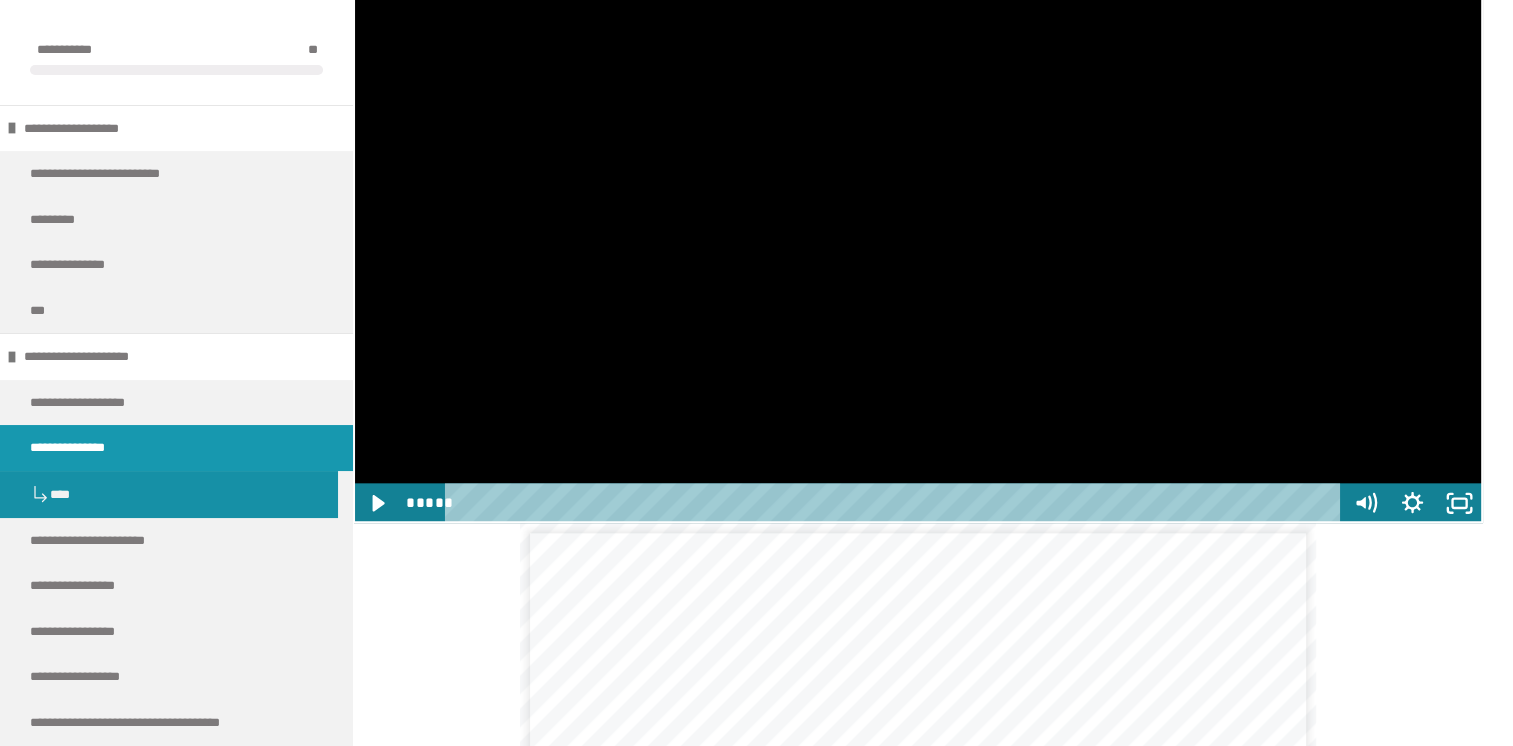 click at bounding box center [353, -112] 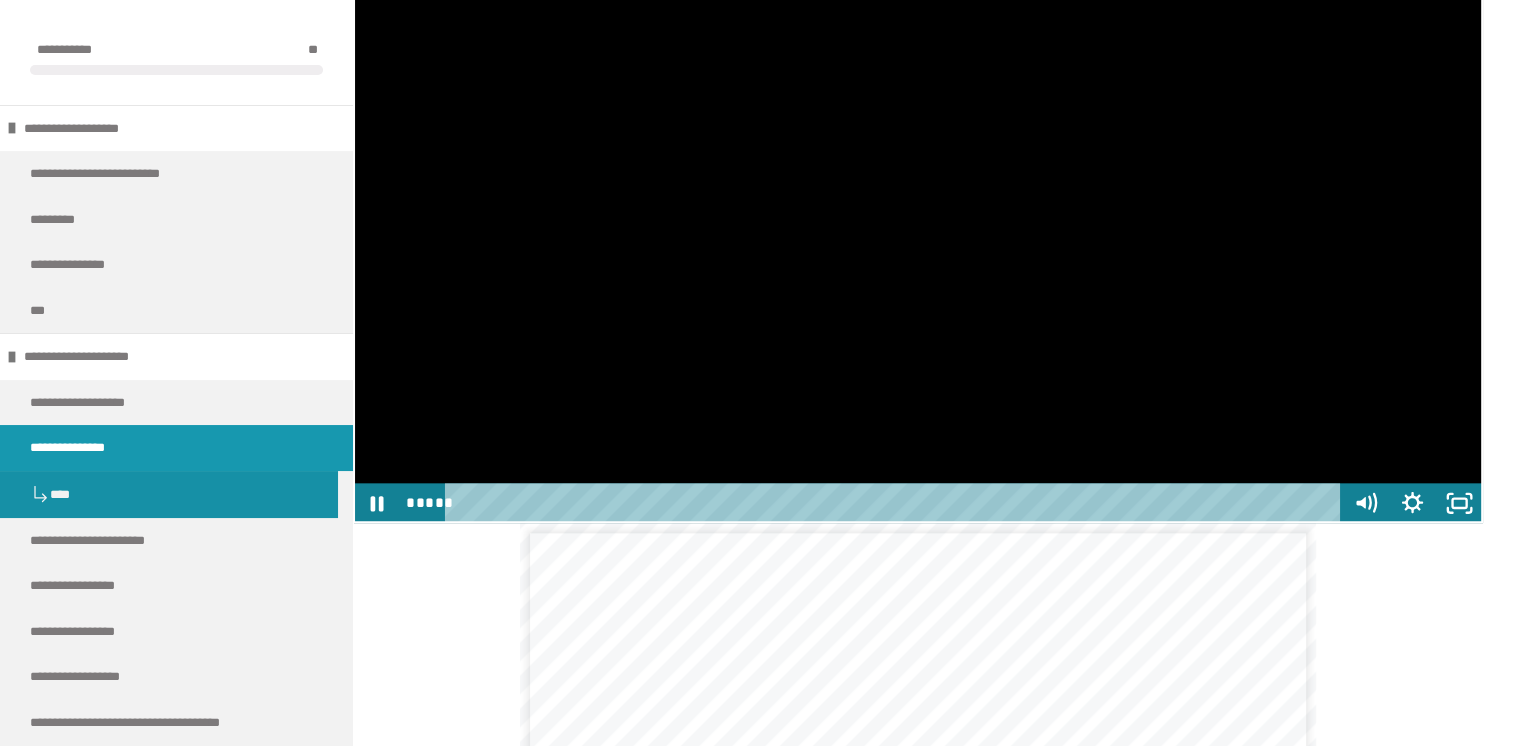 click at bounding box center (353, -112) 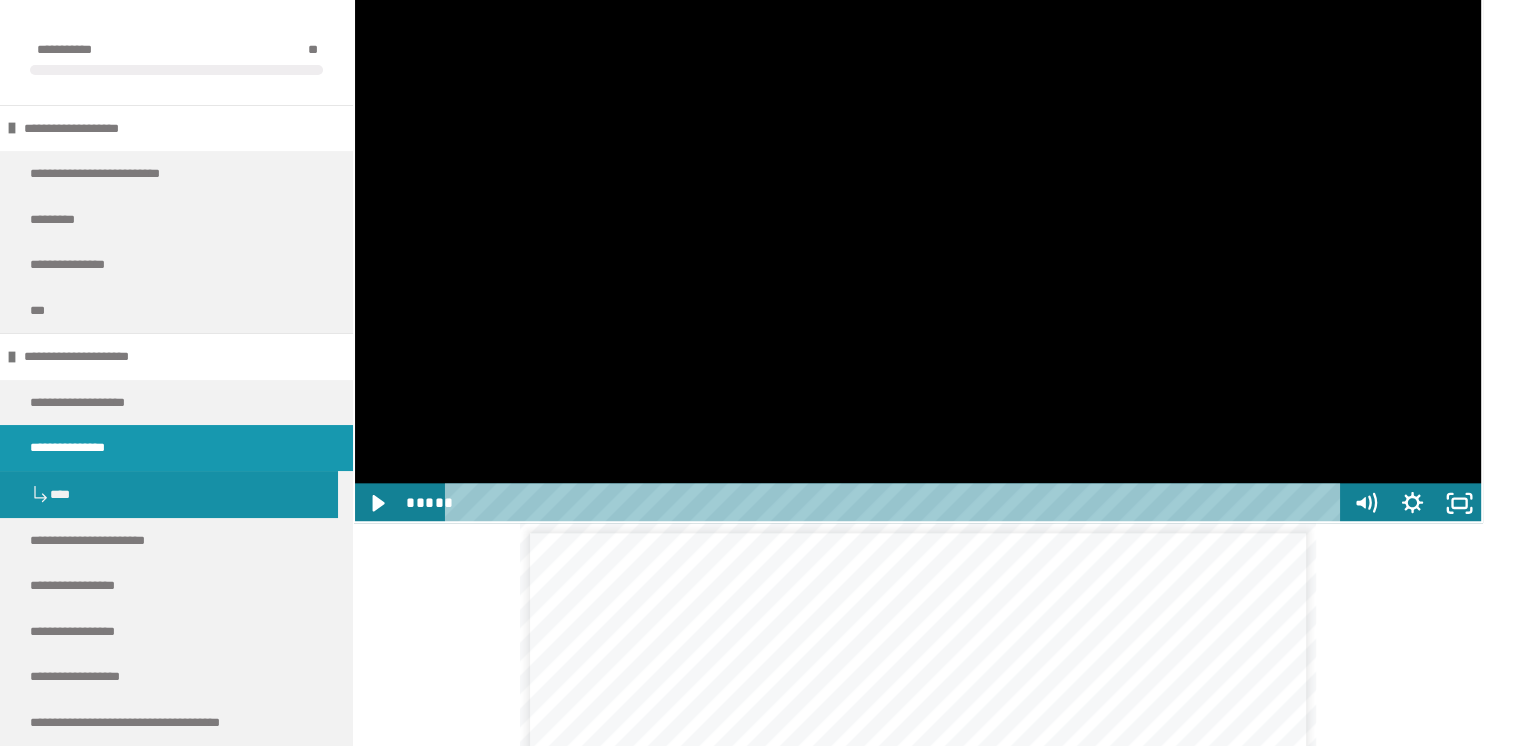 click at bounding box center [353, -112] 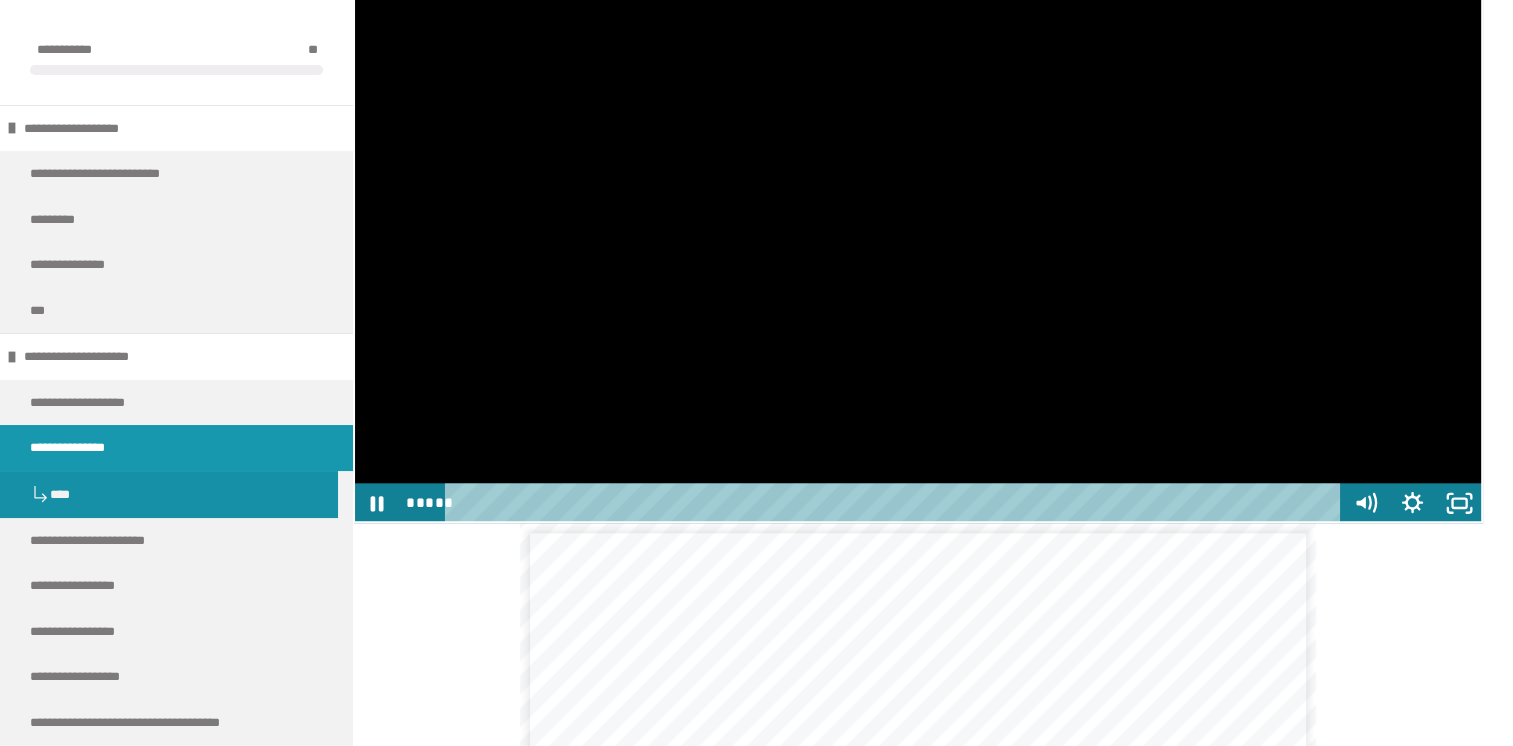 click at bounding box center (353, -112) 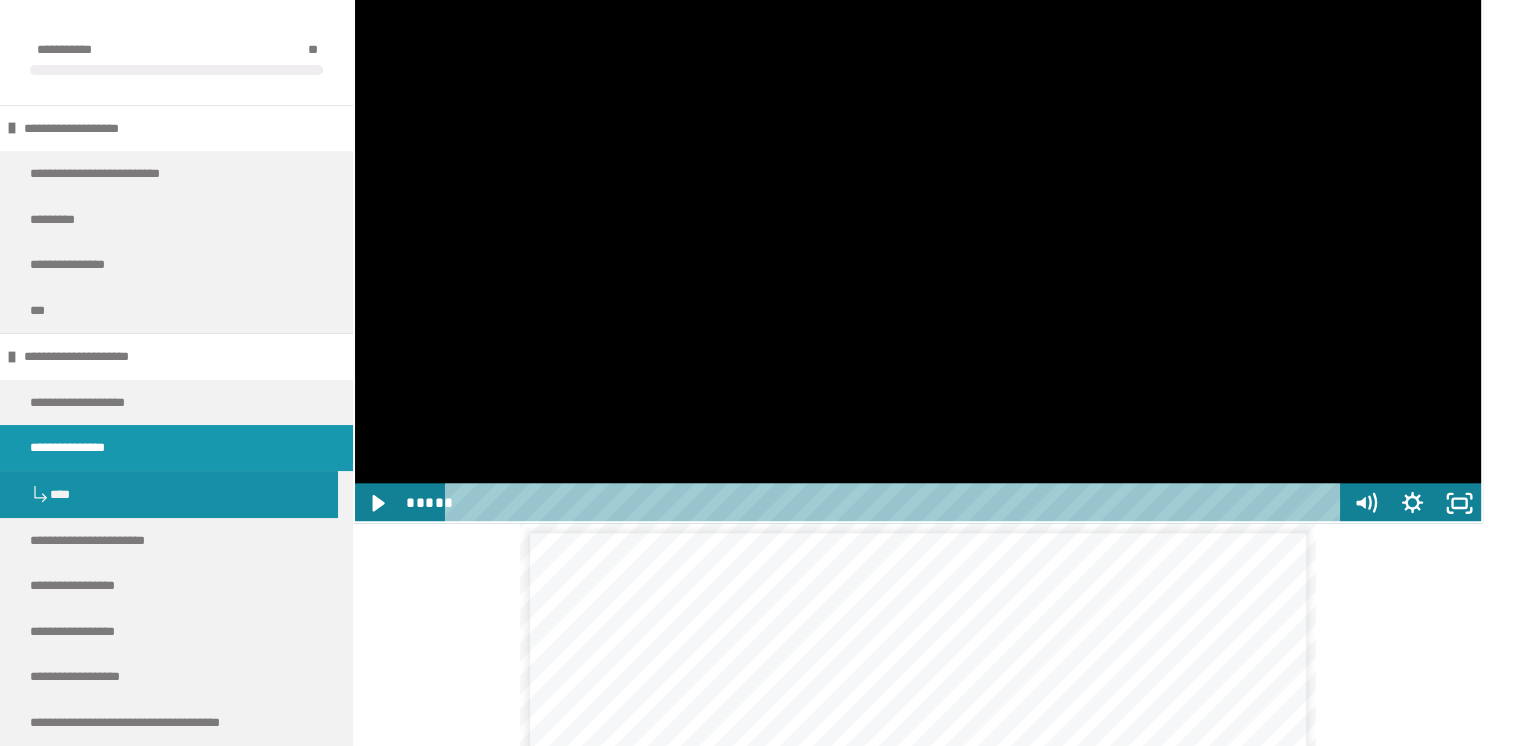 click at bounding box center (353, -112) 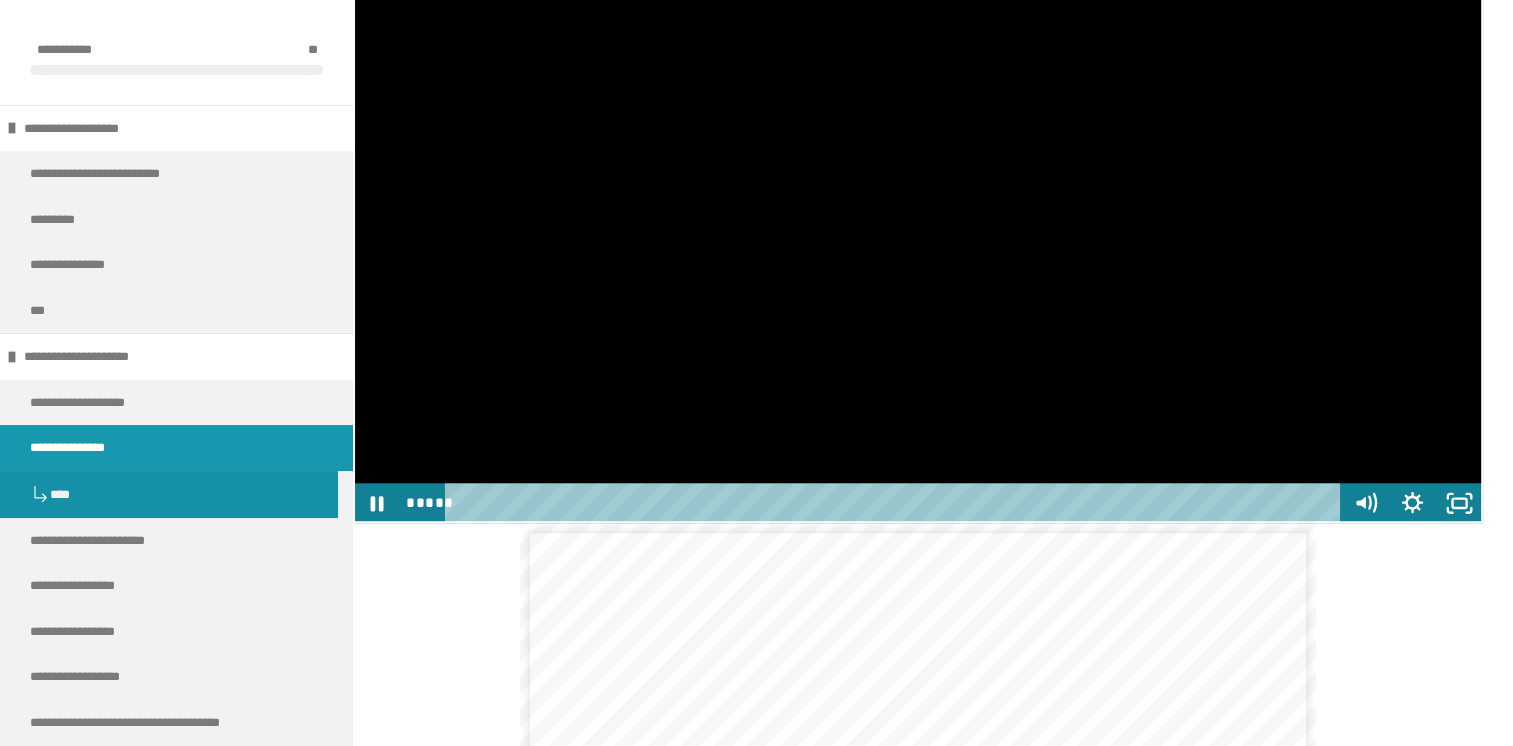 click at bounding box center (353, -112) 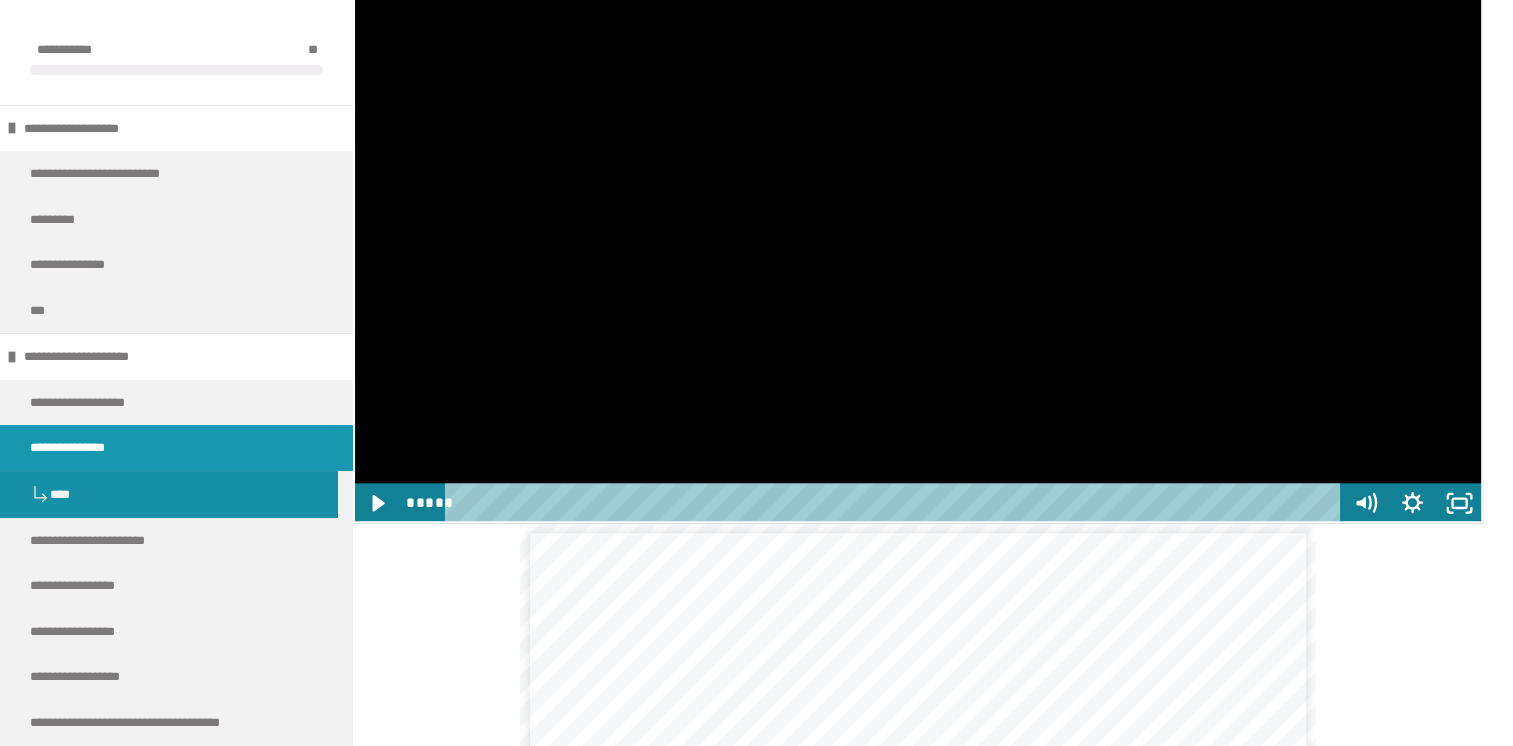 click at bounding box center [353, -112] 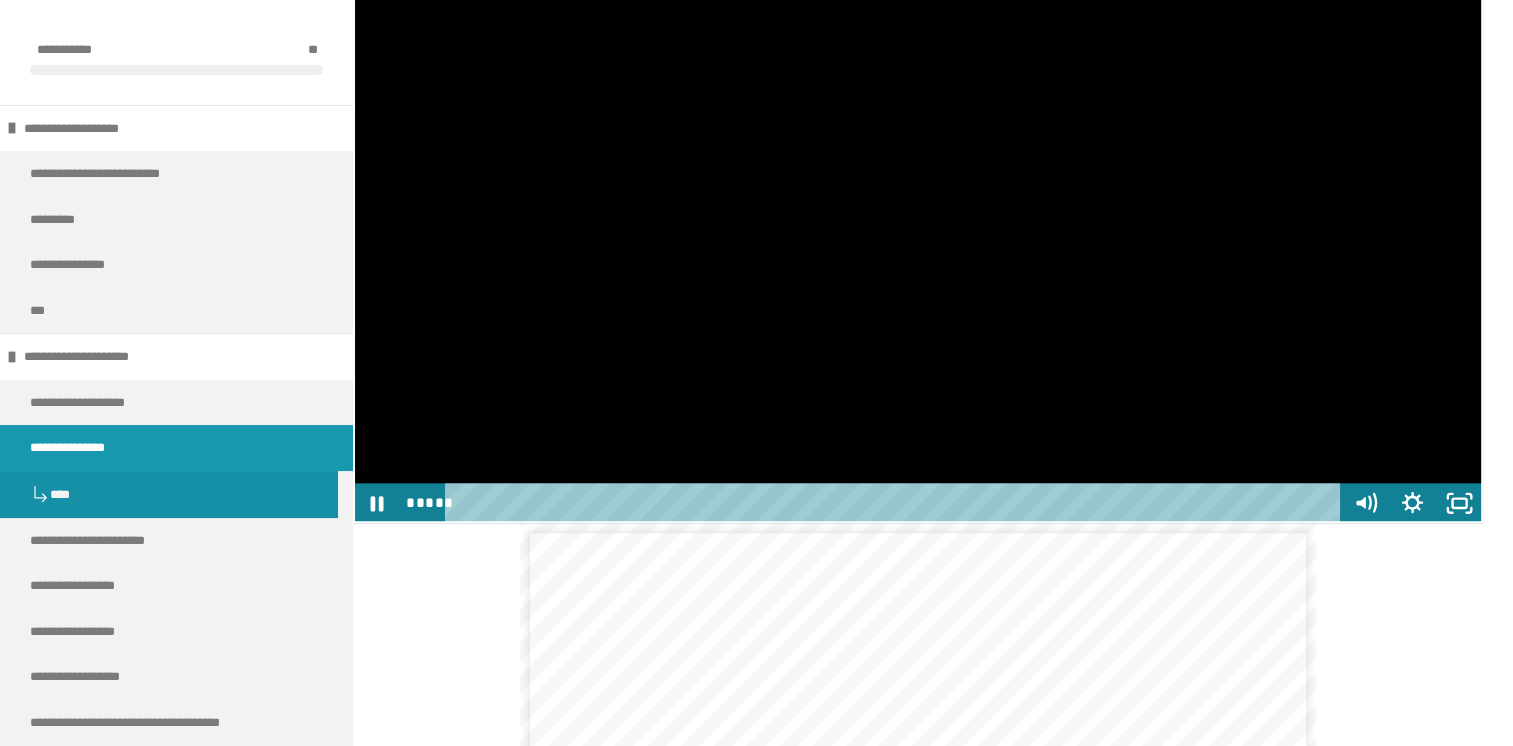 click at bounding box center [353, -112] 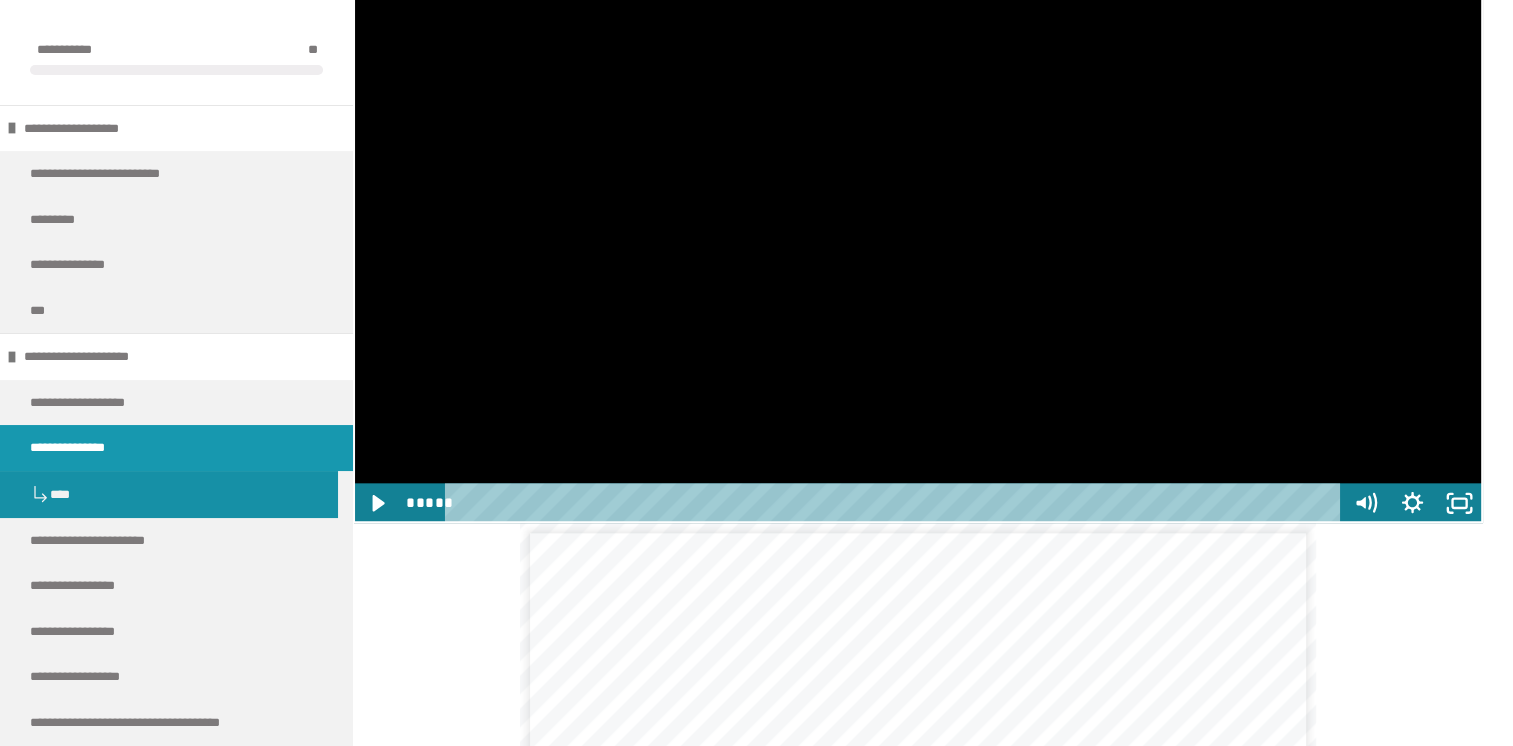 click at bounding box center (353, -112) 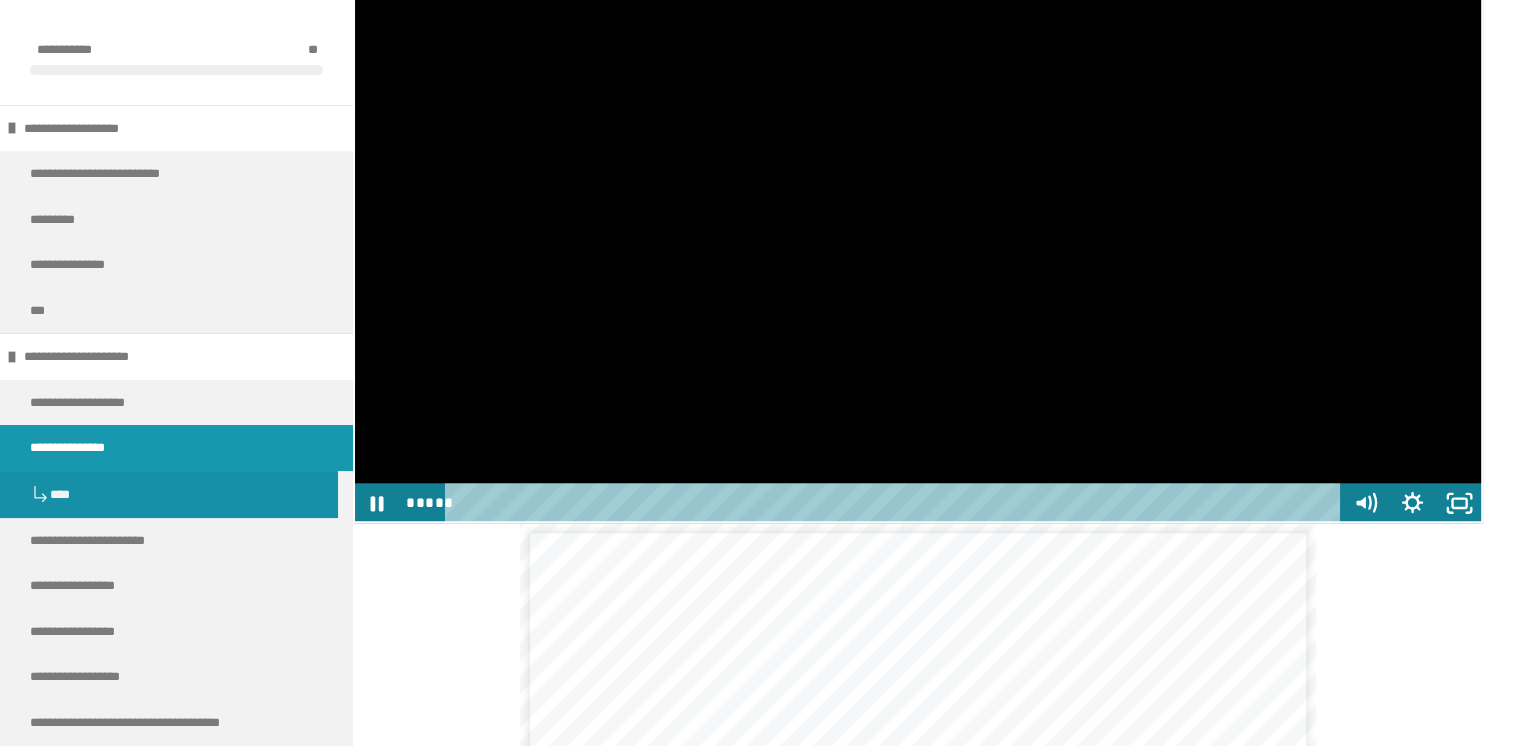 click at bounding box center (353, -112) 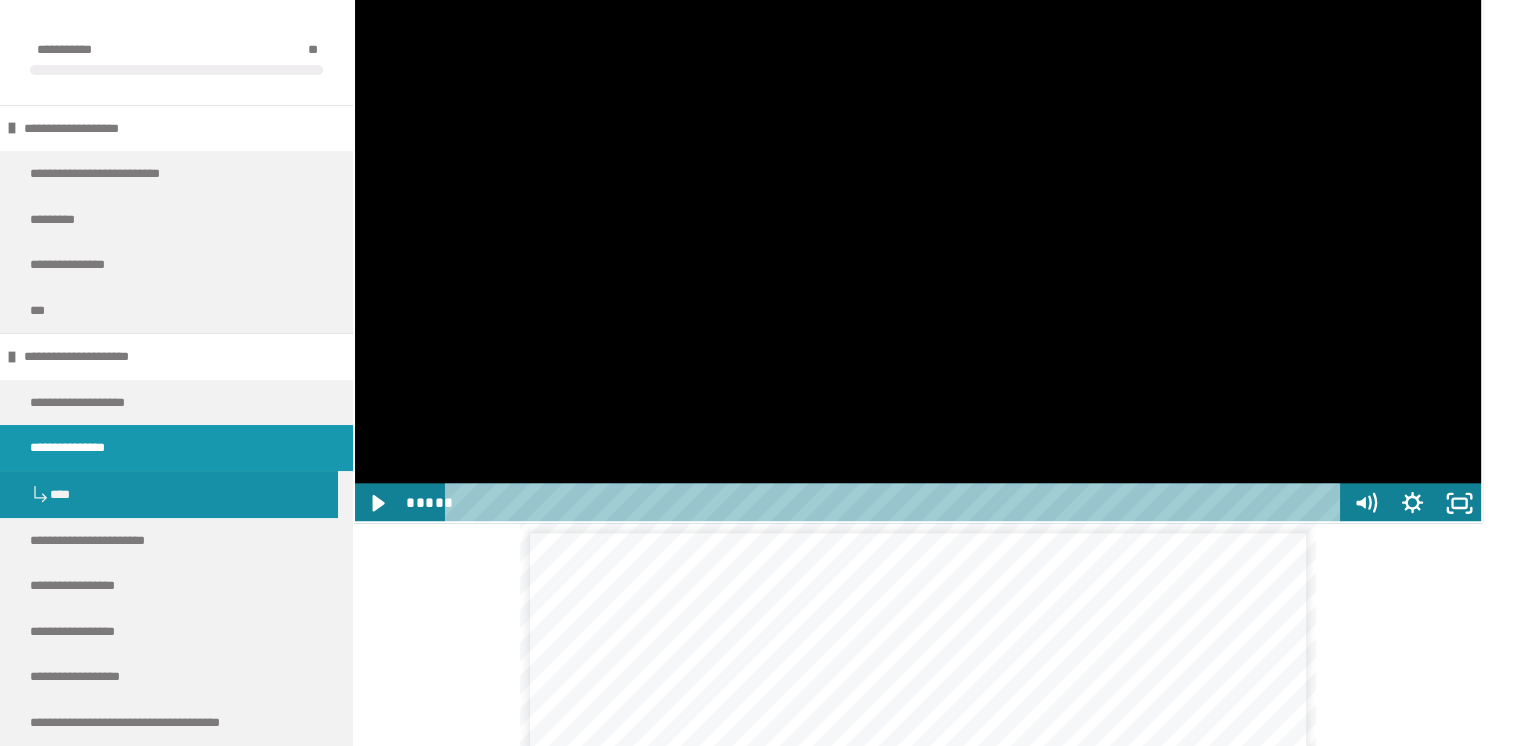 click at bounding box center (353, -112) 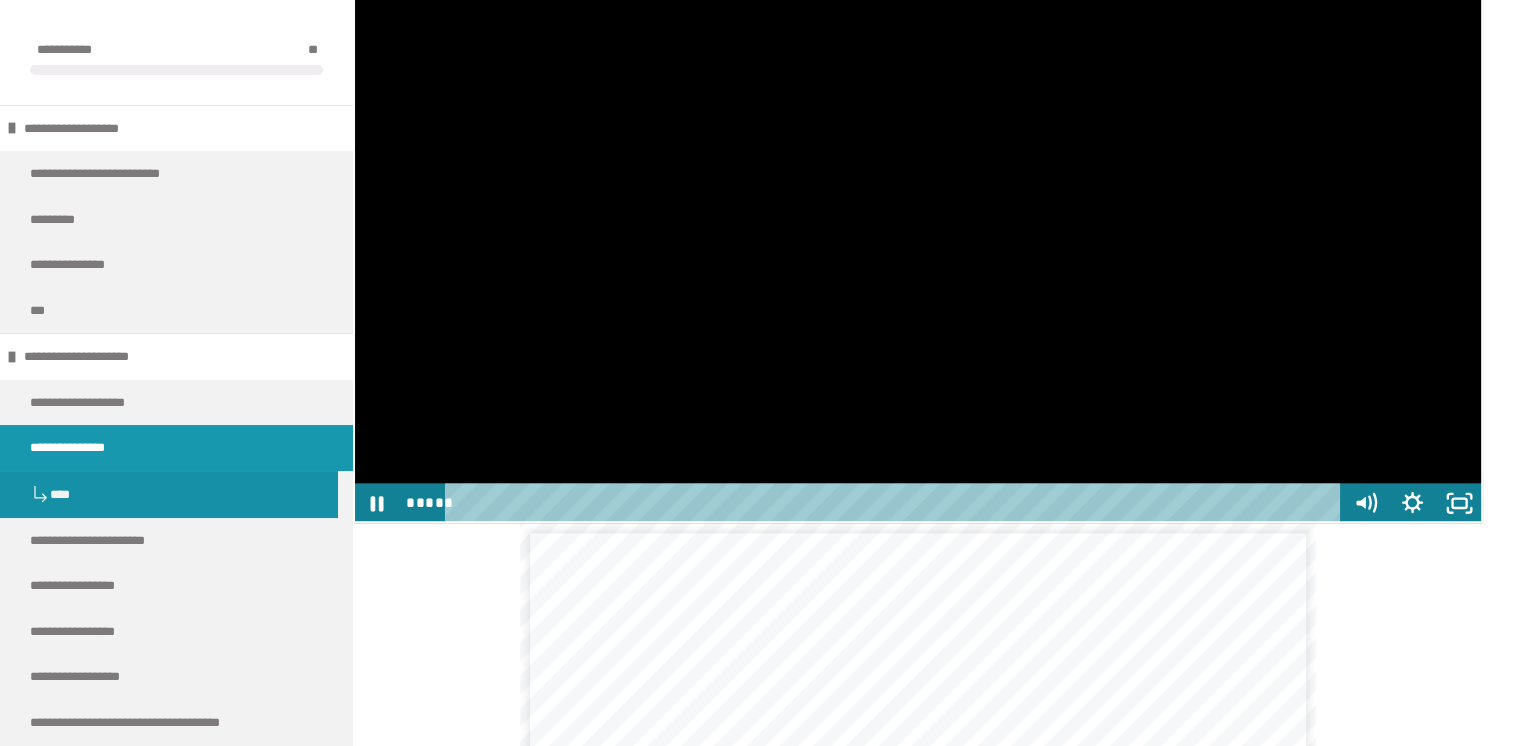 click at bounding box center [353, -112] 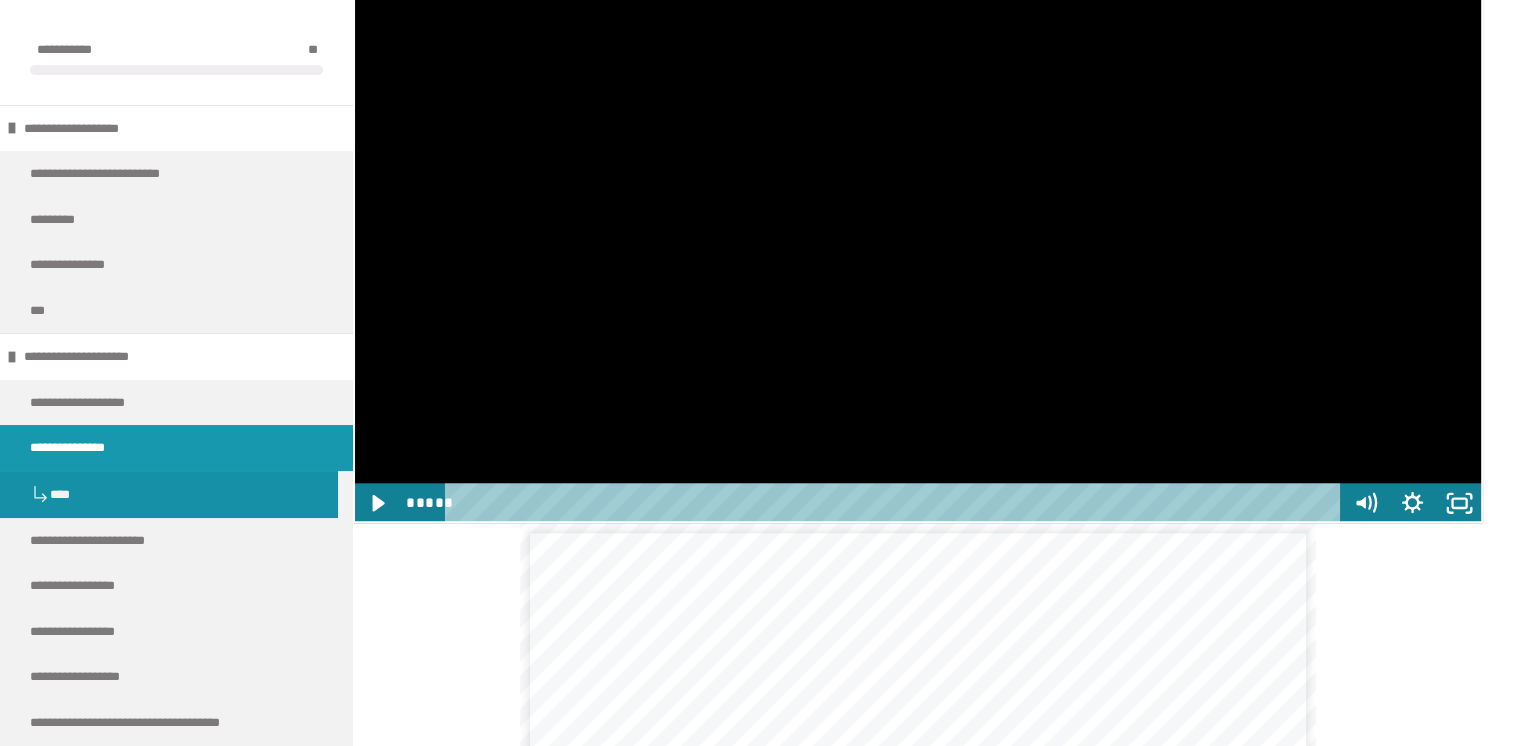 click at bounding box center (353, -112) 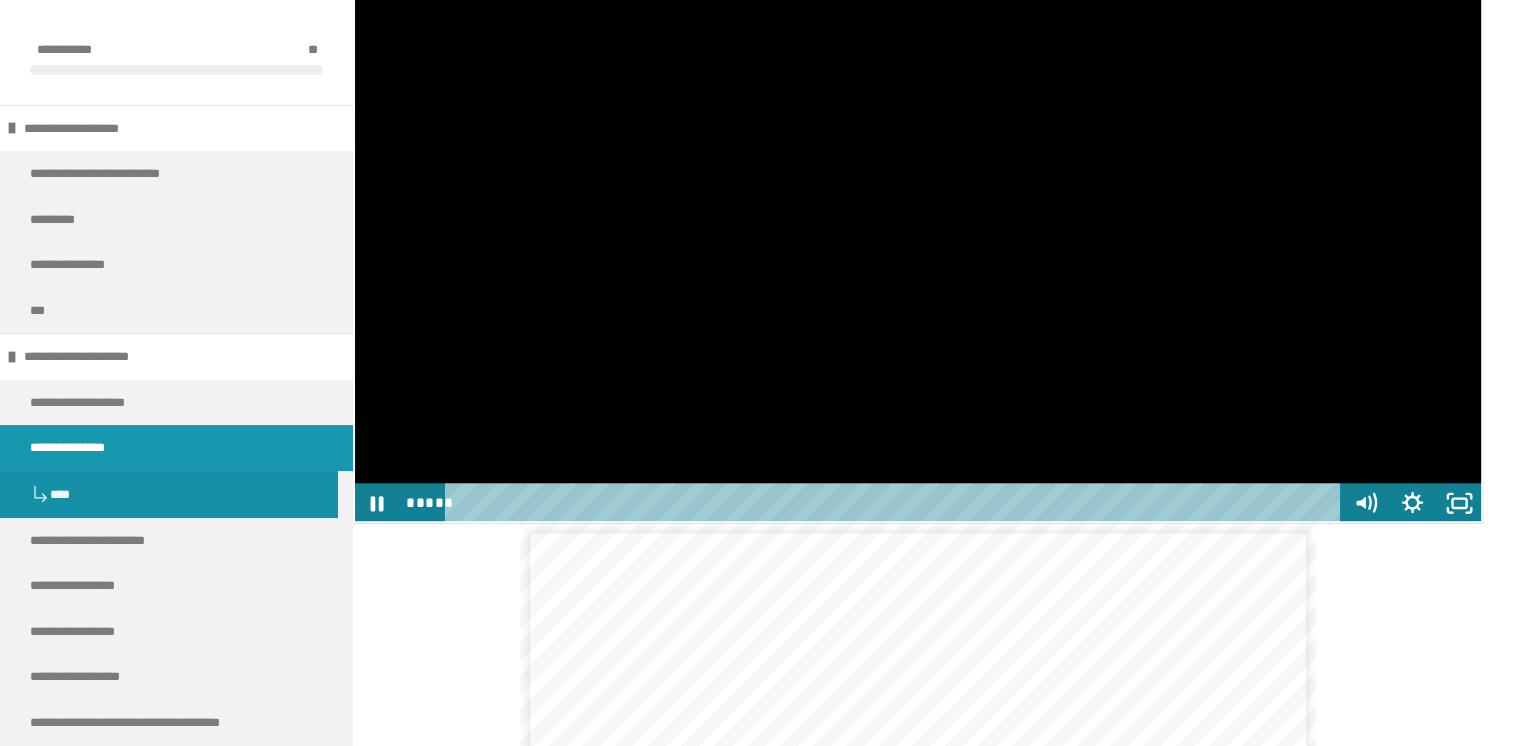 click at bounding box center [353, -112] 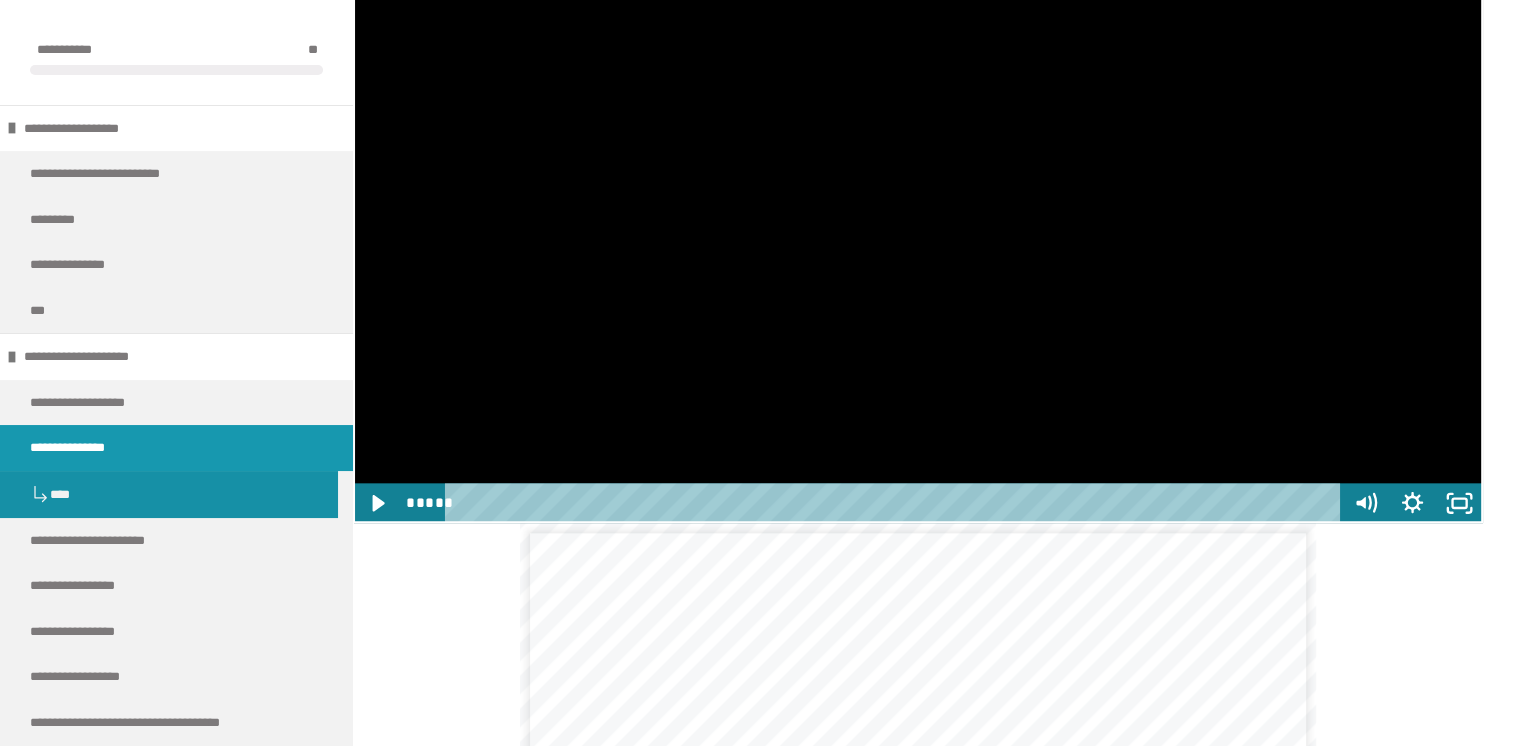 click at bounding box center (353, -112) 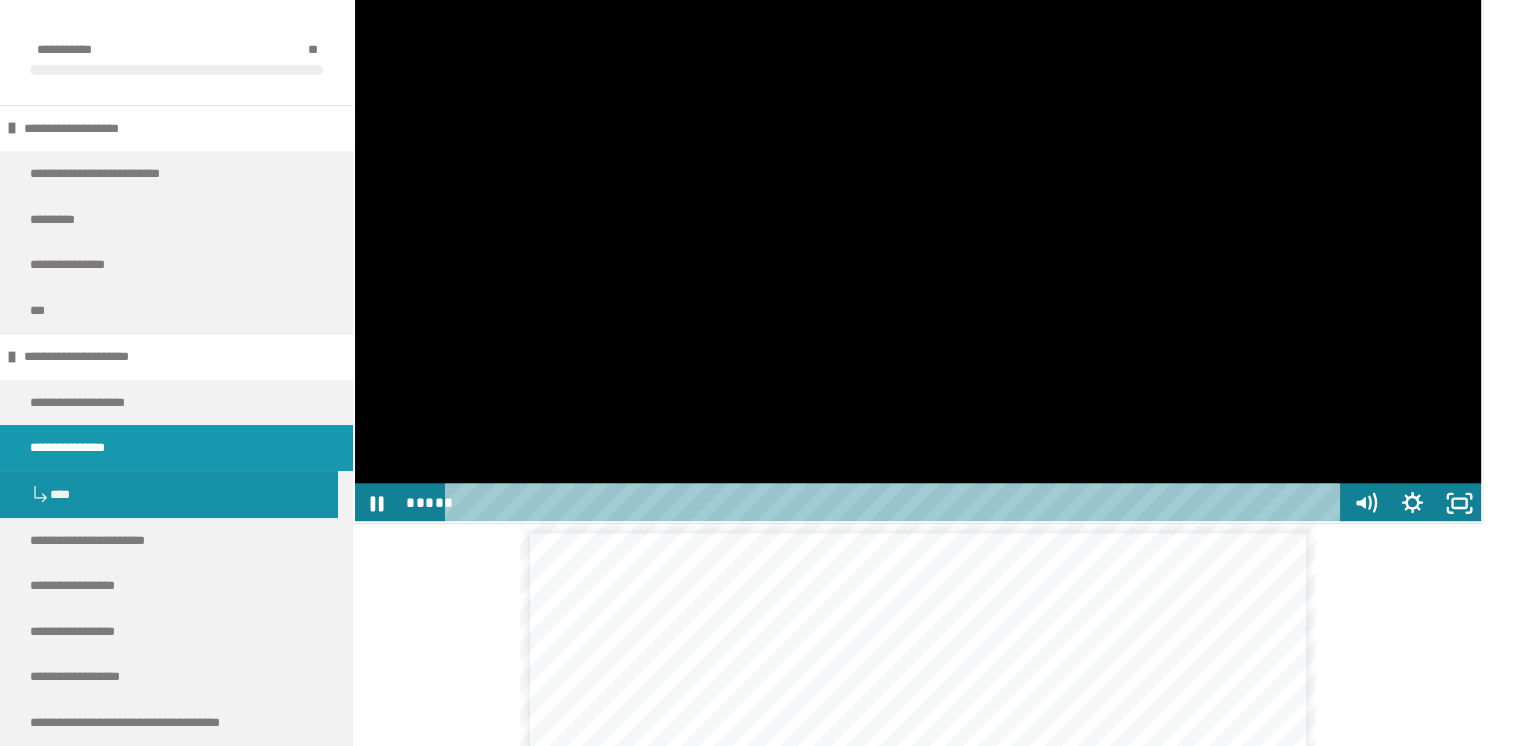 click at bounding box center [353, -112] 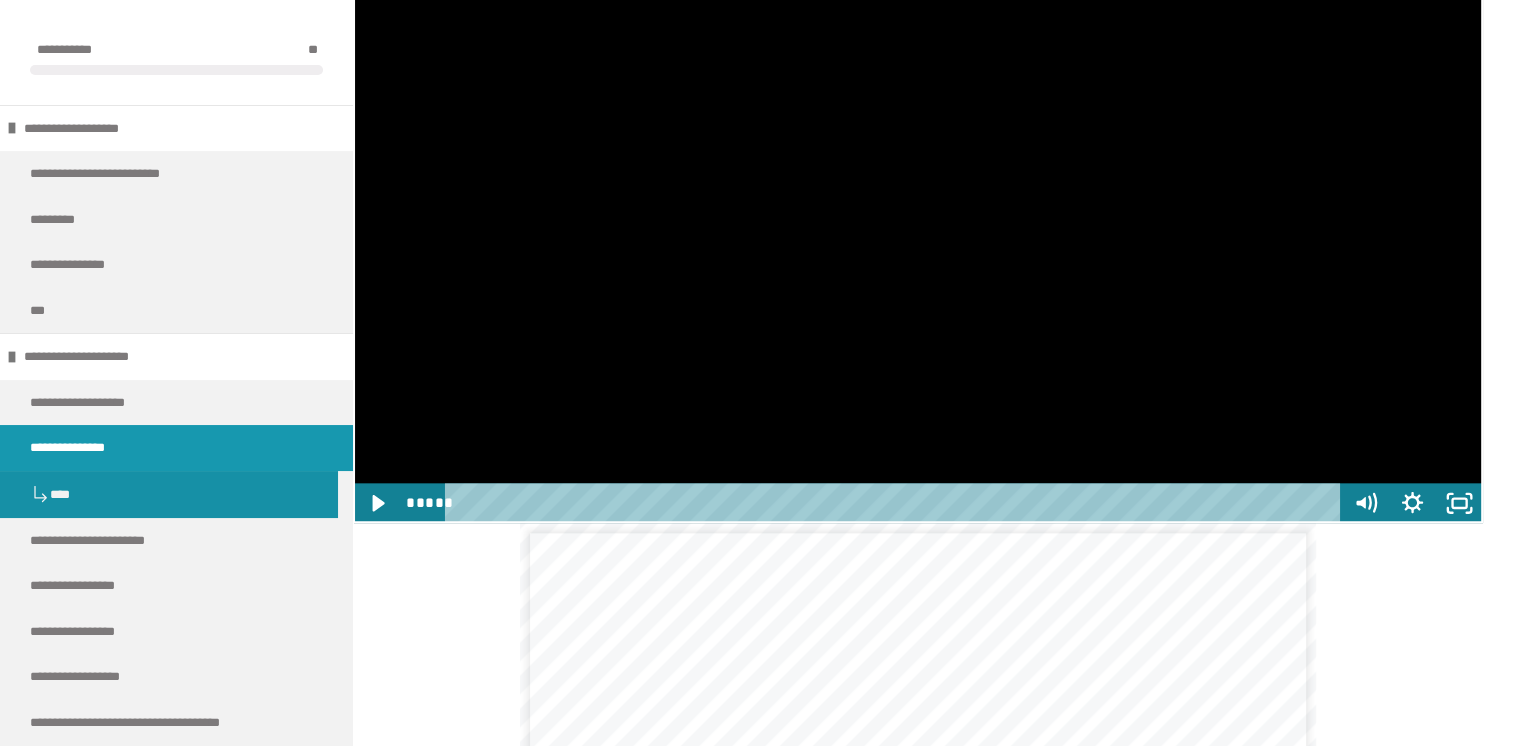click at bounding box center [353, -112] 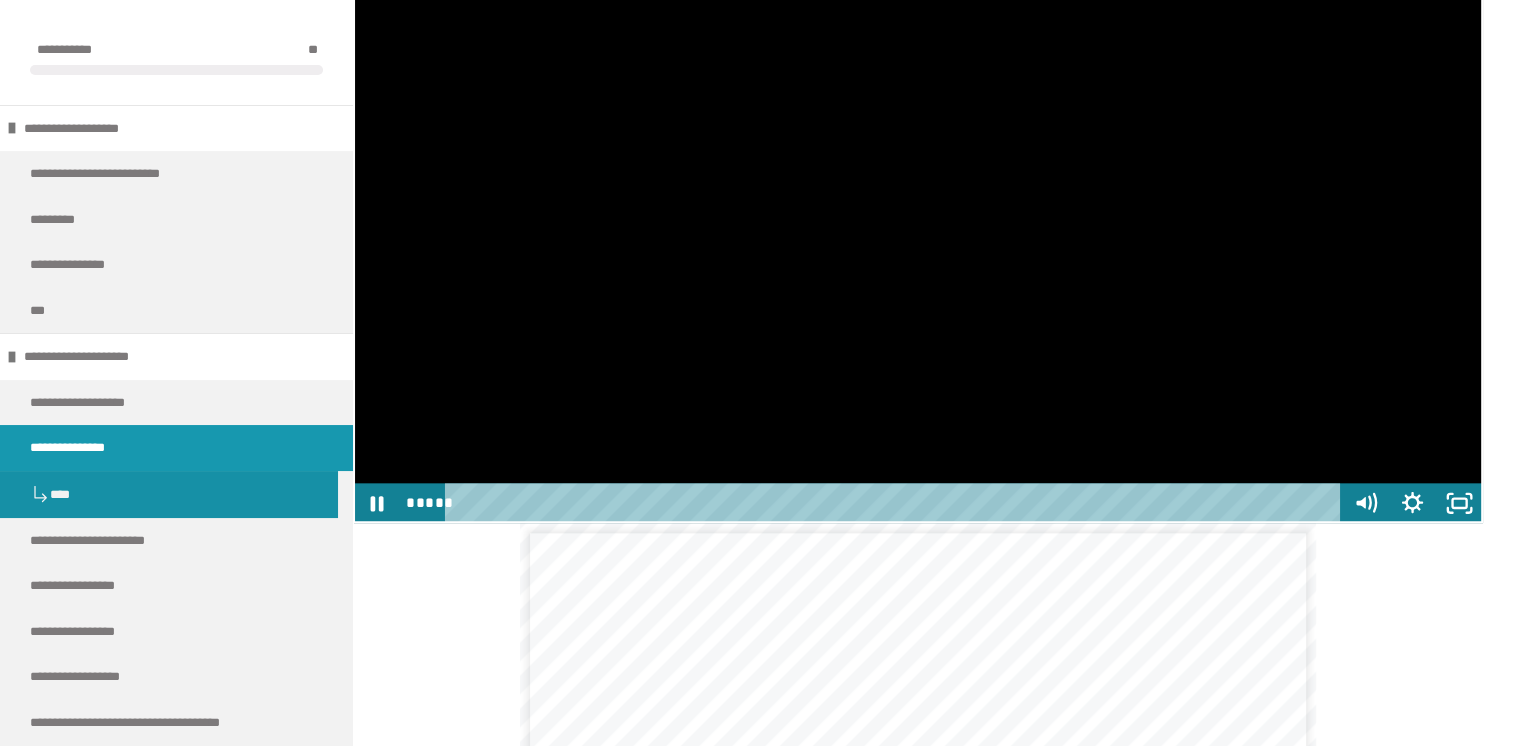 click at bounding box center [353, -112] 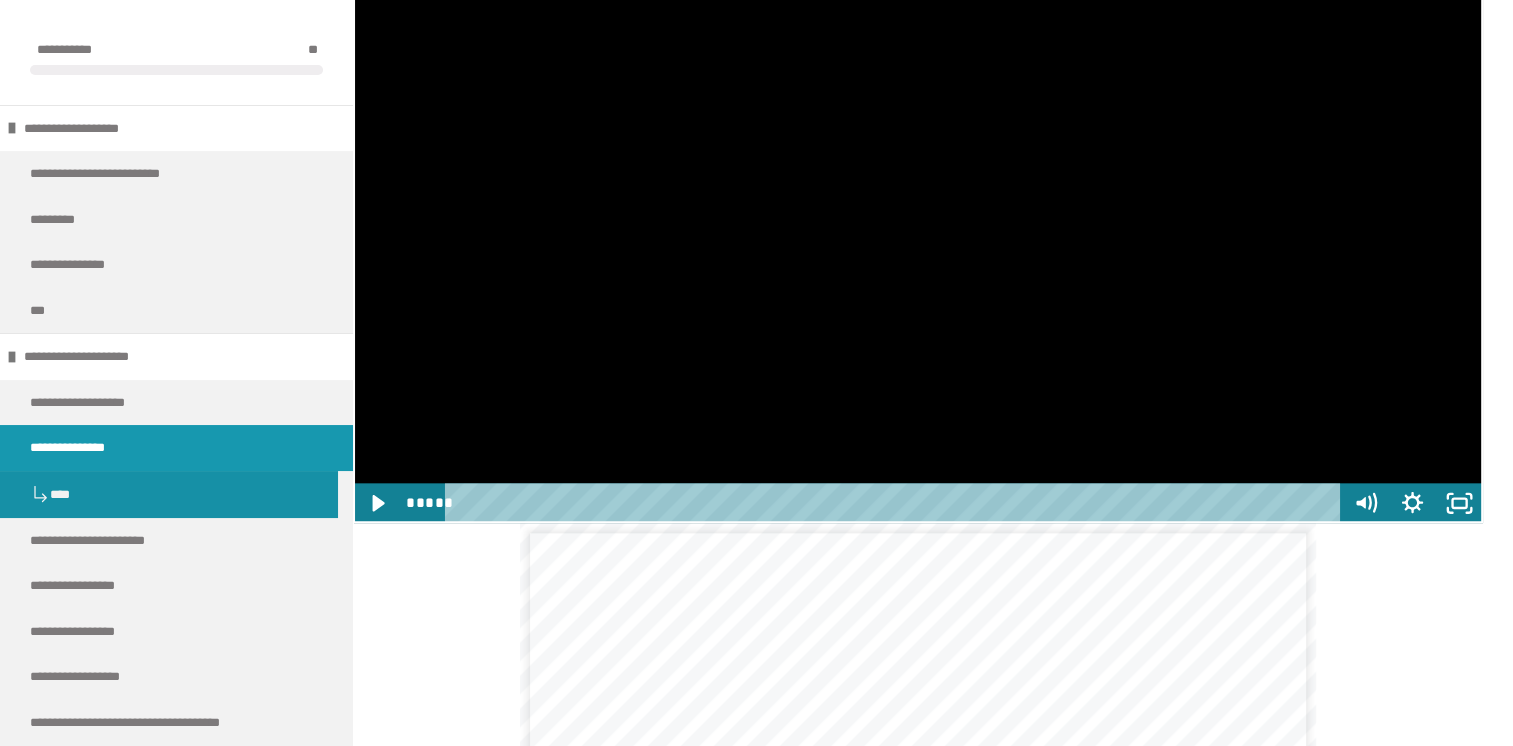 click at bounding box center (353, -112) 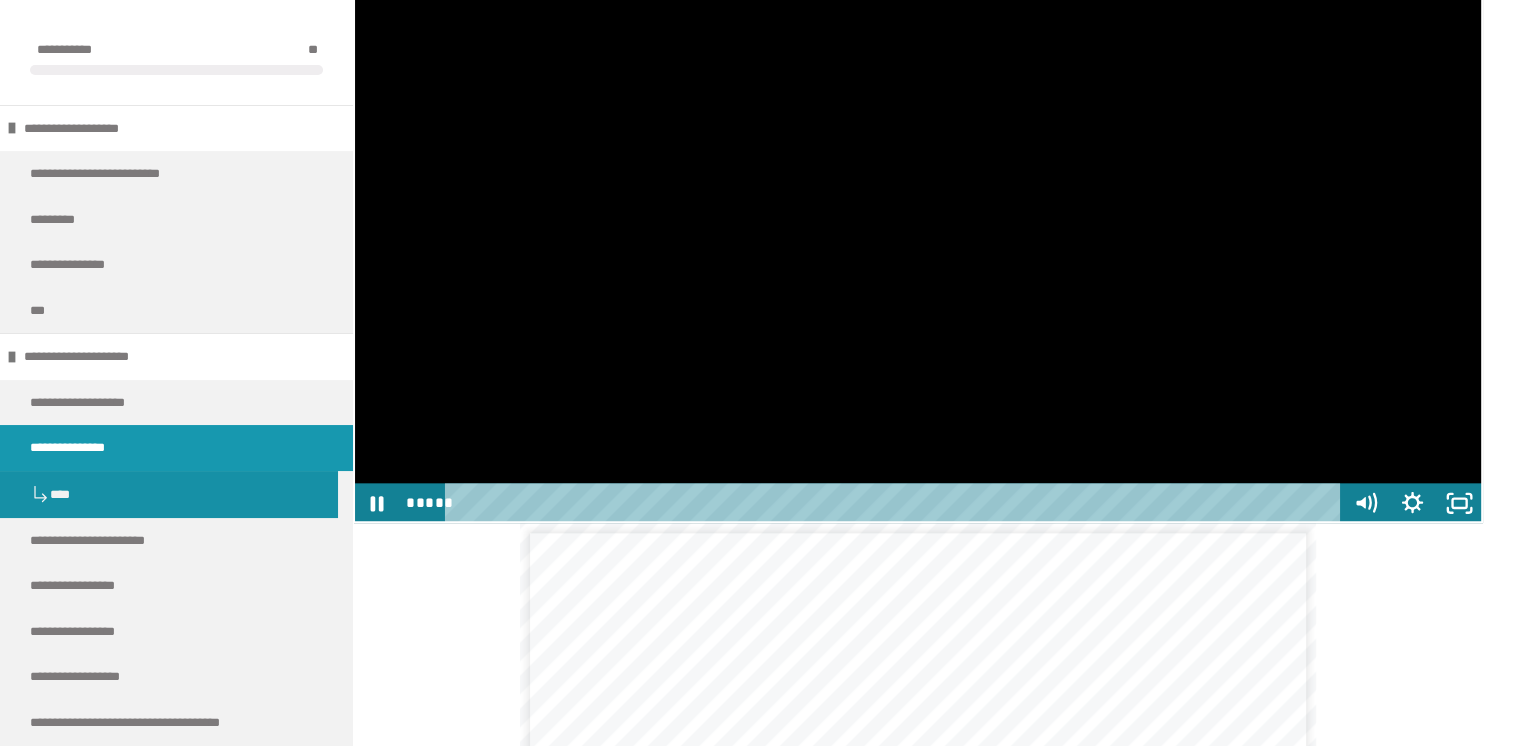 click at bounding box center [353, -112] 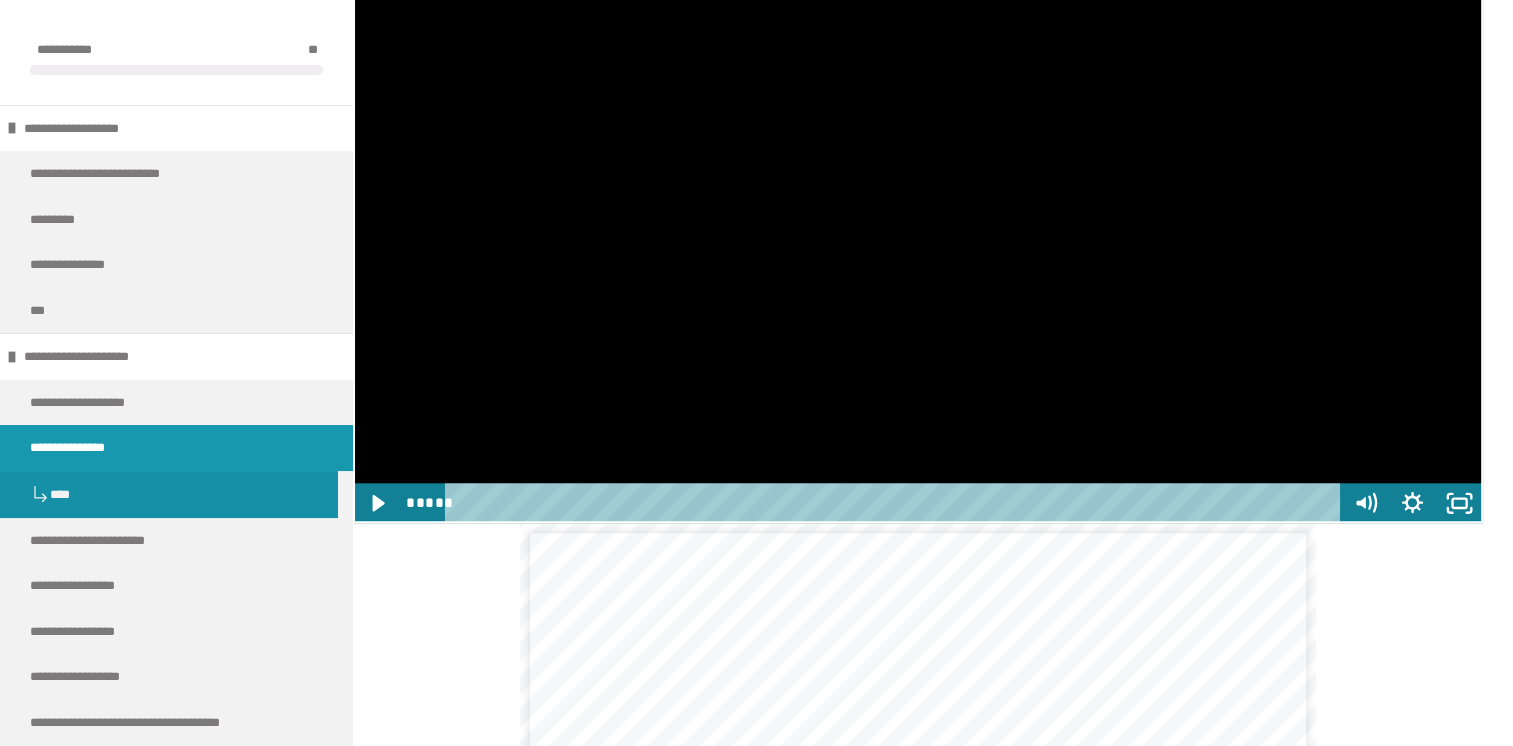 click at bounding box center [353, -112] 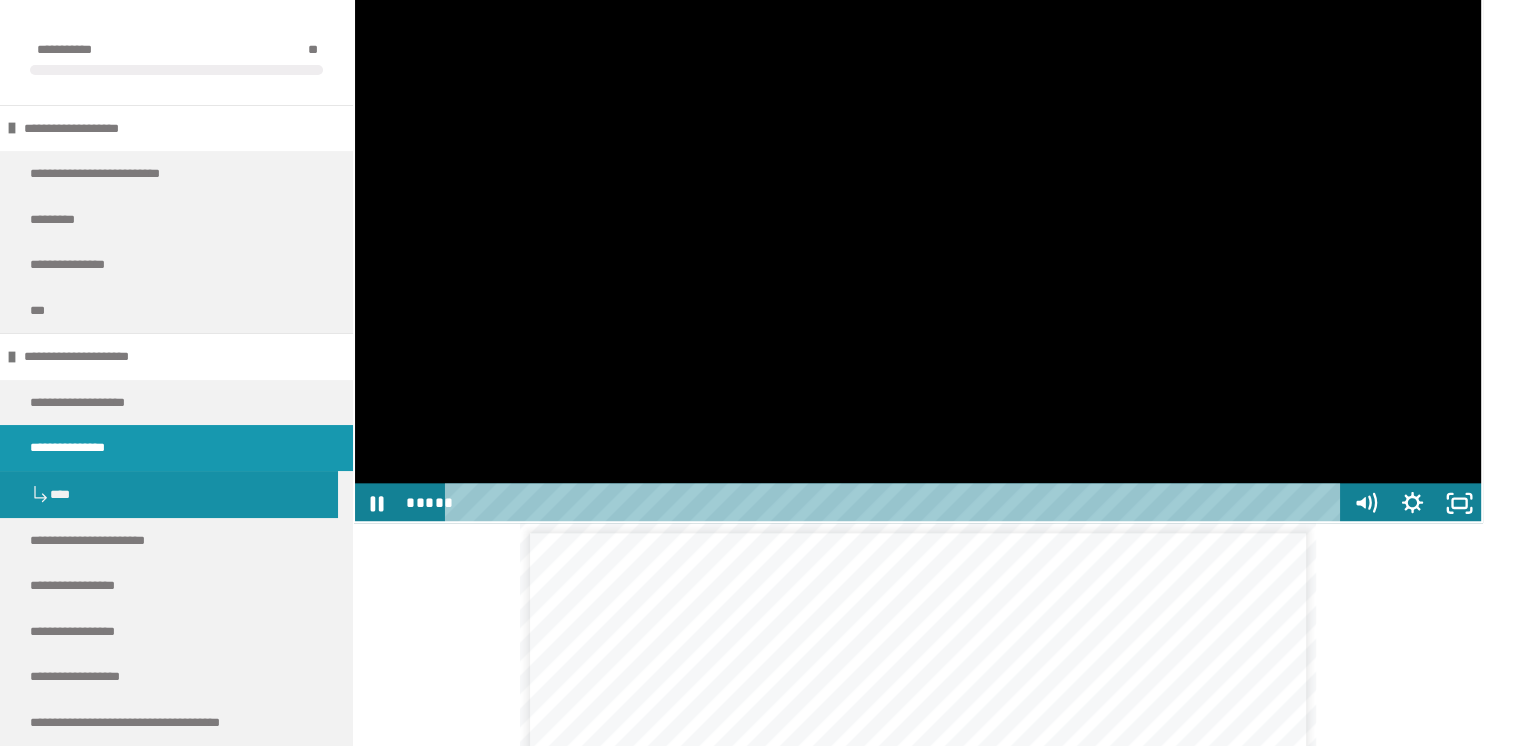 click at bounding box center [353, -112] 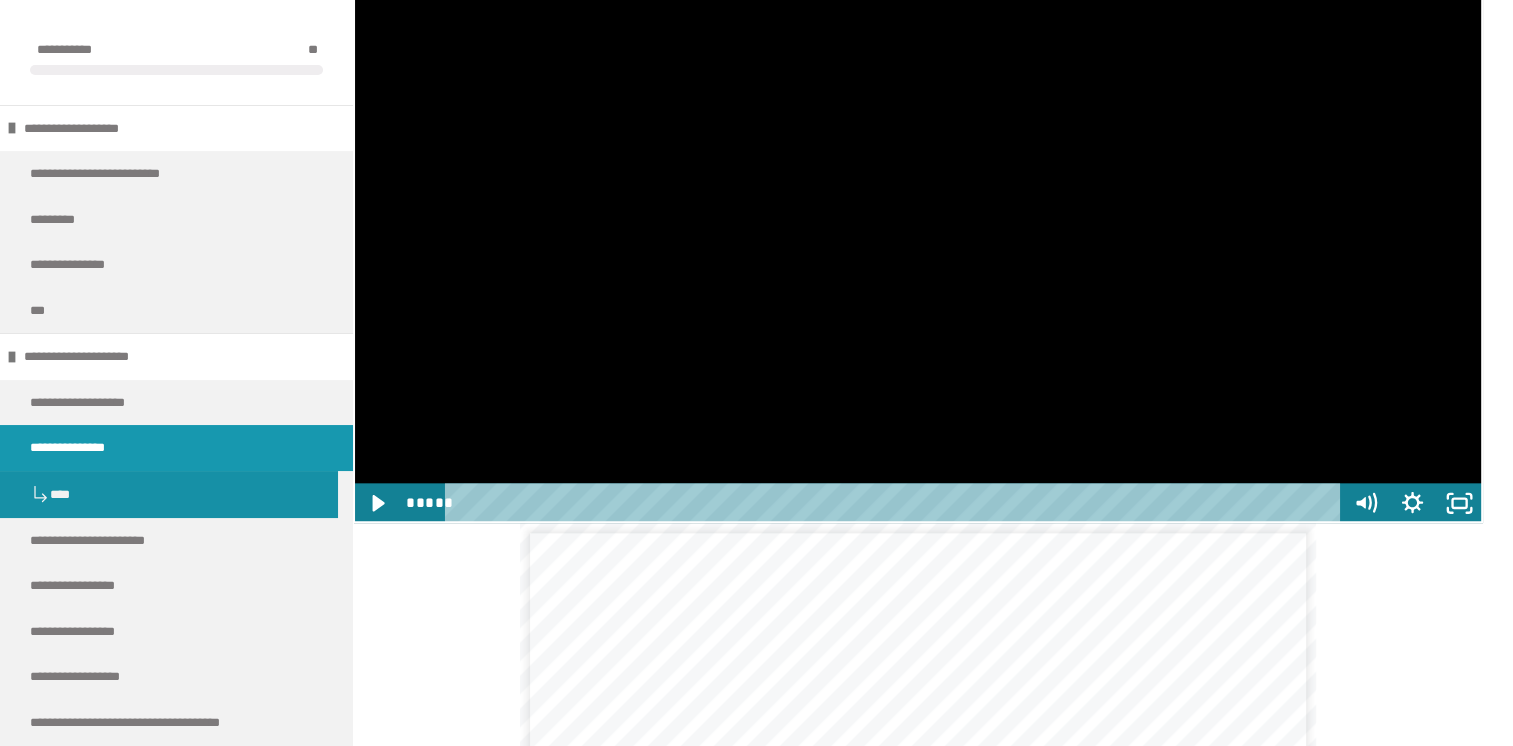 click at bounding box center (353, -112) 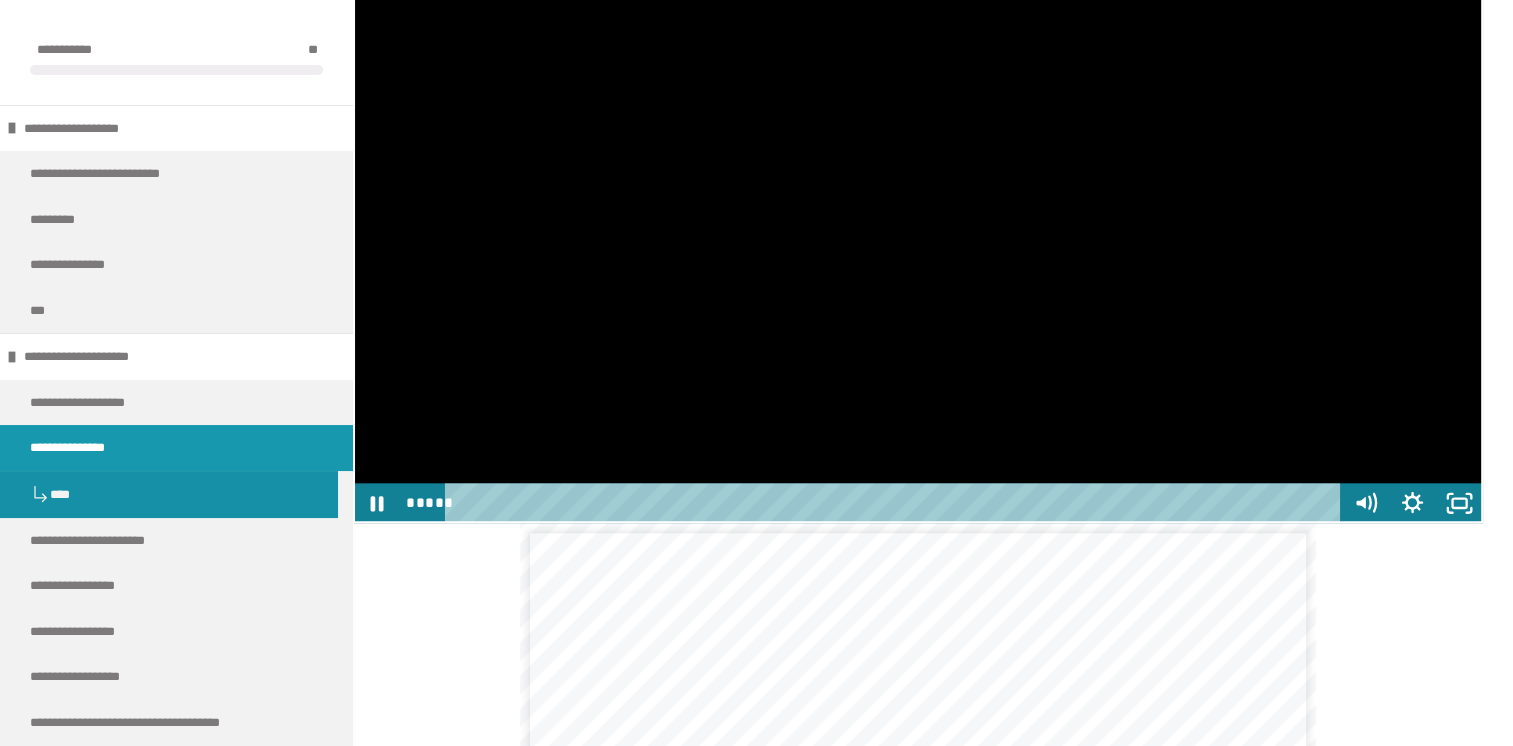 click at bounding box center [353, -112] 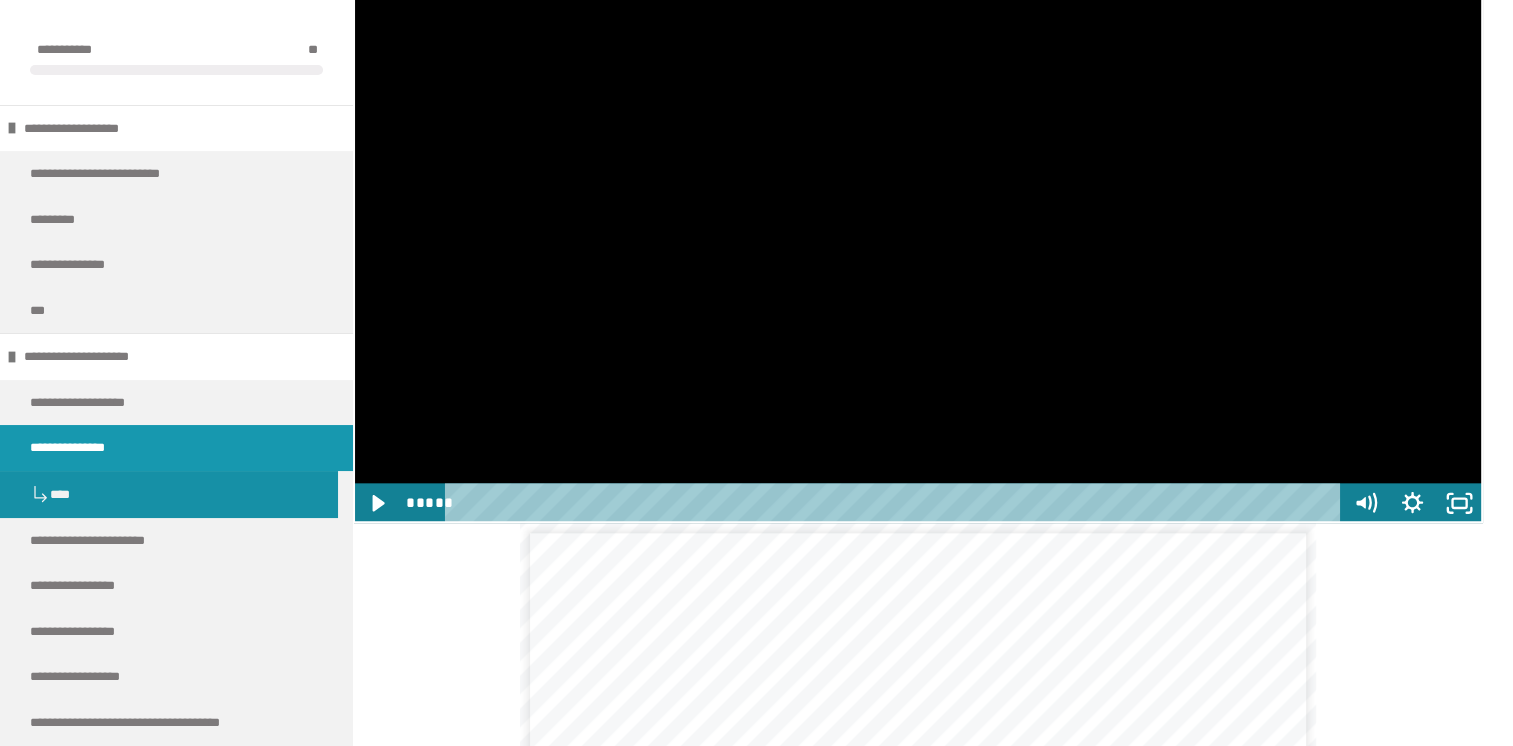 click at bounding box center (353, -112) 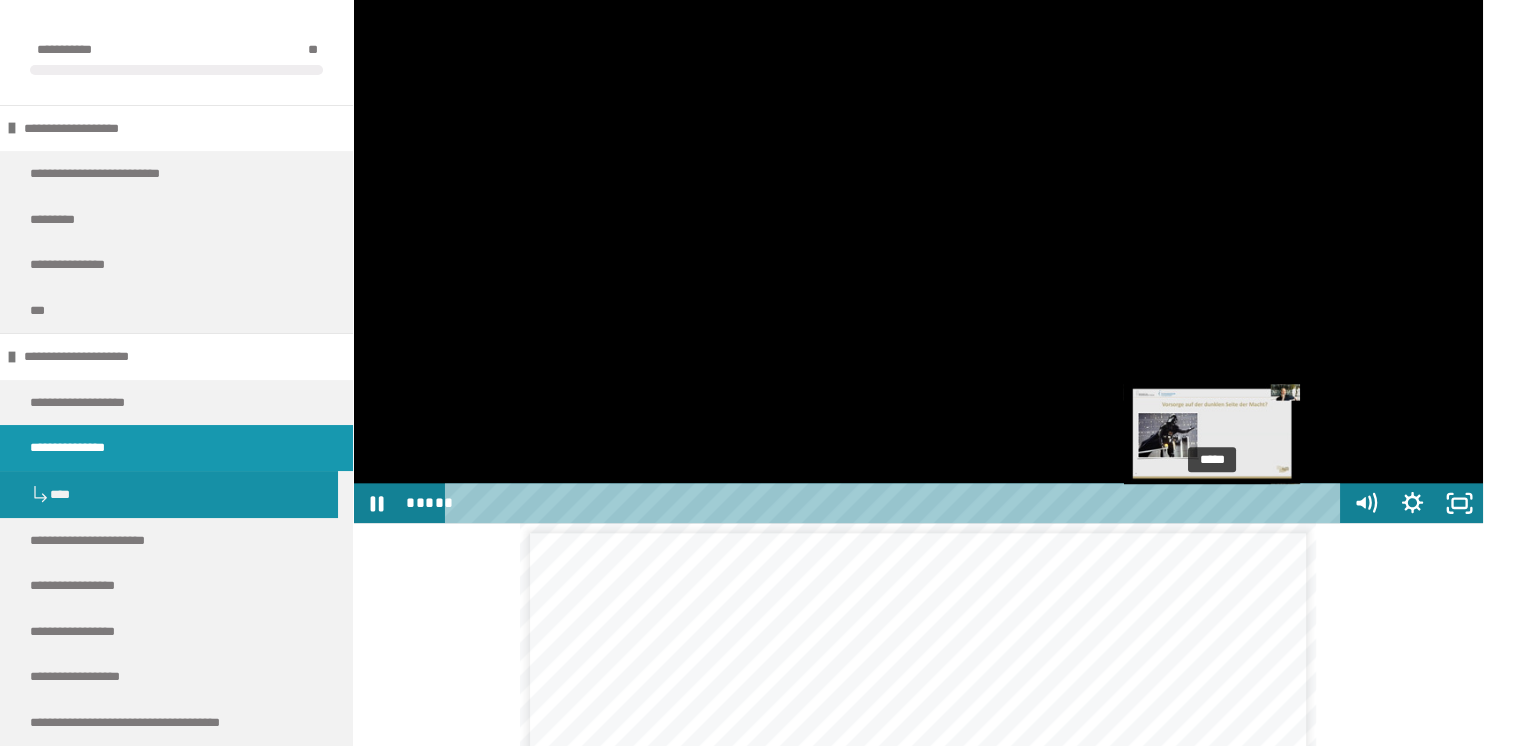 click on "*****" at bounding box center [896, 503] 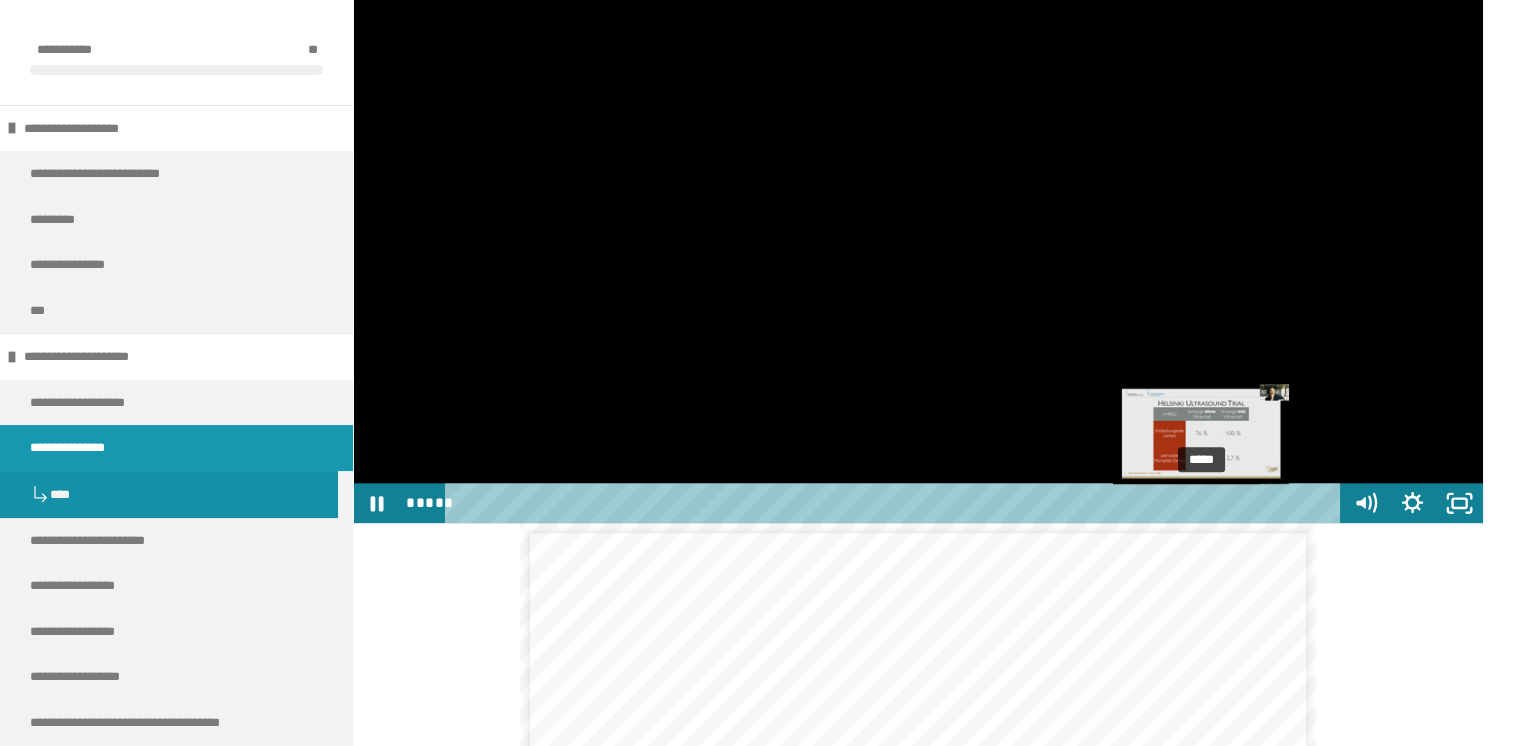 click on "*****" at bounding box center (896, 503) 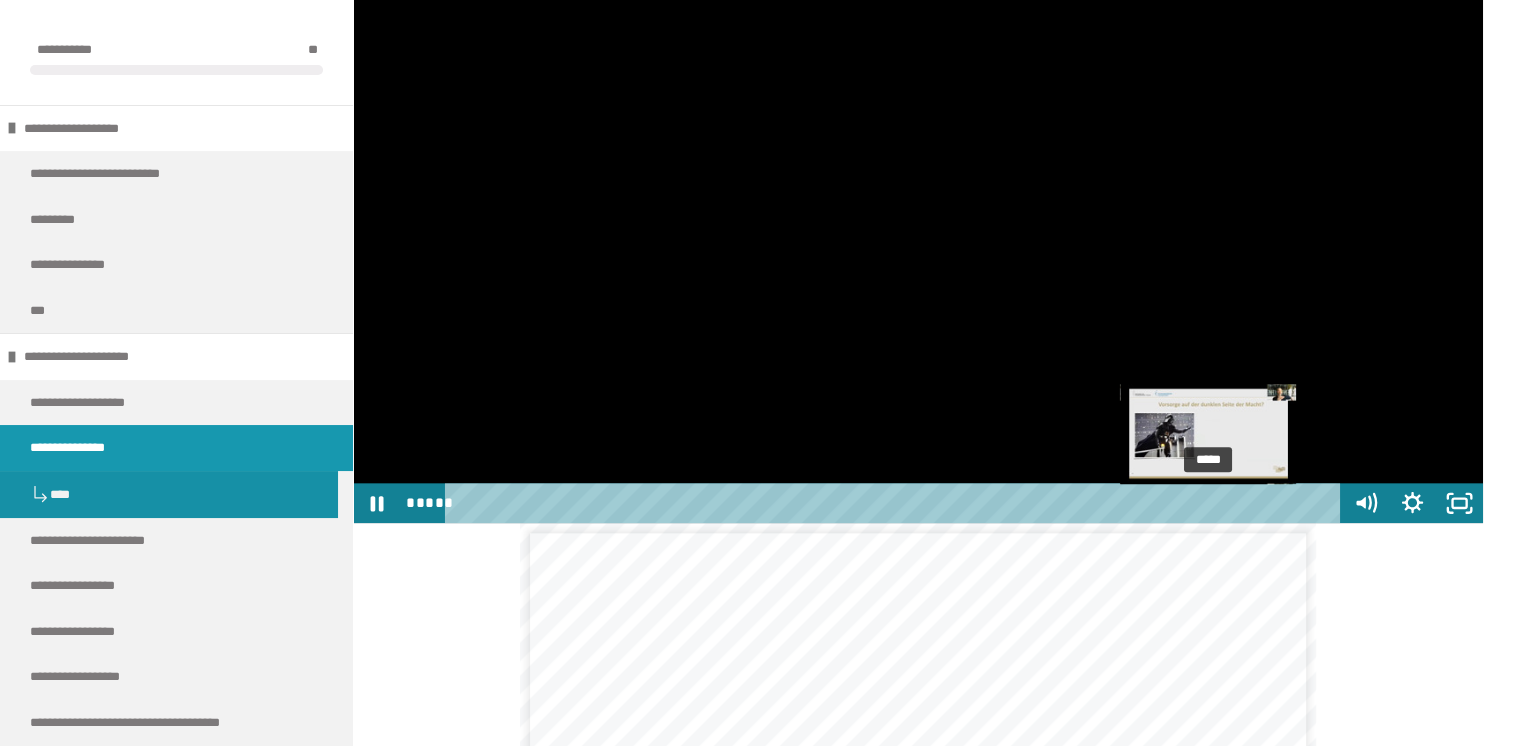 click on "*****" at bounding box center (896, 503) 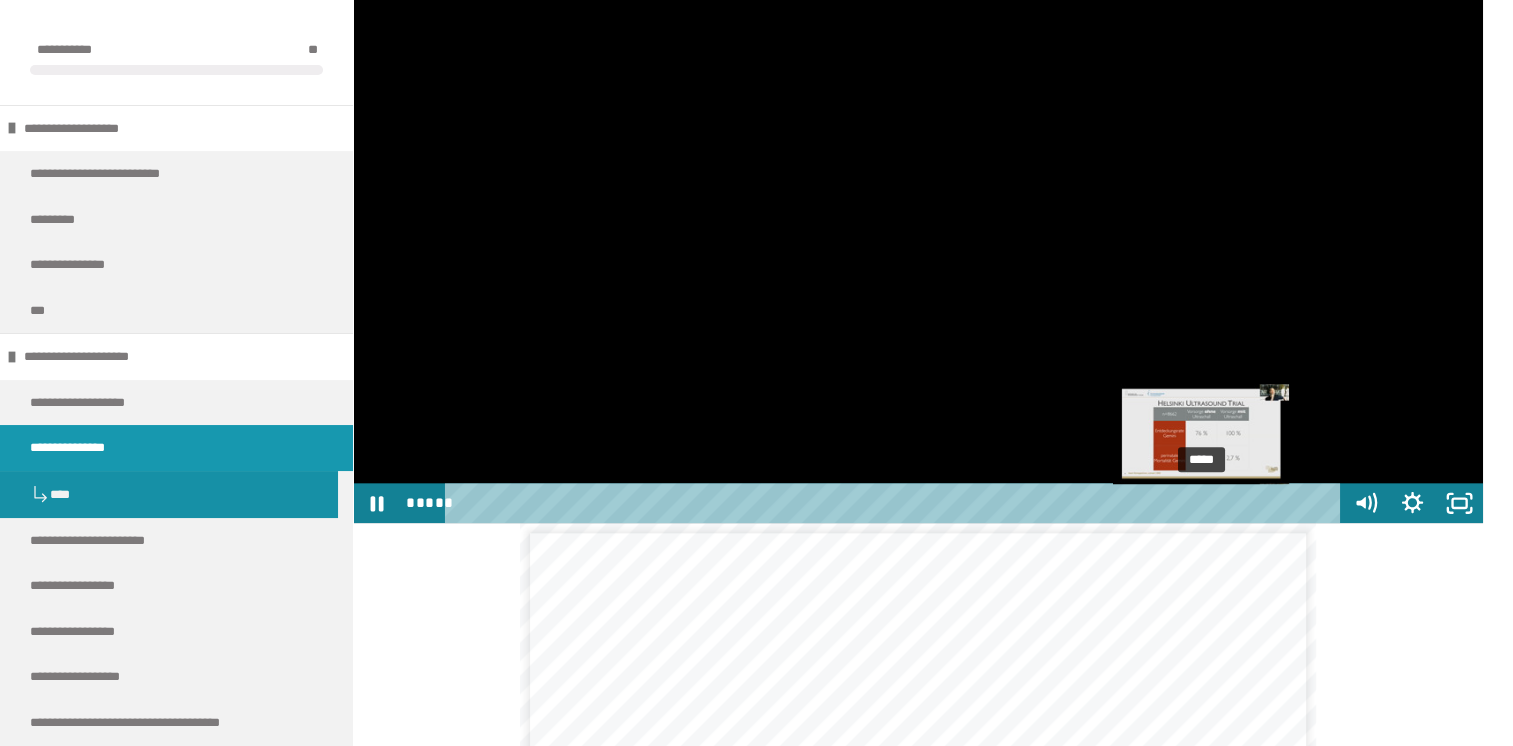 click at bounding box center [1201, 503] 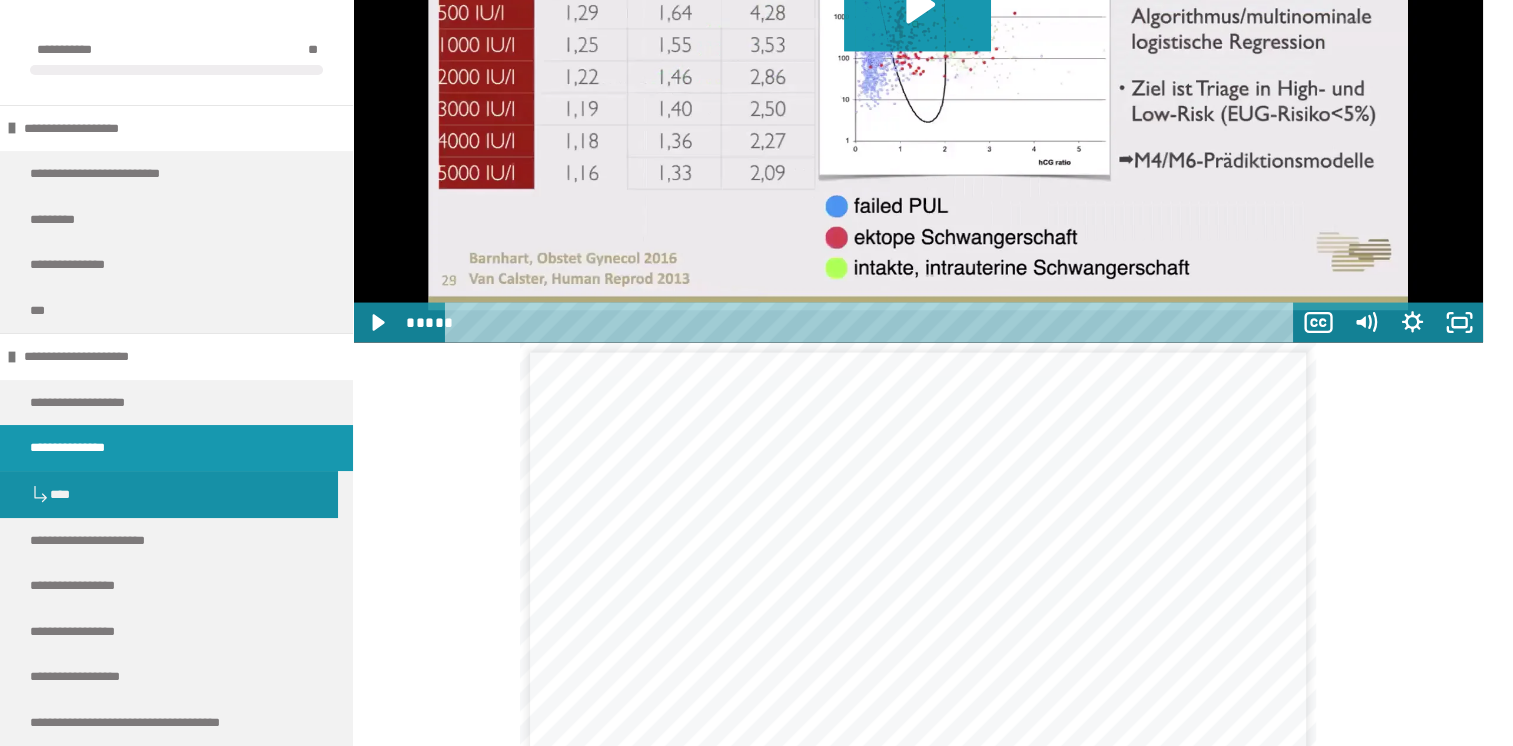 scroll, scrollTop: 4033, scrollLeft: 0, axis: vertical 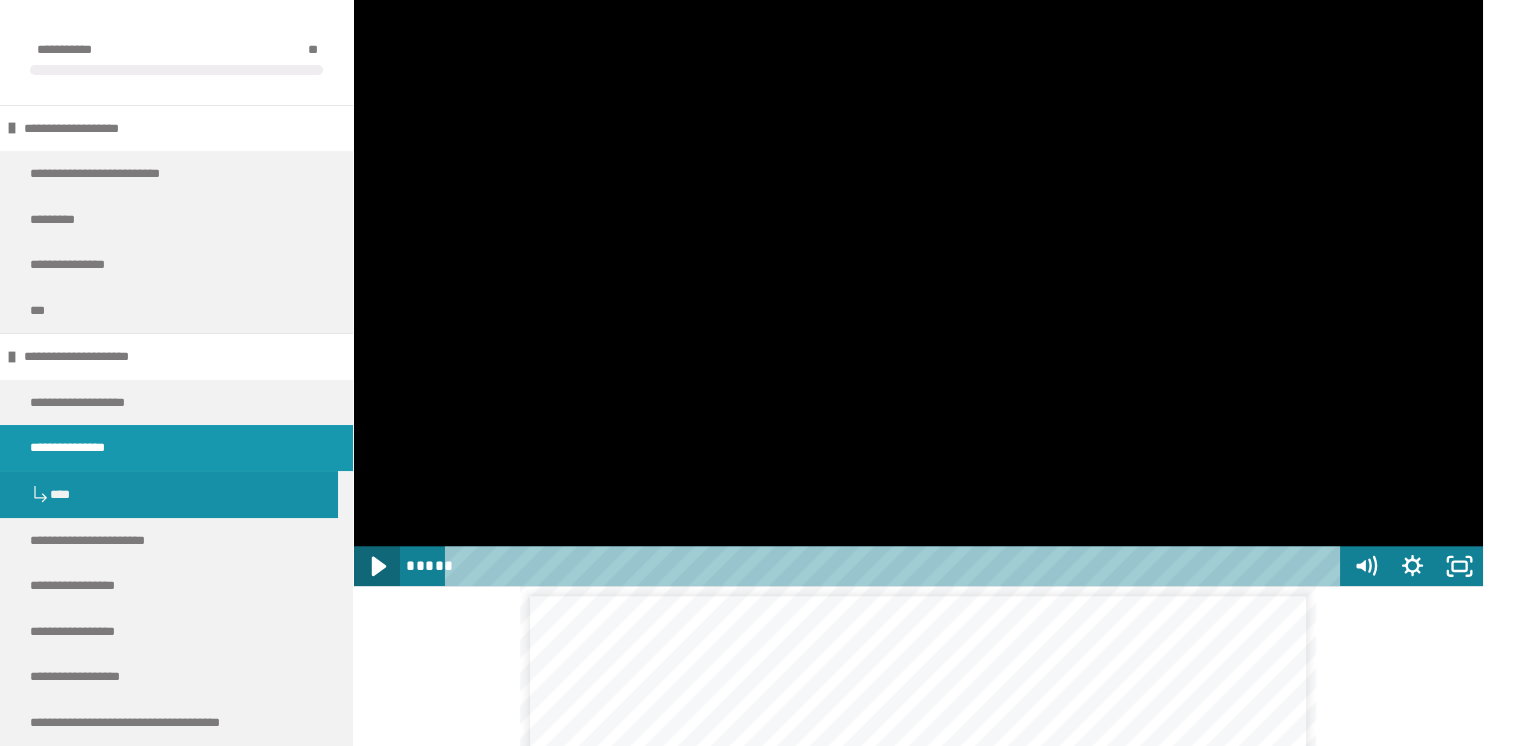 click 